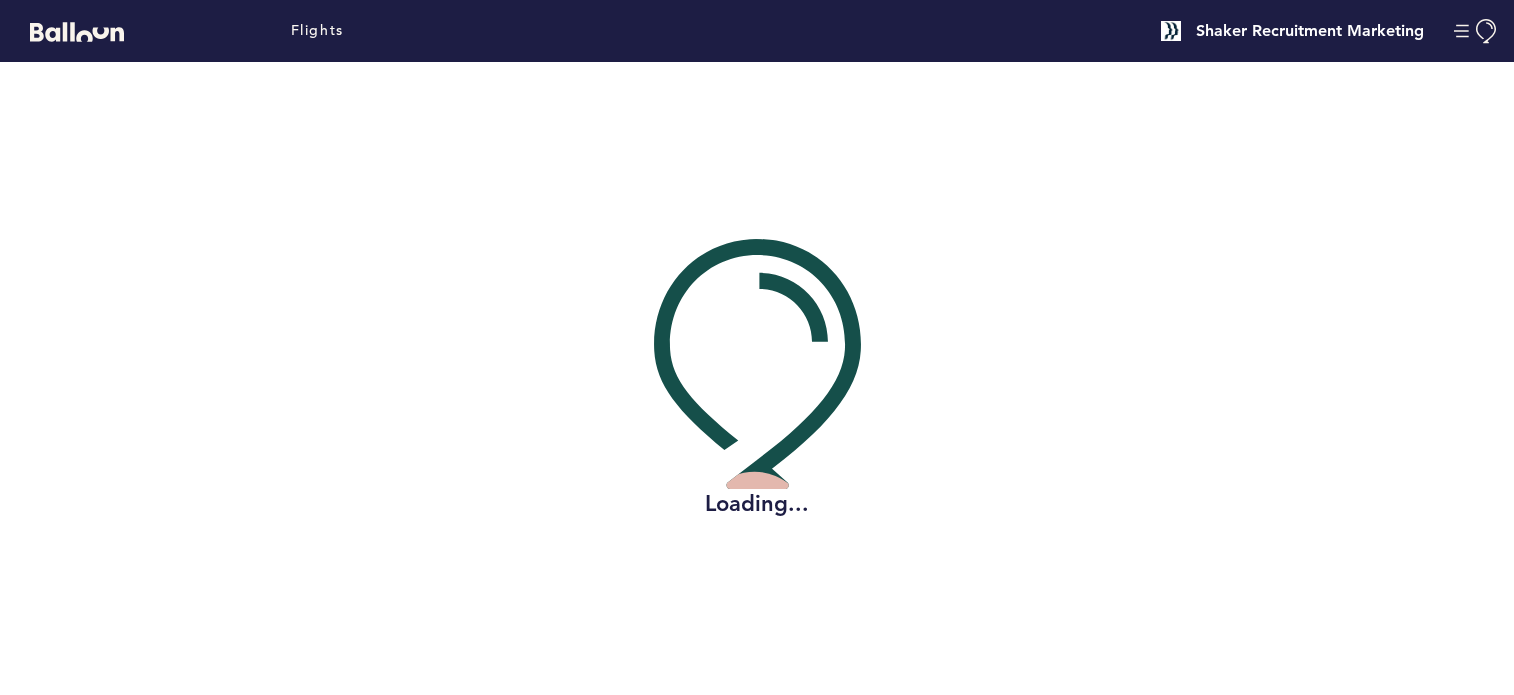 scroll, scrollTop: 0, scrollLeft: 0, axis: both 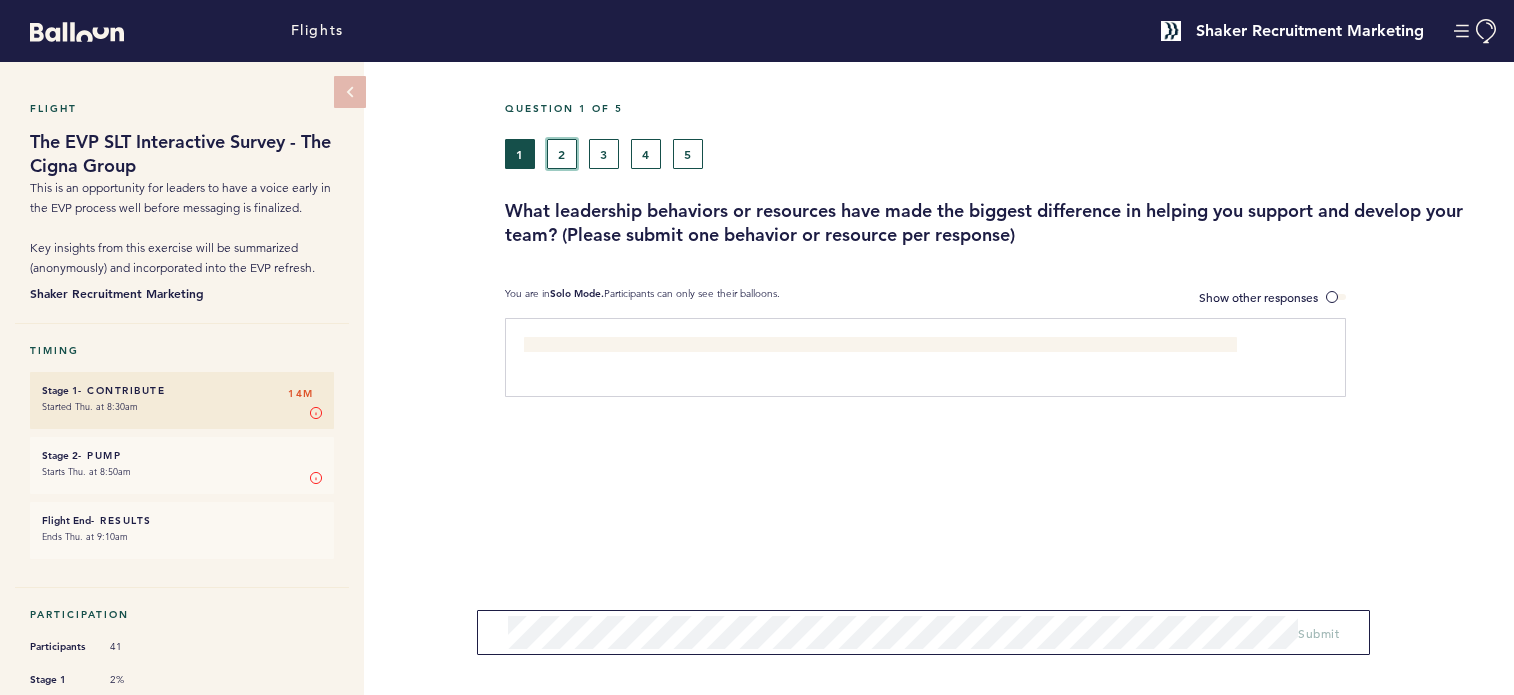click on "2" at bounding box center [562, 154] 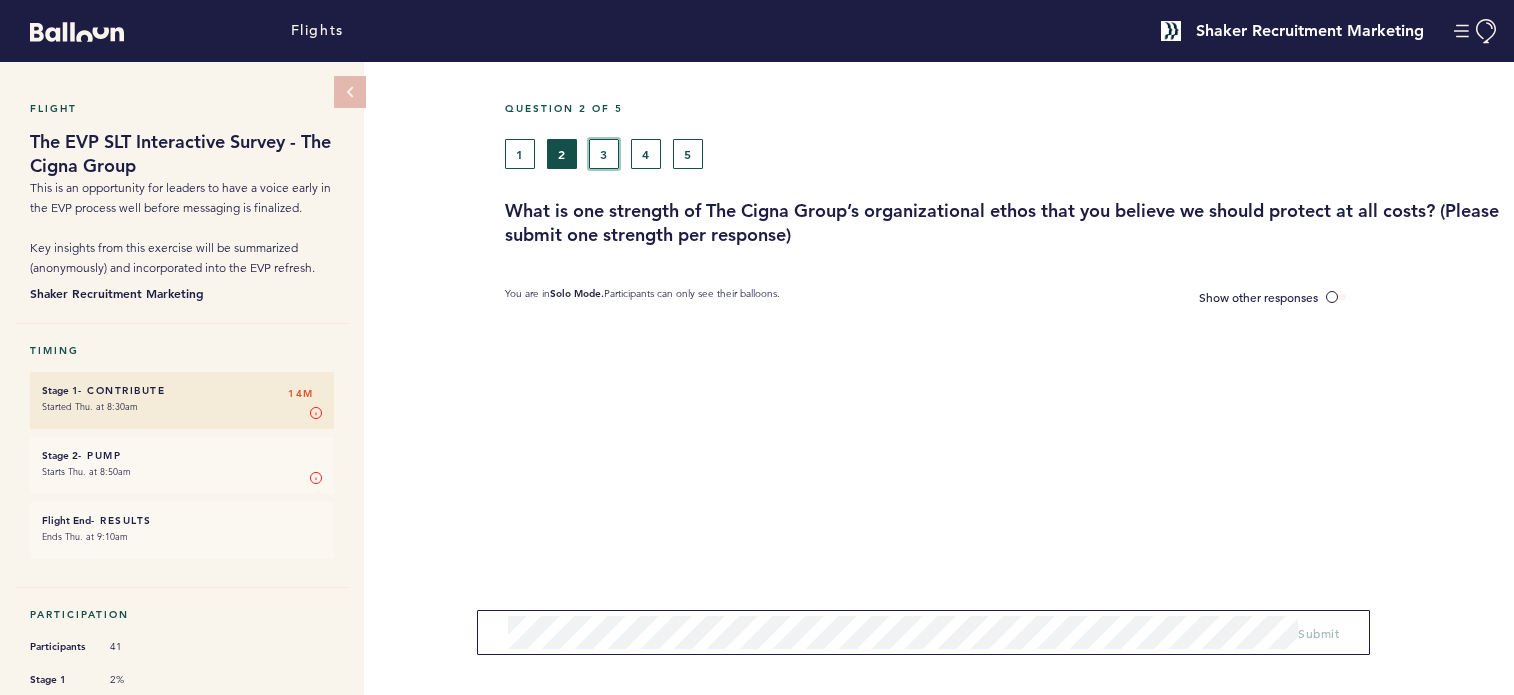 click on "3" at bounding box center (604, 154) 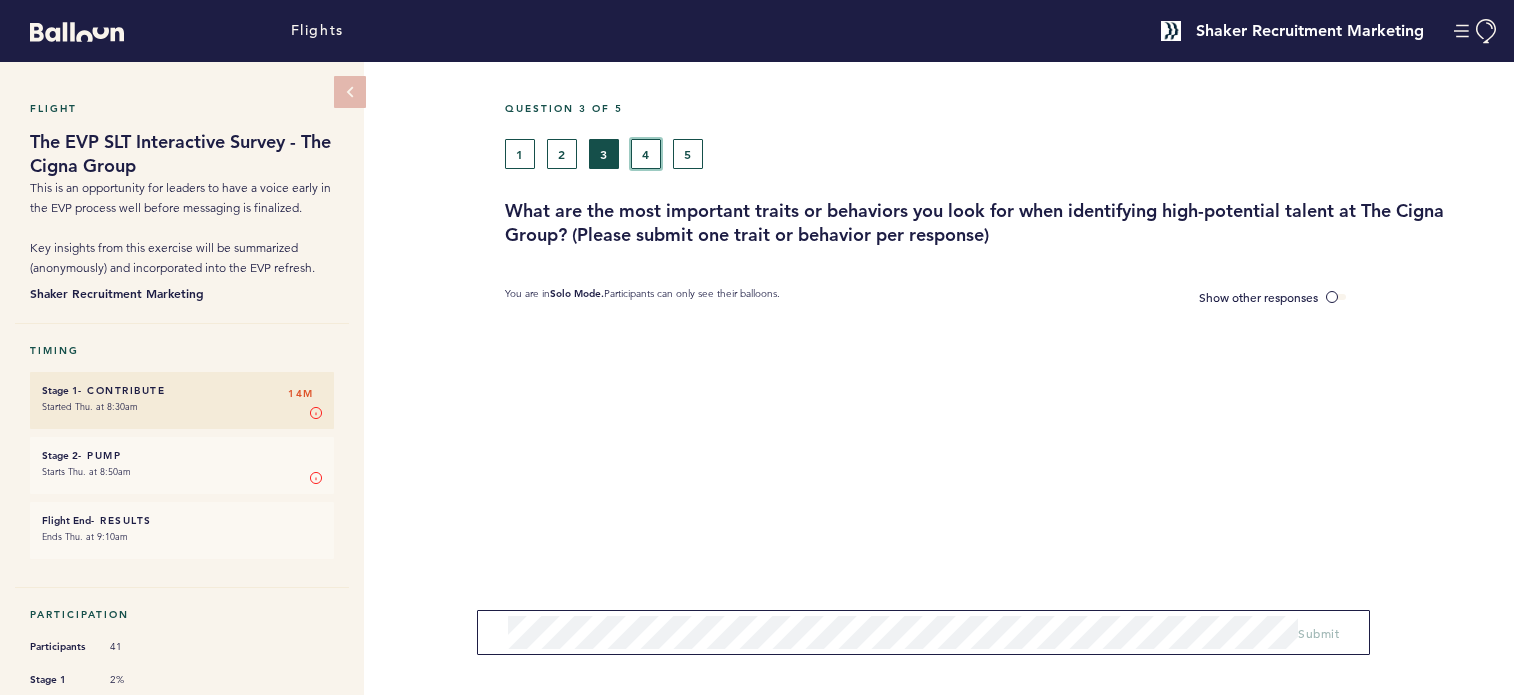 click on "4" at bounding box center [646, 154] 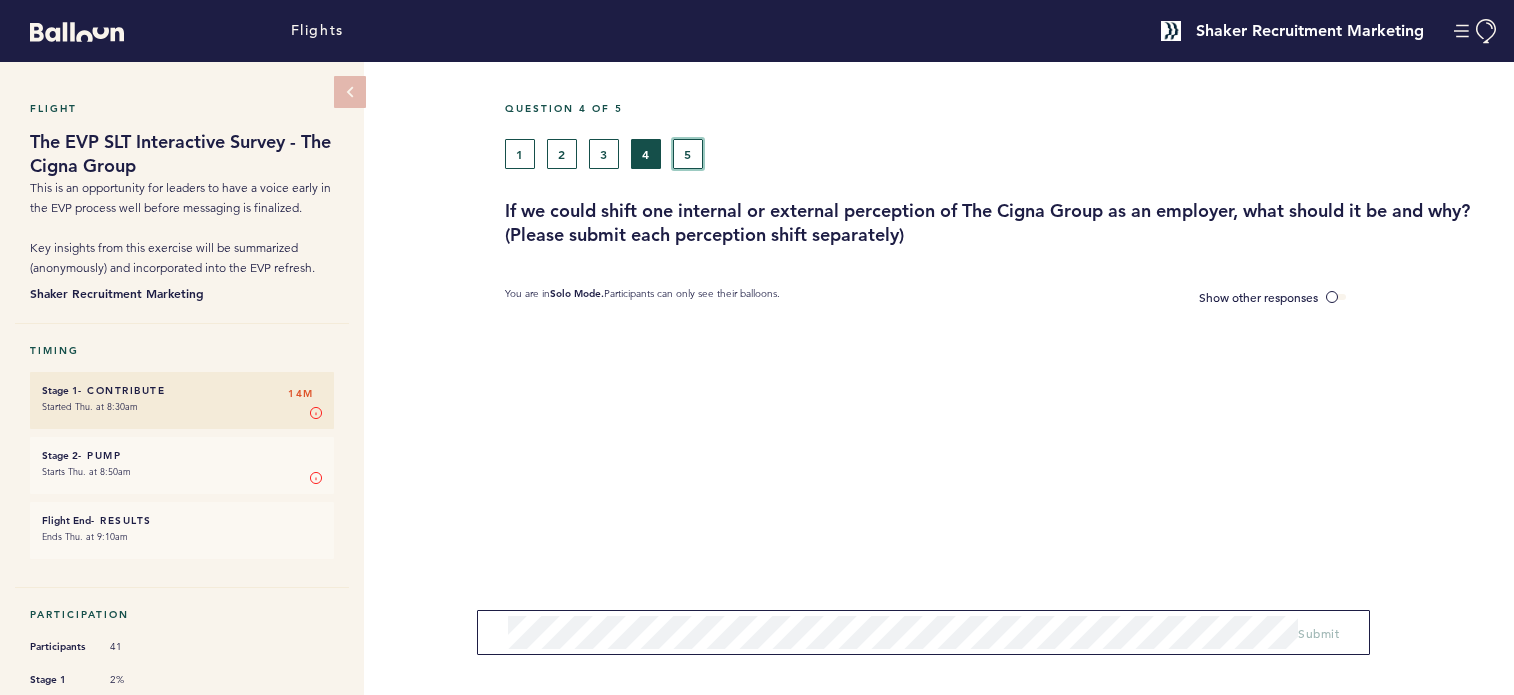 click on "5" at bounding box center (688, 154) 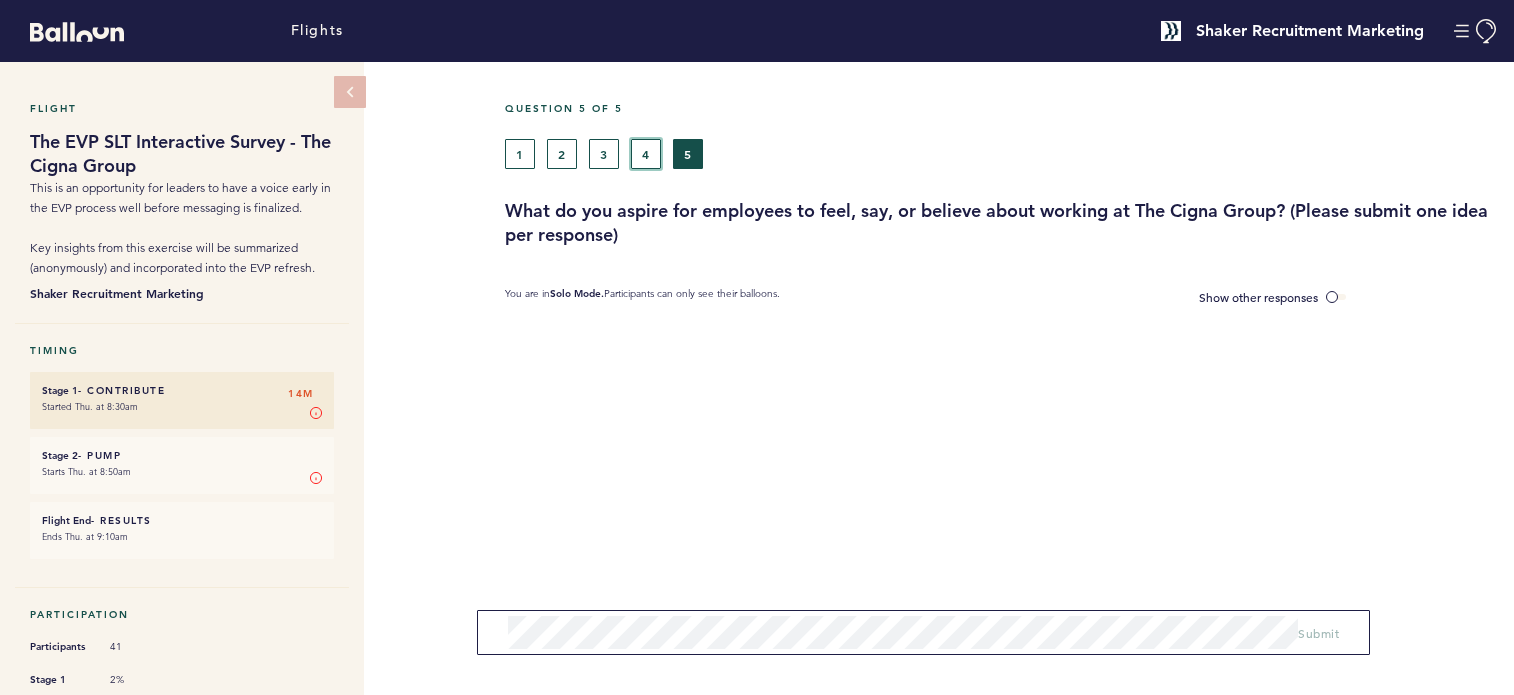 click on "4" at bounding box center [646, 154] 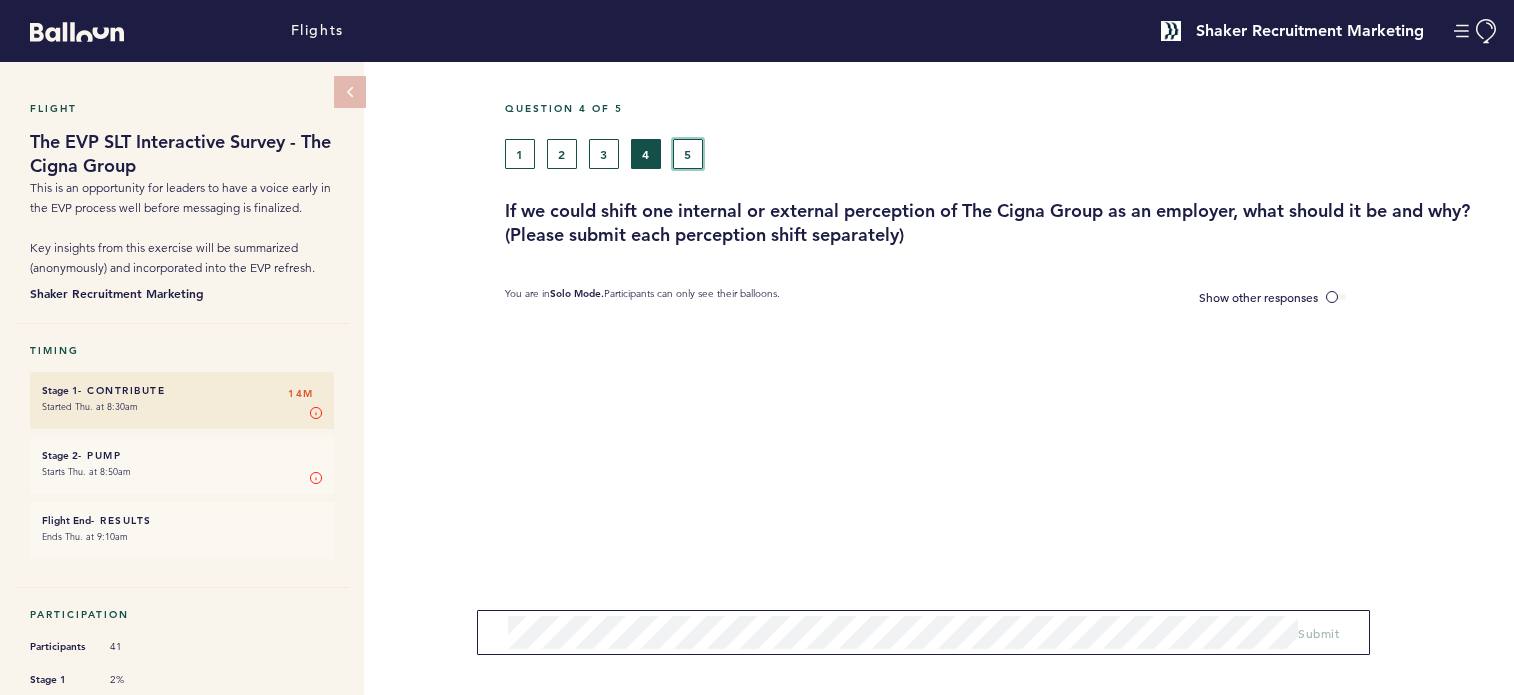 click on "5" at bounding box center [688, 154] 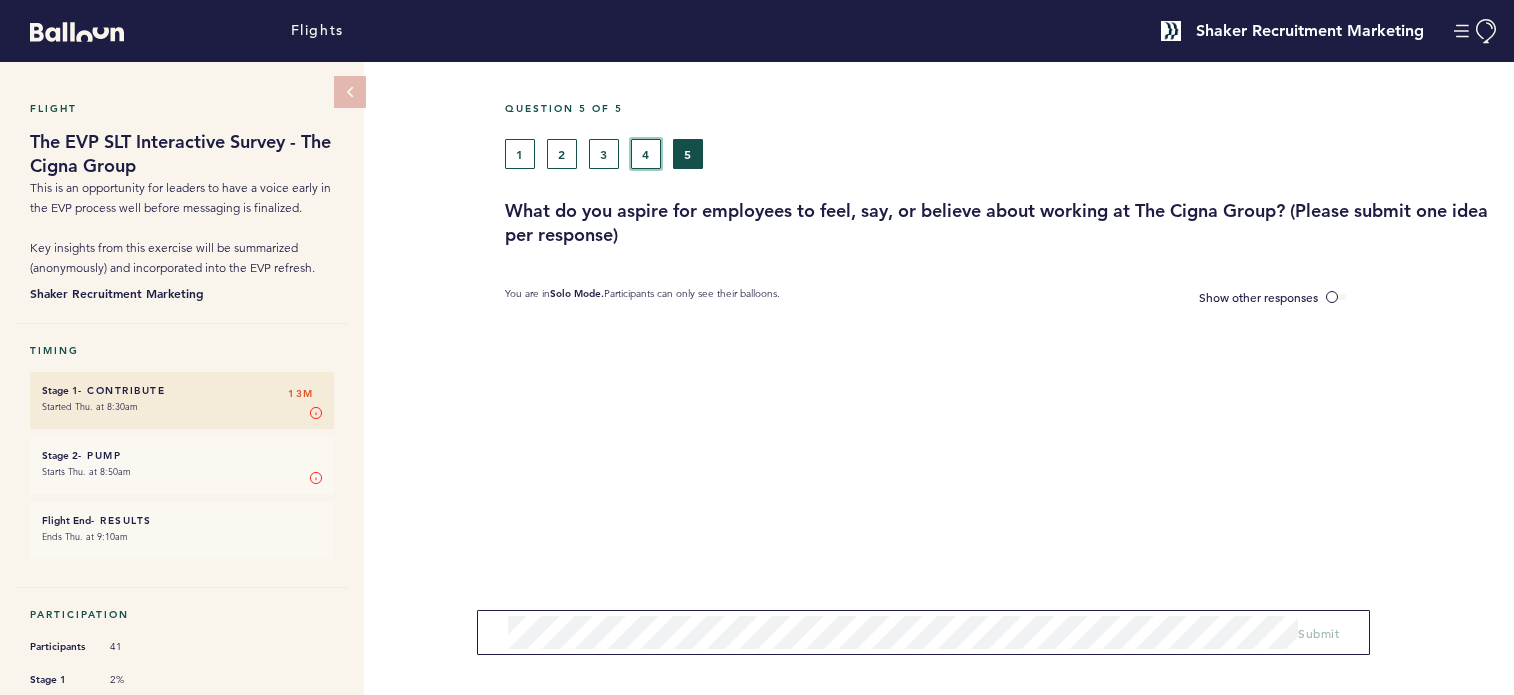 click on "4" at bounding box center [646, 154] 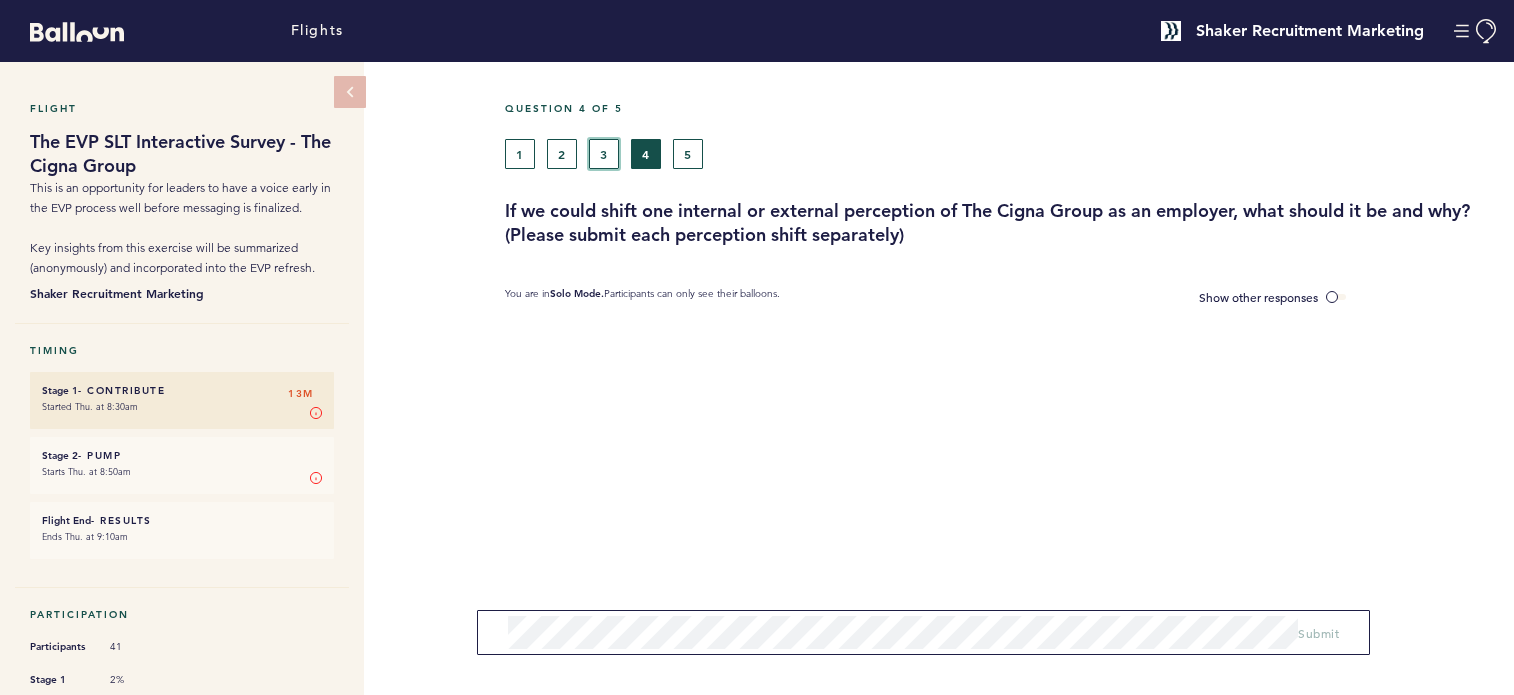 click on "3" at bounding box center [604, 154] 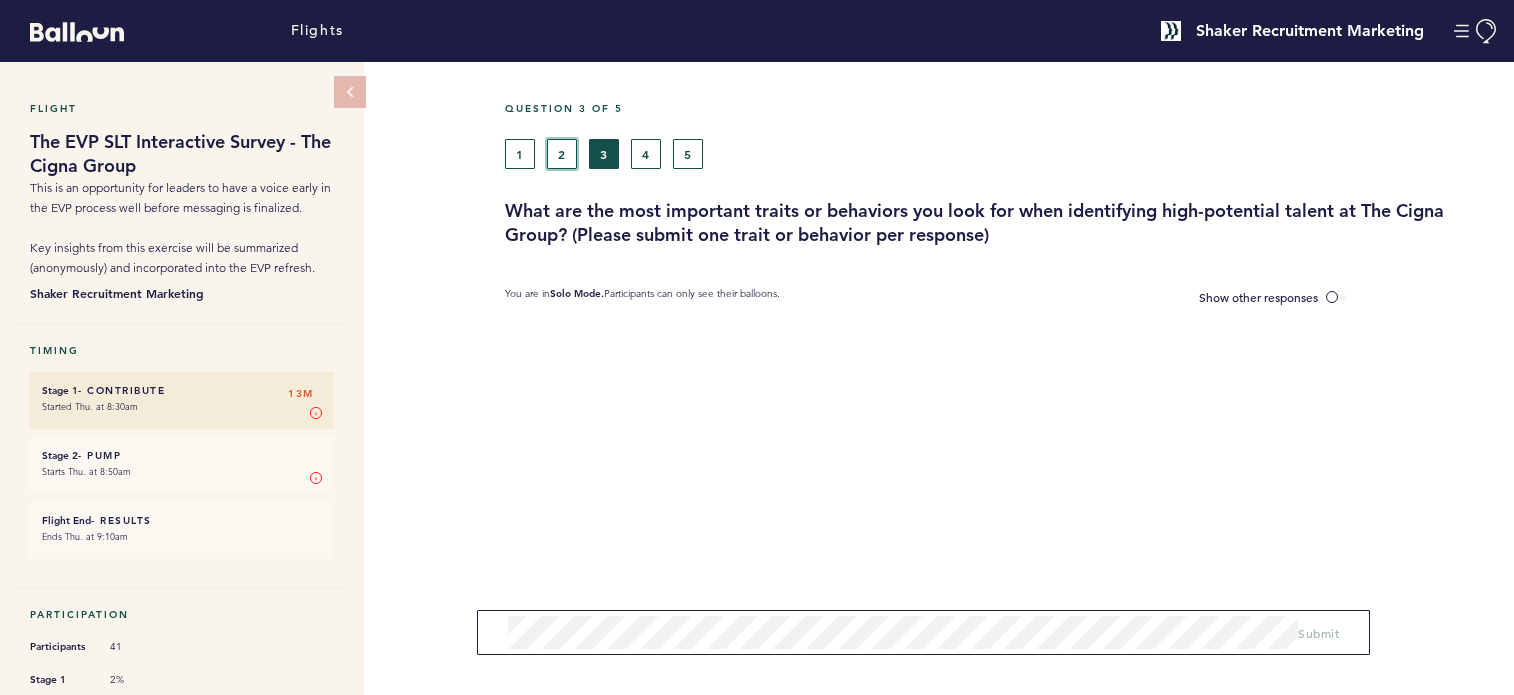 click on "2" at bounding box center (562, 154) 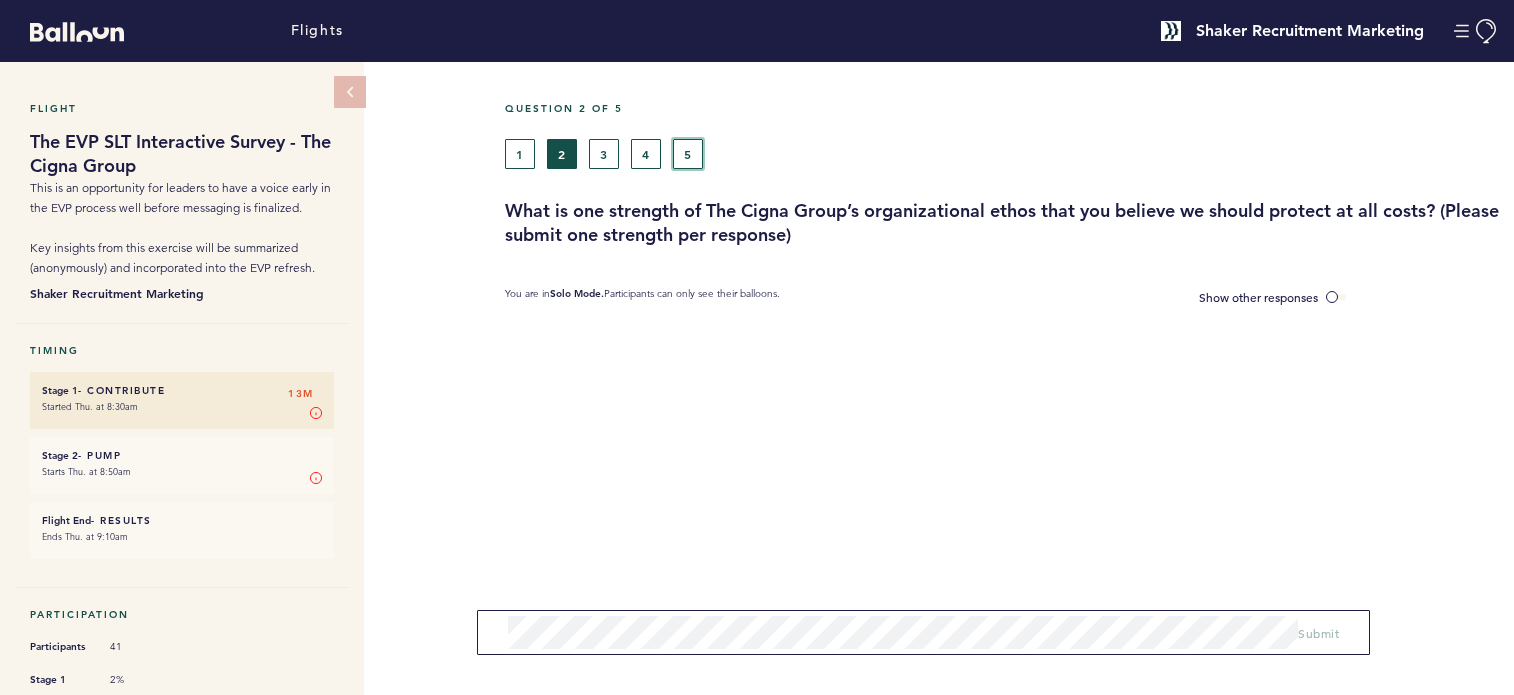click on "5" at bounding box center [688, 154] 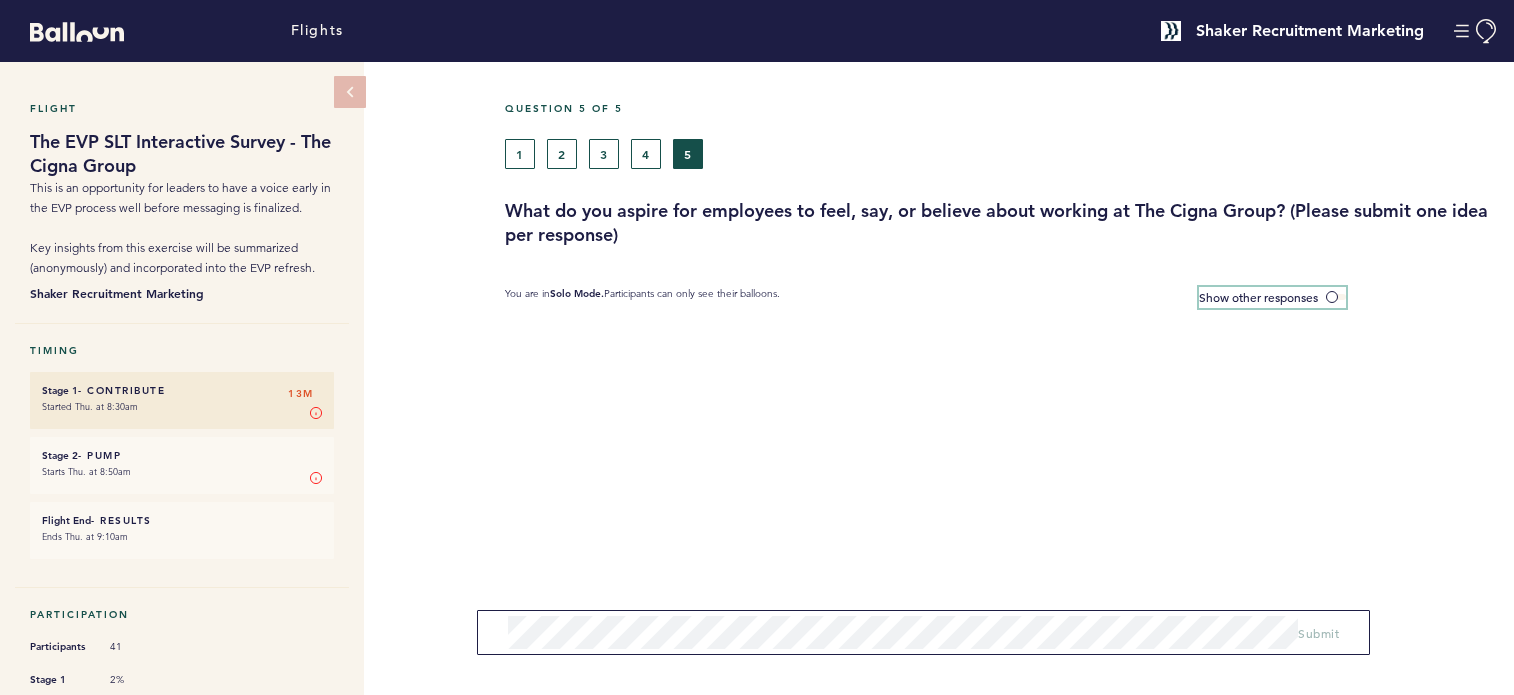 click at bounding box center [1336, 297] 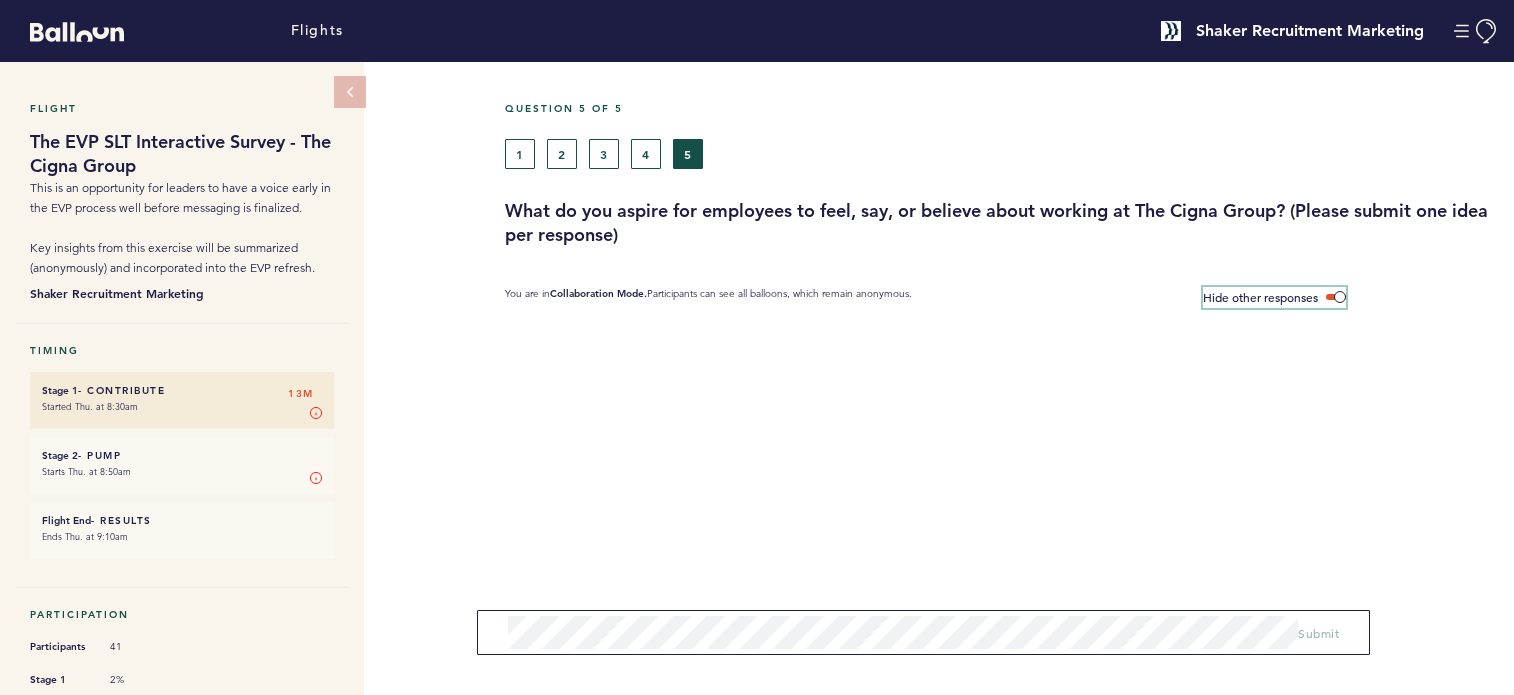 click at bounding box center [1336, 297] 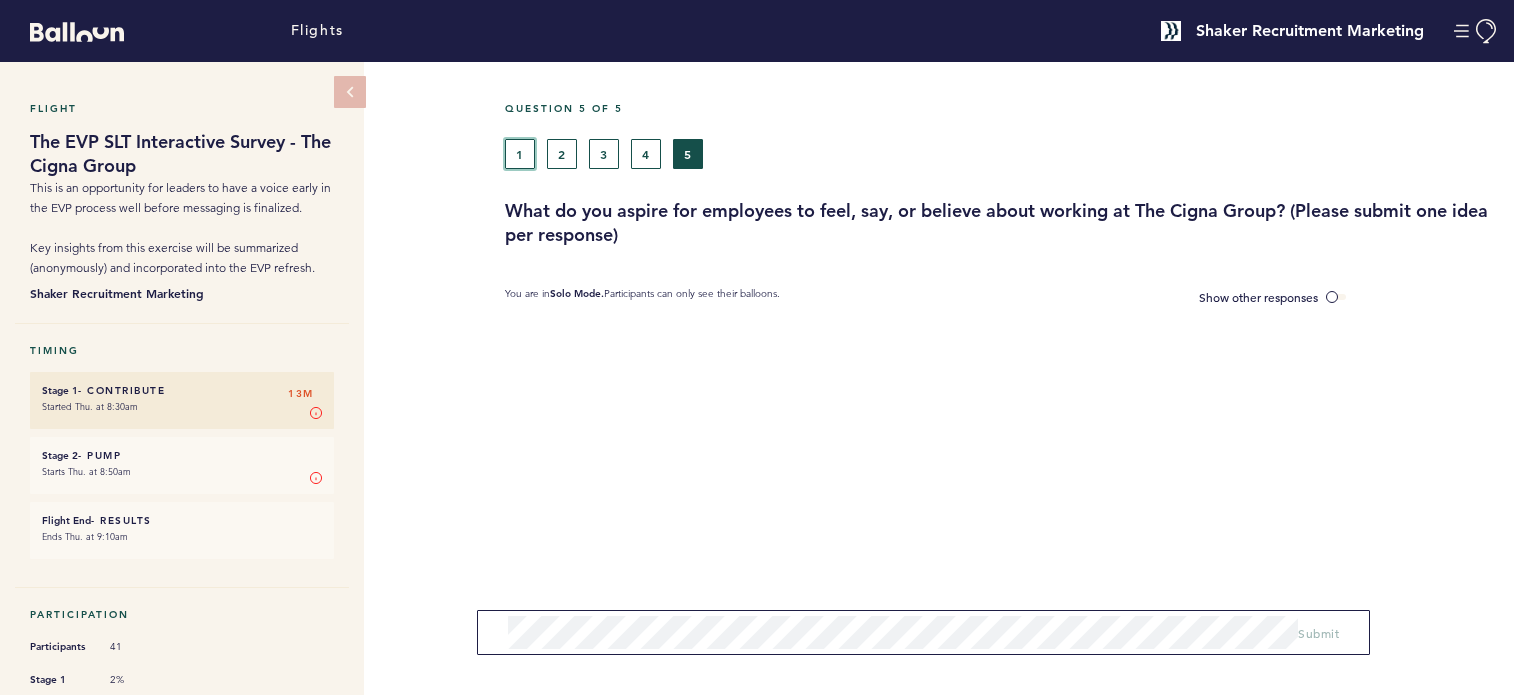 click on "1" at bounding box center (520, 154) 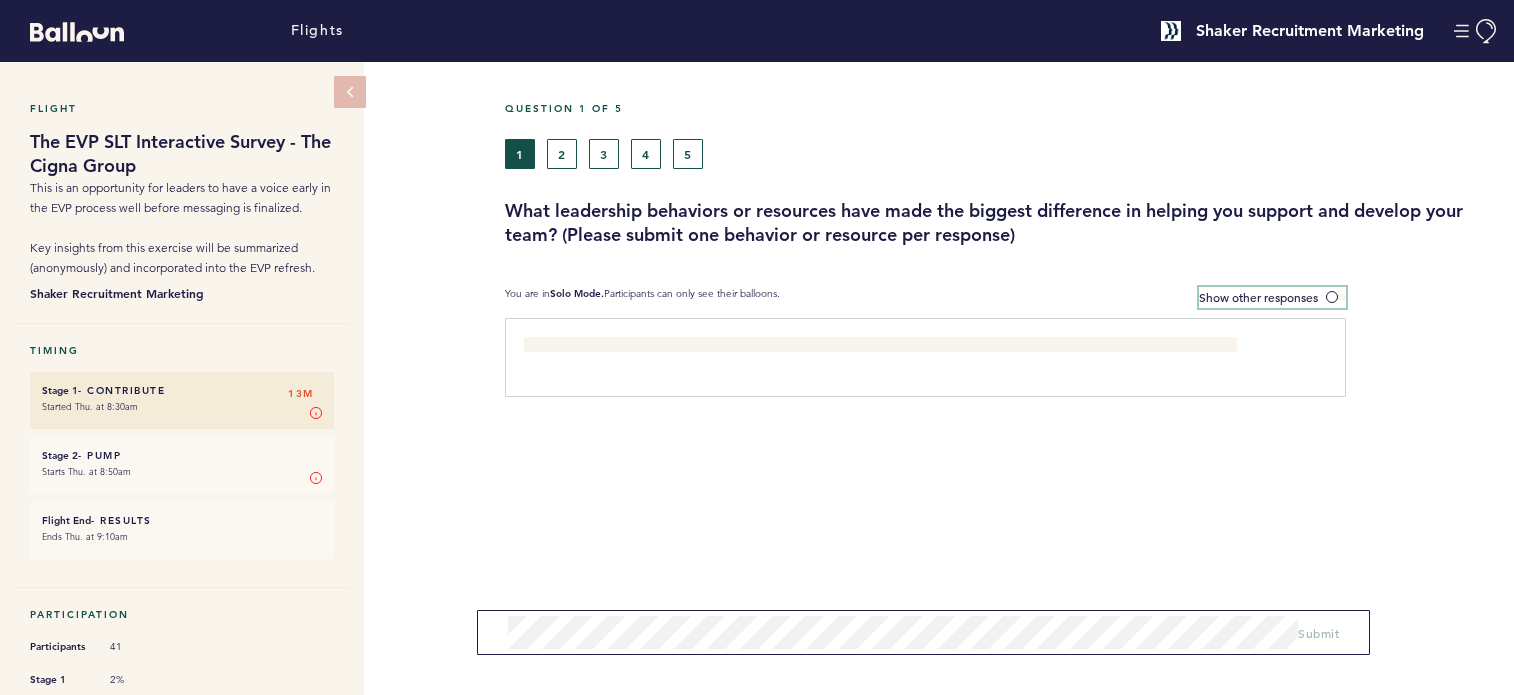 click at bounding box center (1336, 297) 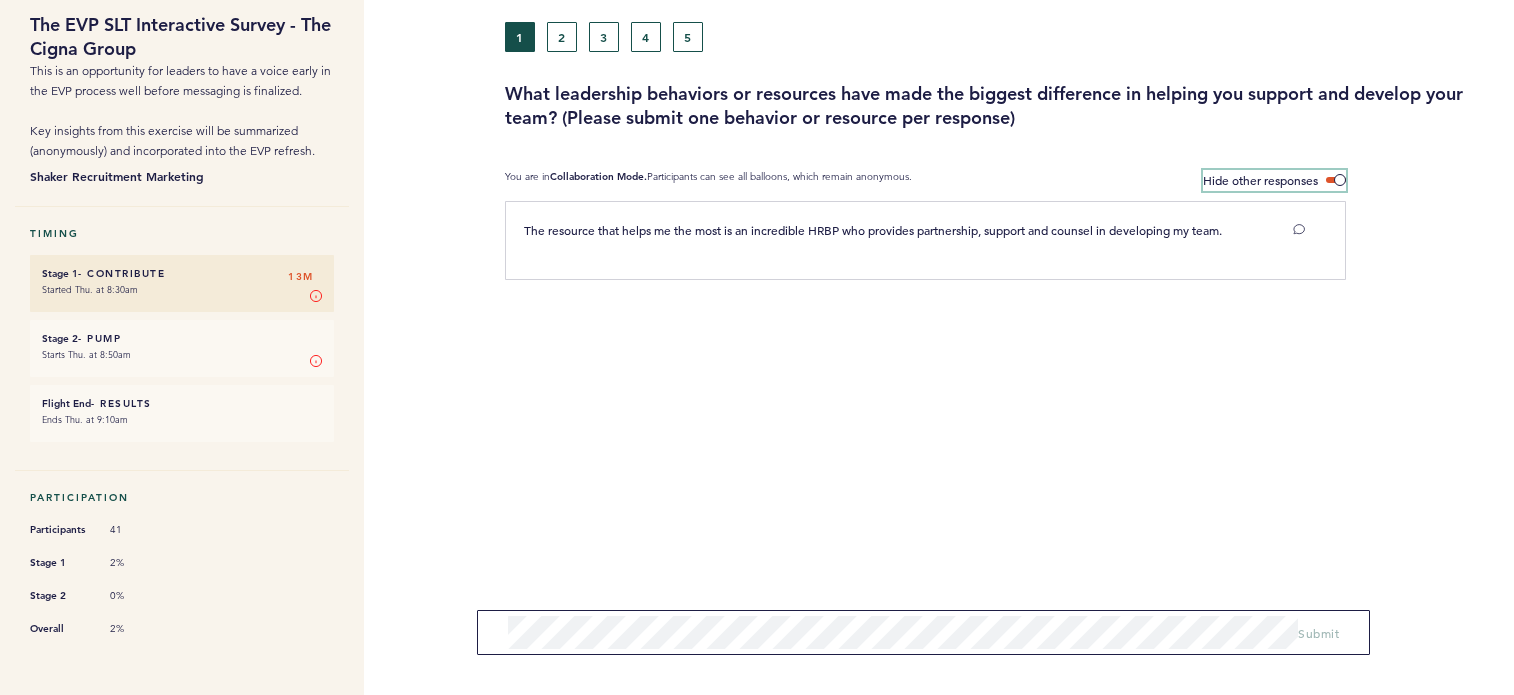 scroll, scrollTop: 0, scrollLeft: 0, axis: both 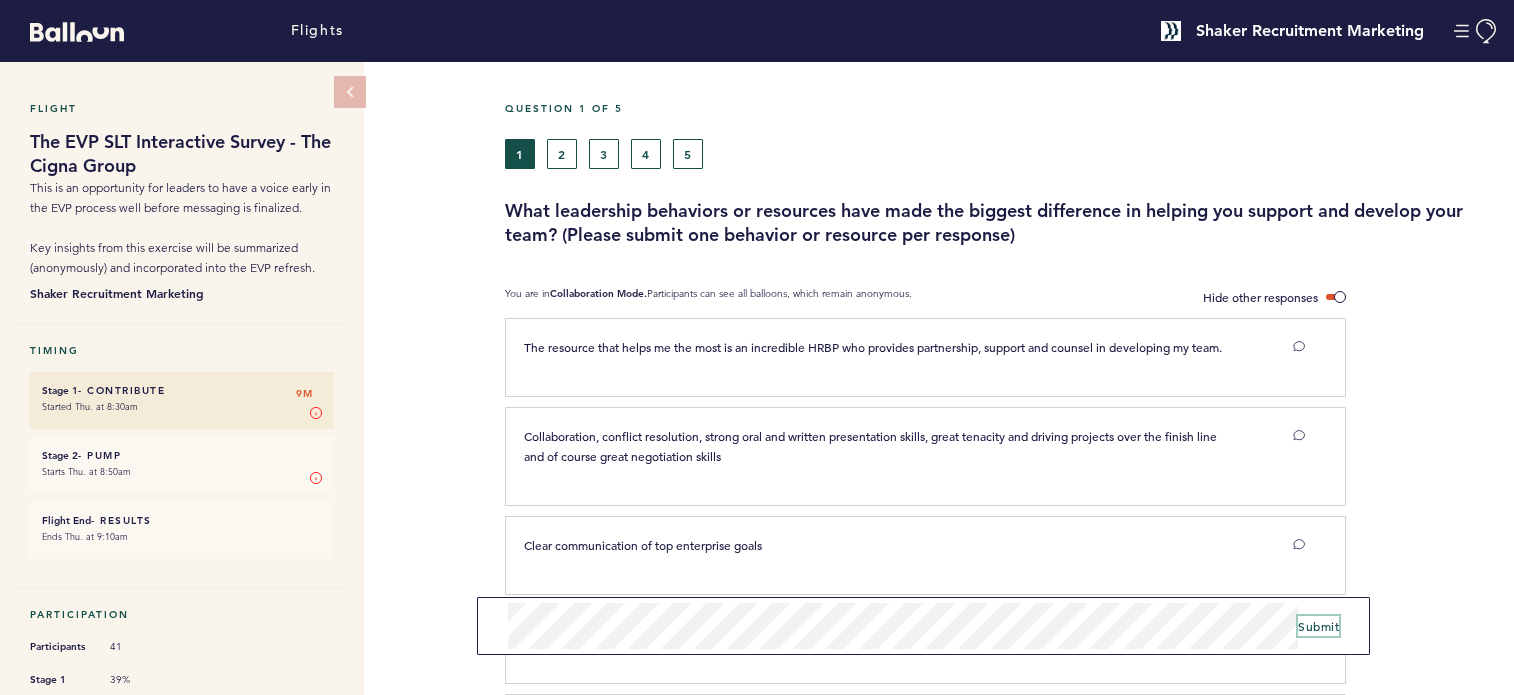 click on "Submit" at bounding box center [1318, 626] 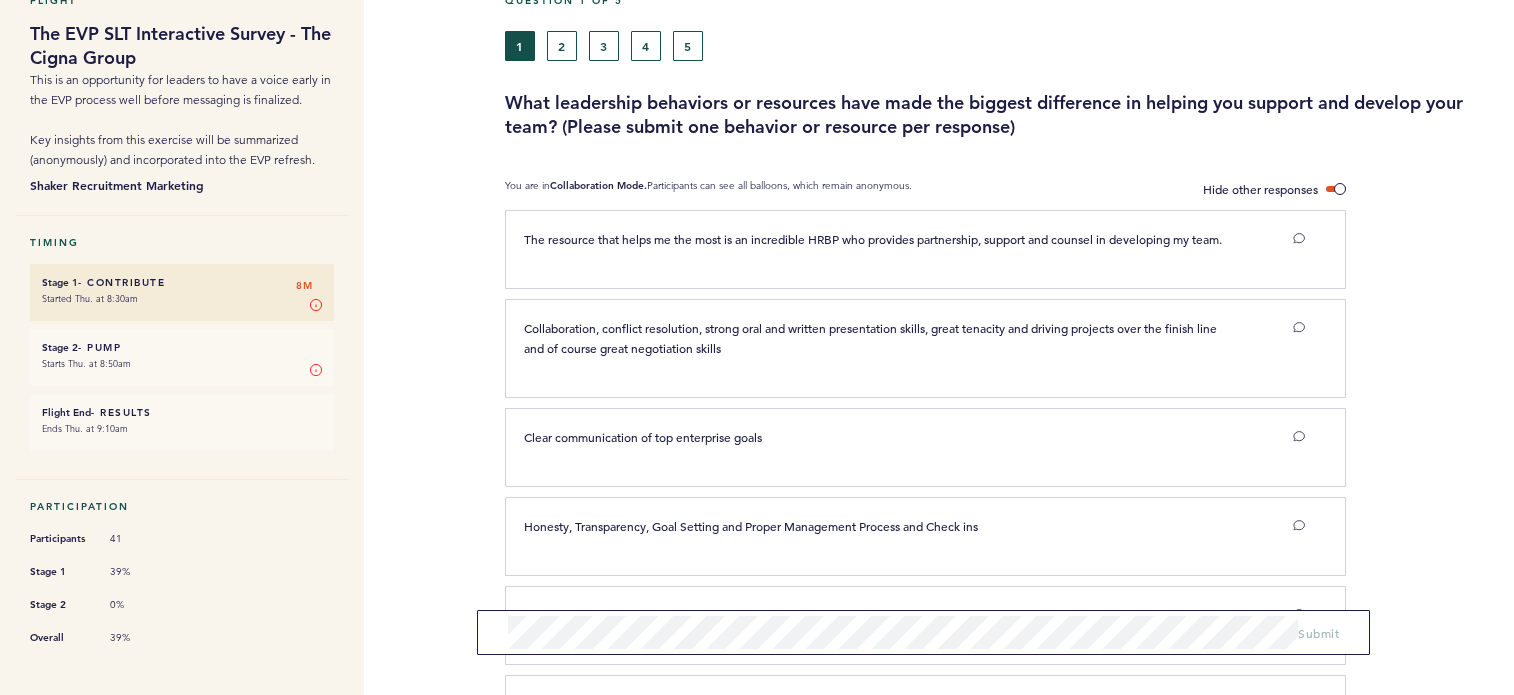 scroll, scrollTop: 0, scrollLeft: 0, axis: both 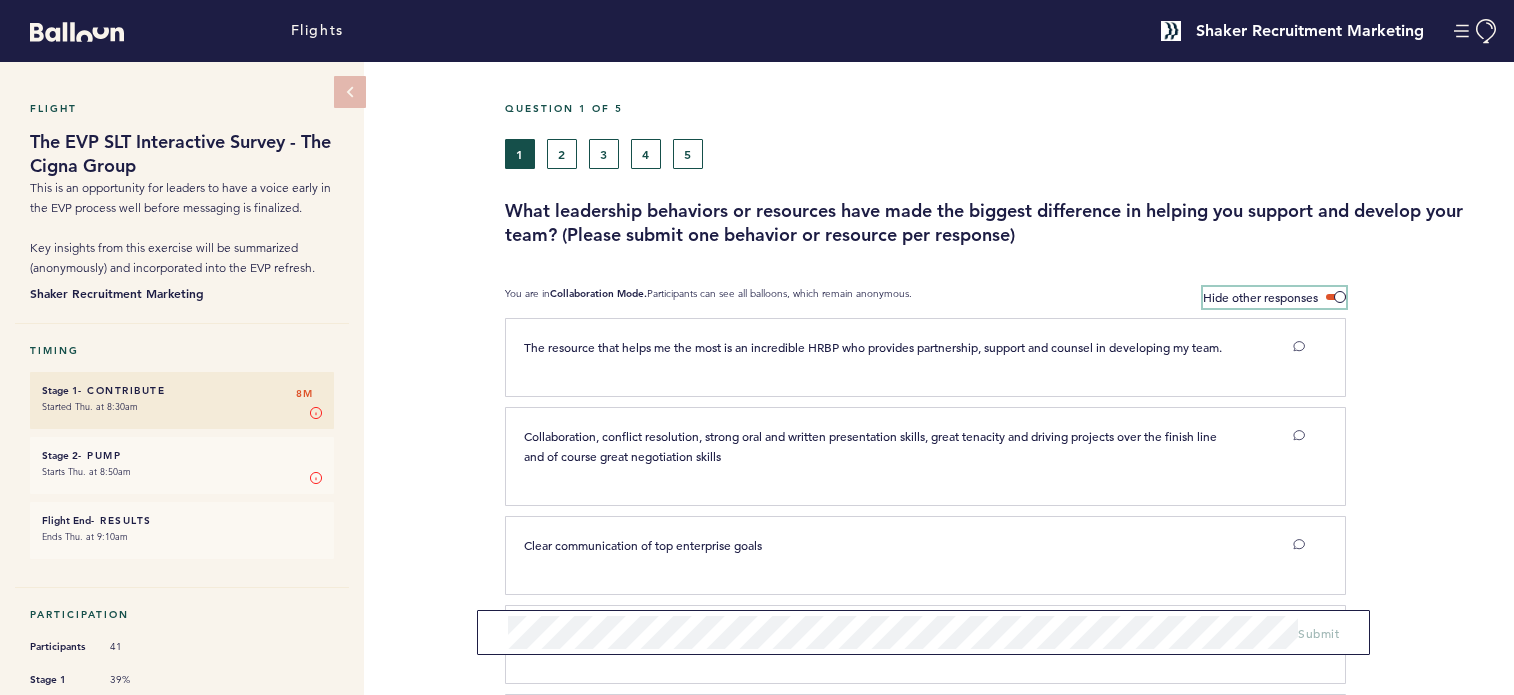 click on "Hide other responses" at bounding box center (1274, 297) 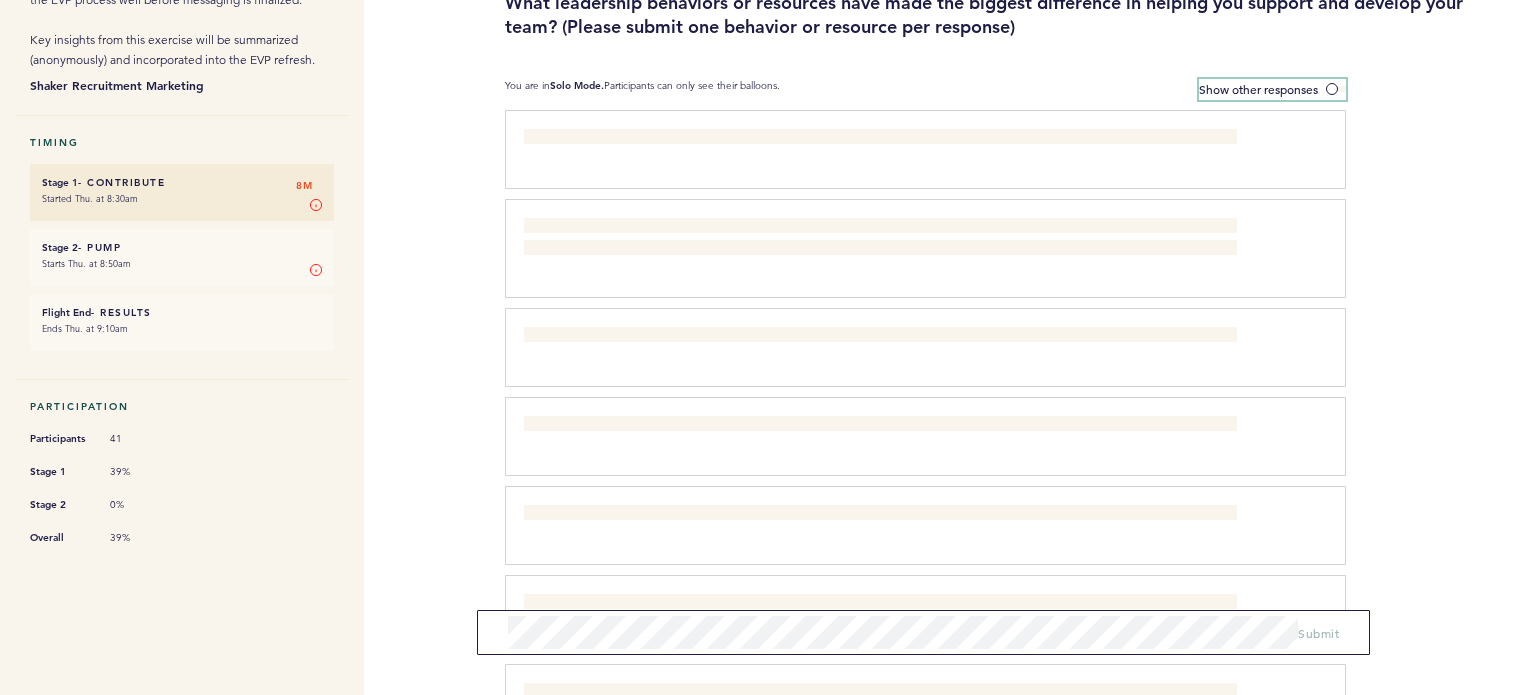 scroll, scrollTop: 0, scrollLeft: 0, axis: both 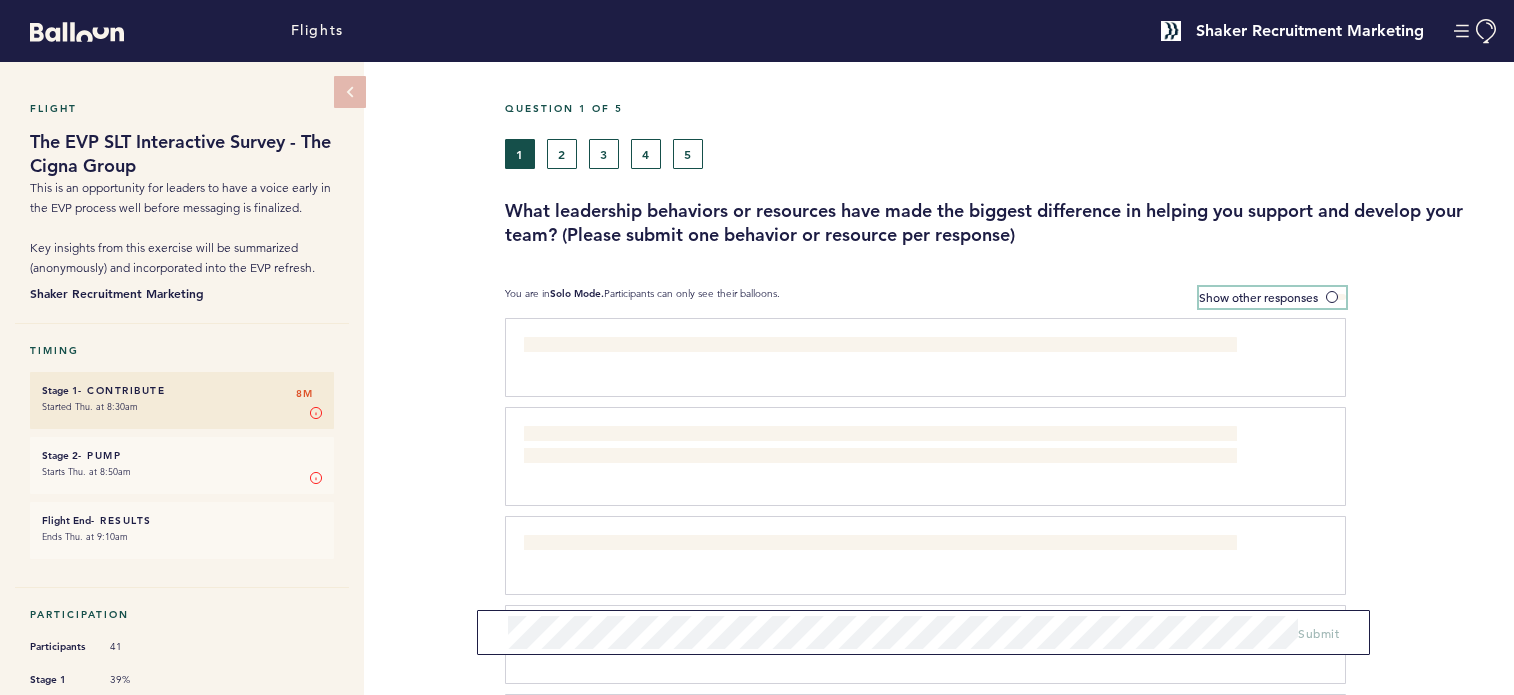click at bounding box center (1336, 297) 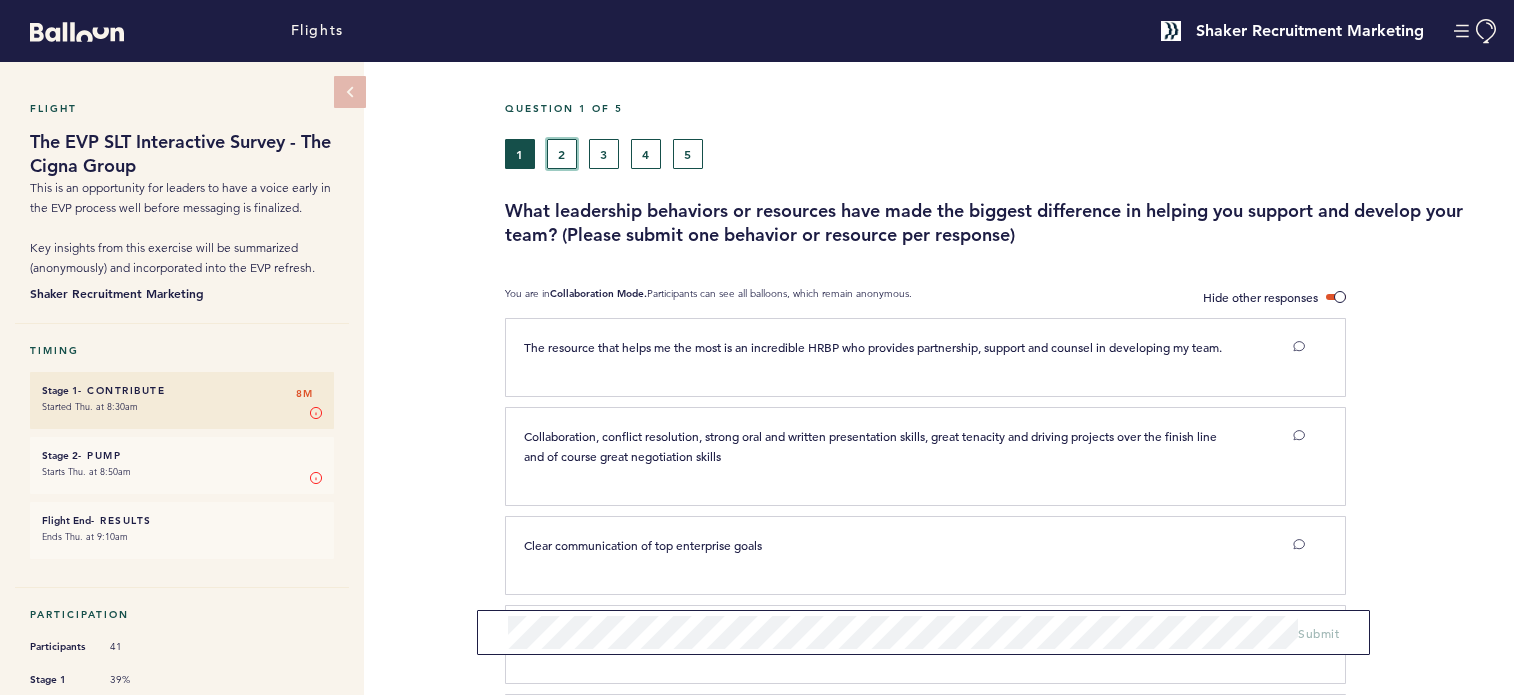 click on "2" at bounding box center (562, 154) 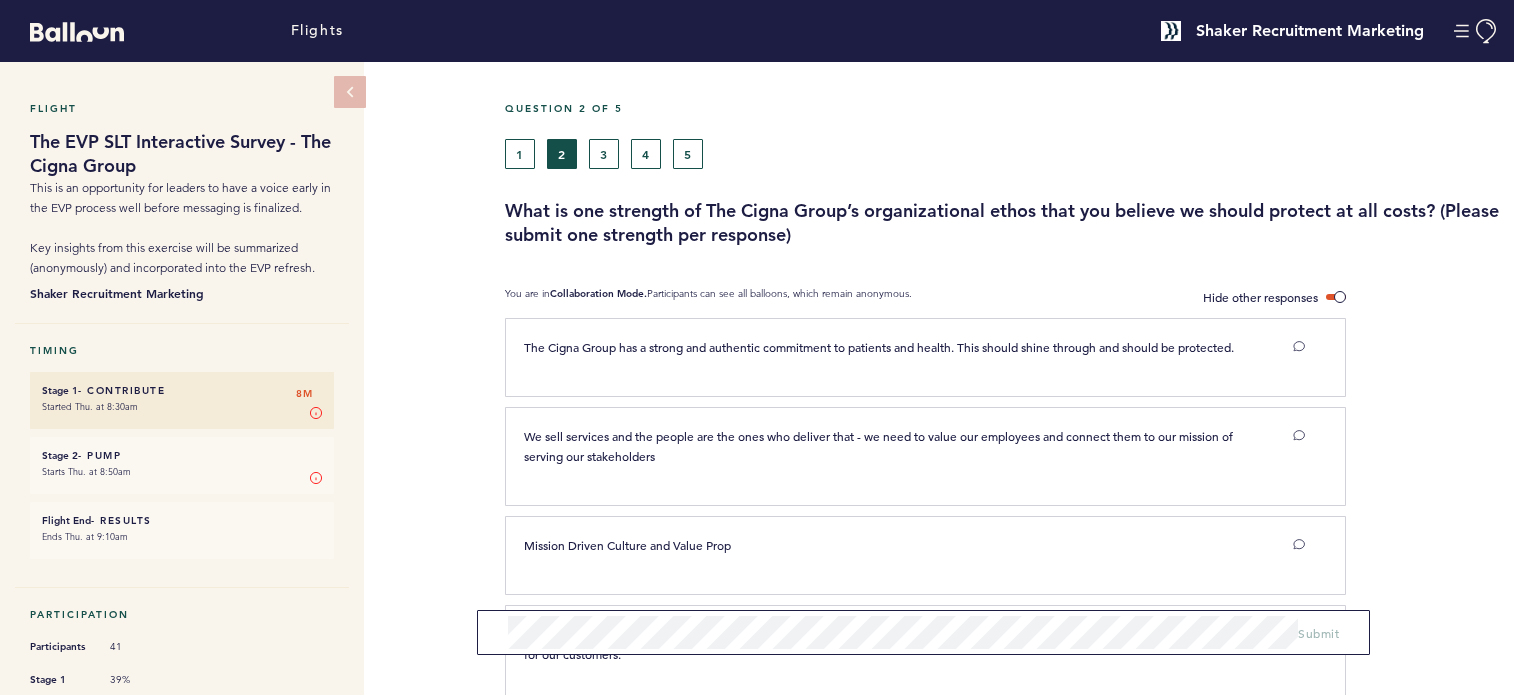click on "Submit" at bounding box center [923, 632] 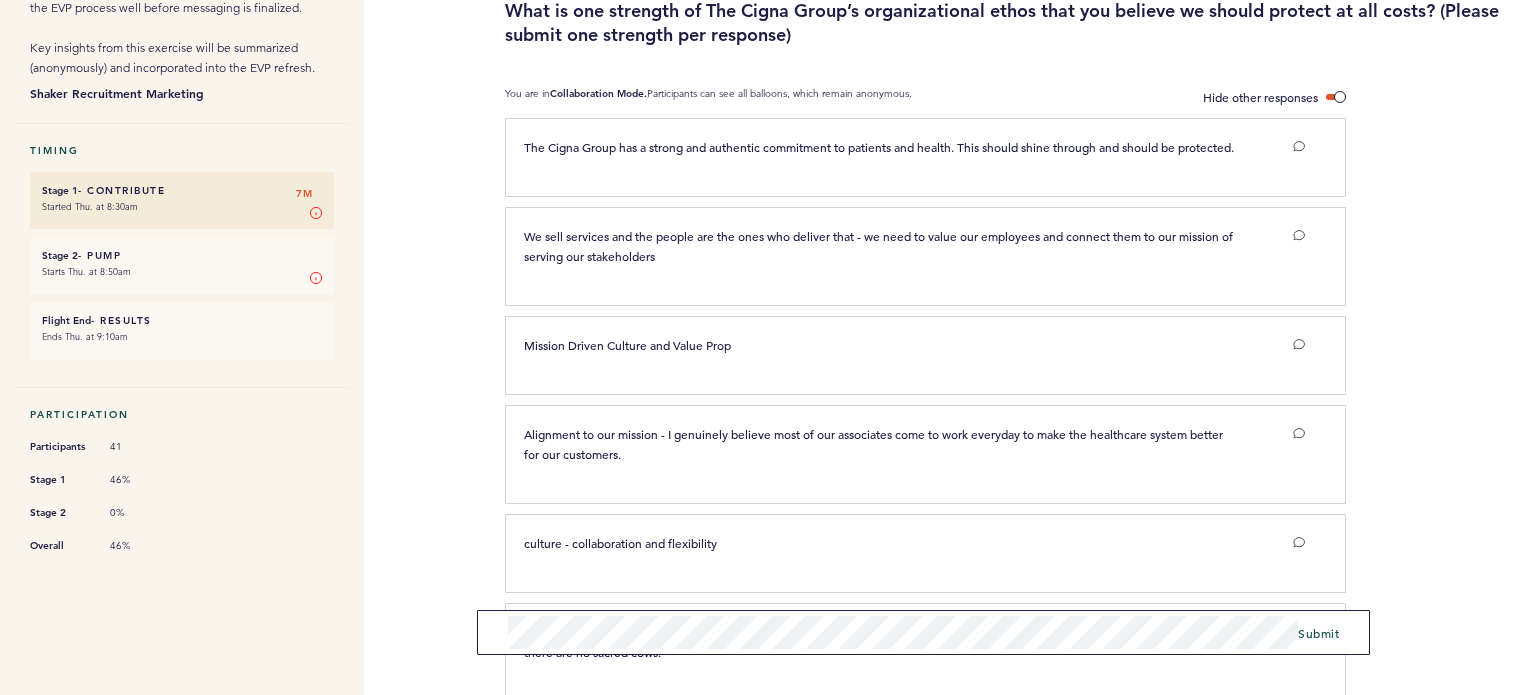 scroll, scrollTop: 100, scrollLeft: 0, axis: vertical 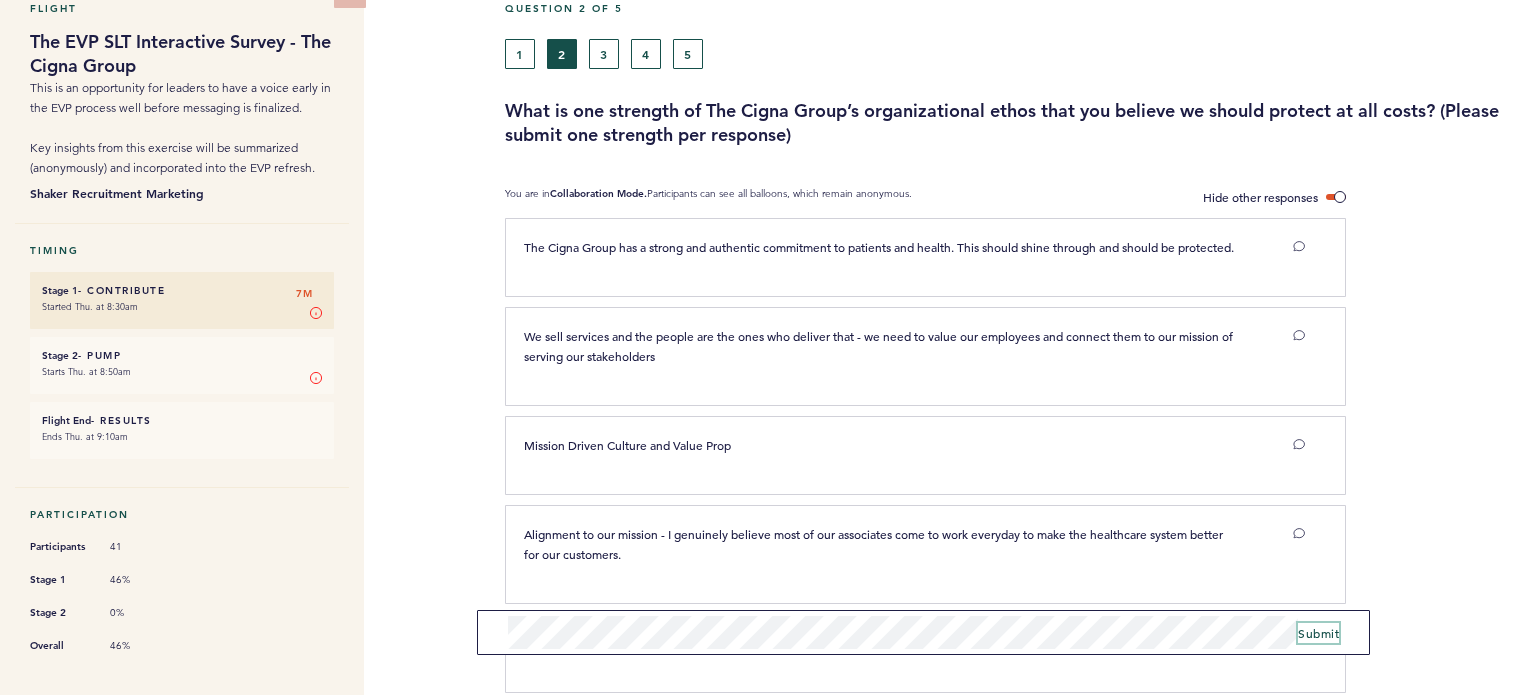 click on "Submit" at bounding box center (1318, 633) 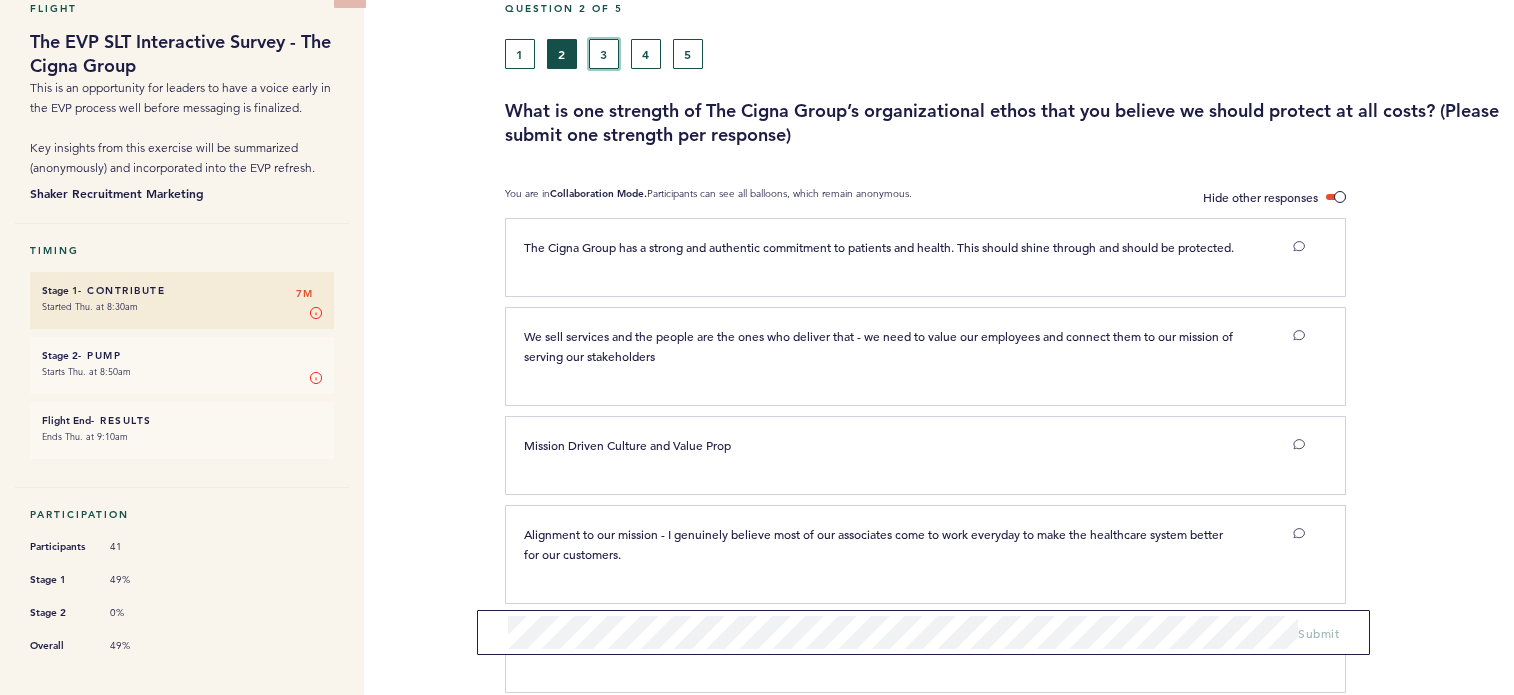 click on "3" at bounding box center (604, 54) 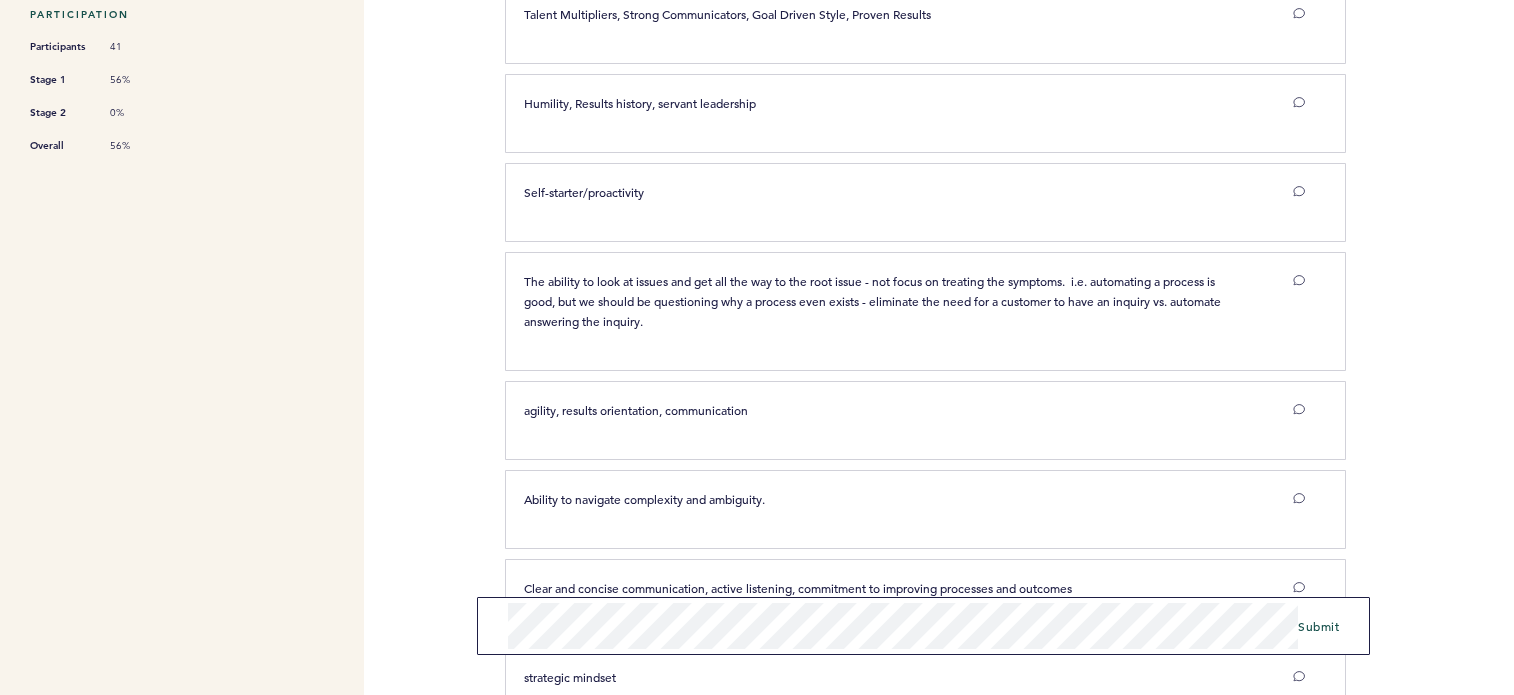 scroll, scrollTop: 400, scrollLeft: 0, axis: vertical 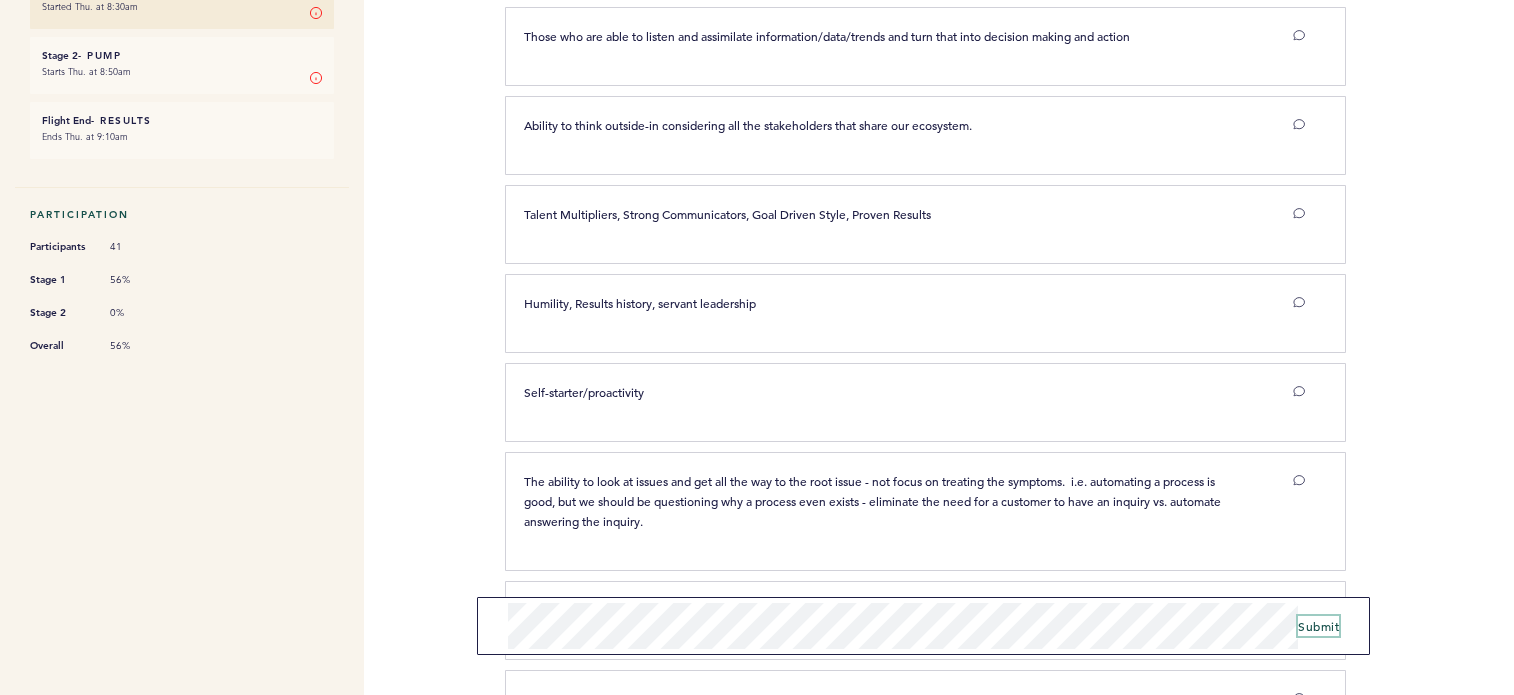 click on "Submit" at bounding box center (1318, 626) 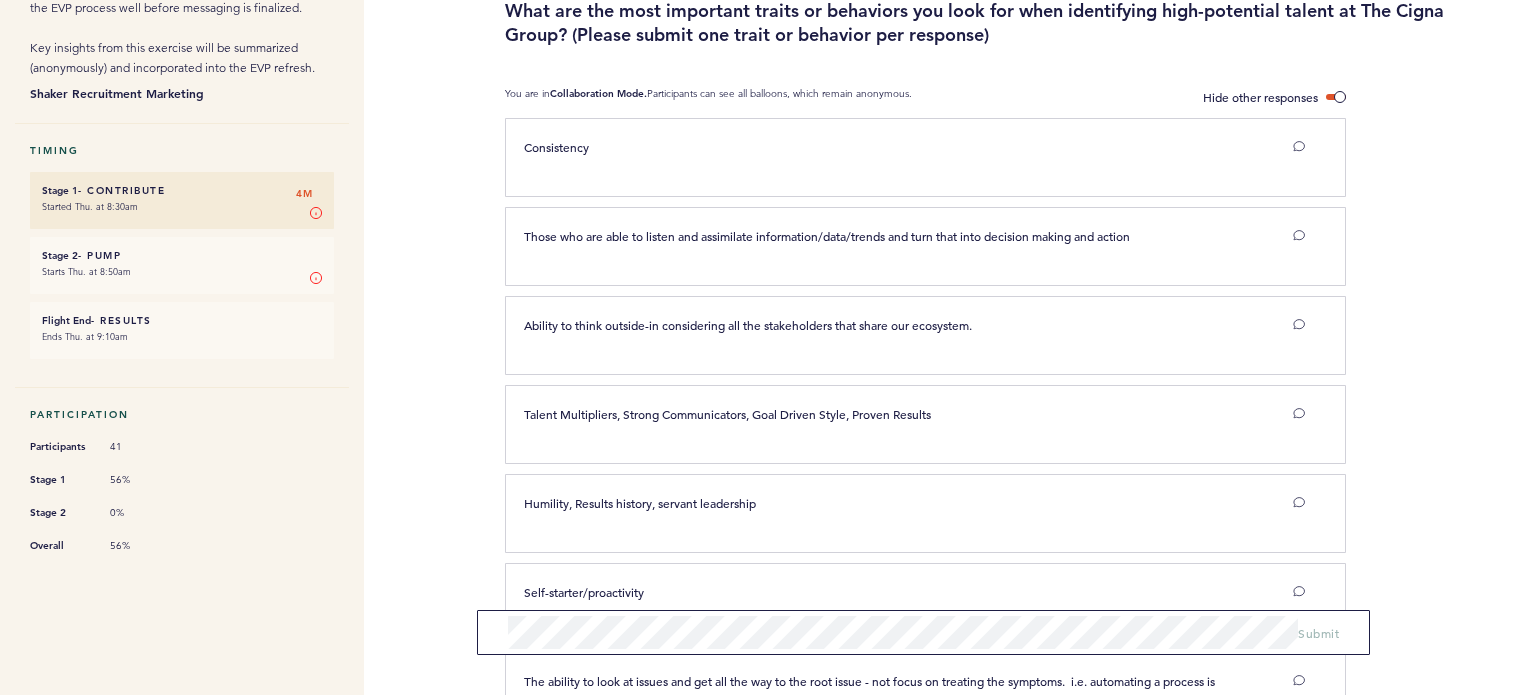 scroll, scrollTop: 0, scrollLeft: 0, axis: both 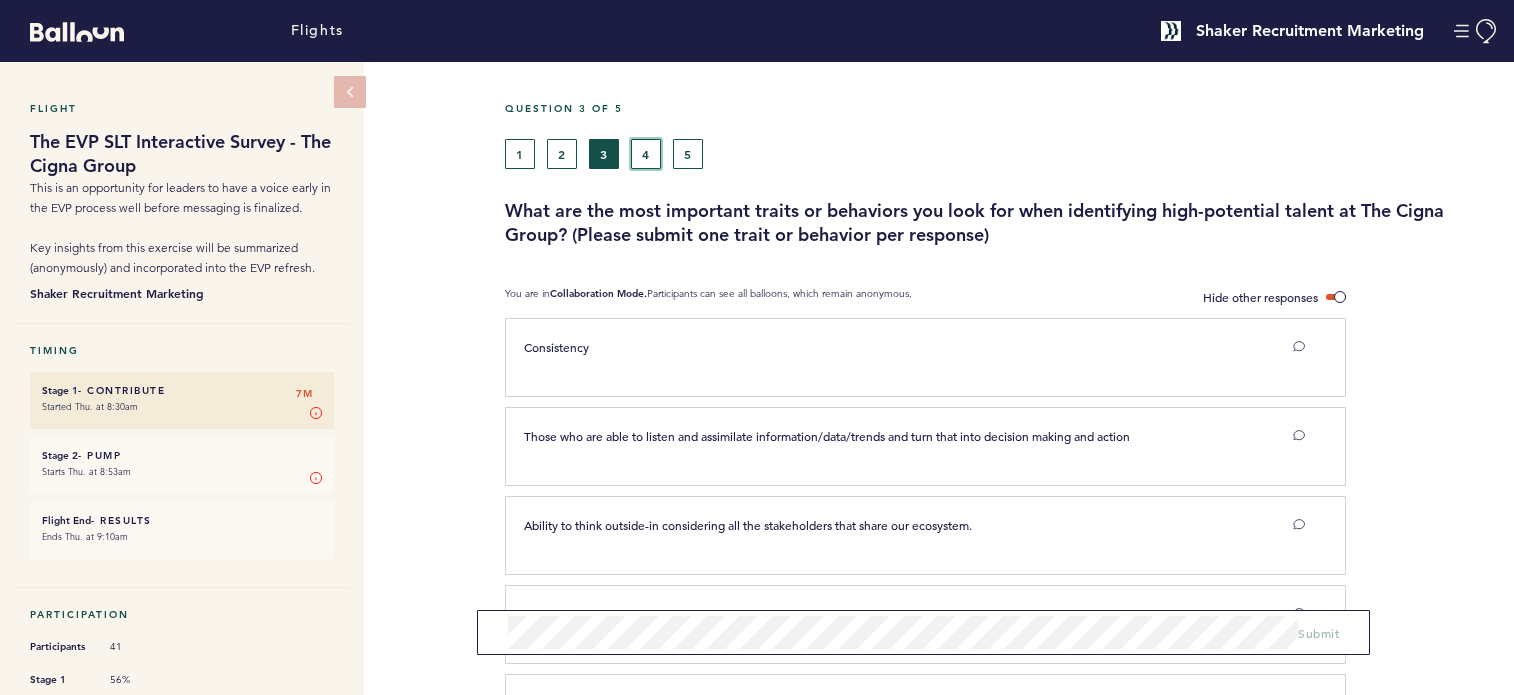 click on "4" at bounding box center [646, 154] 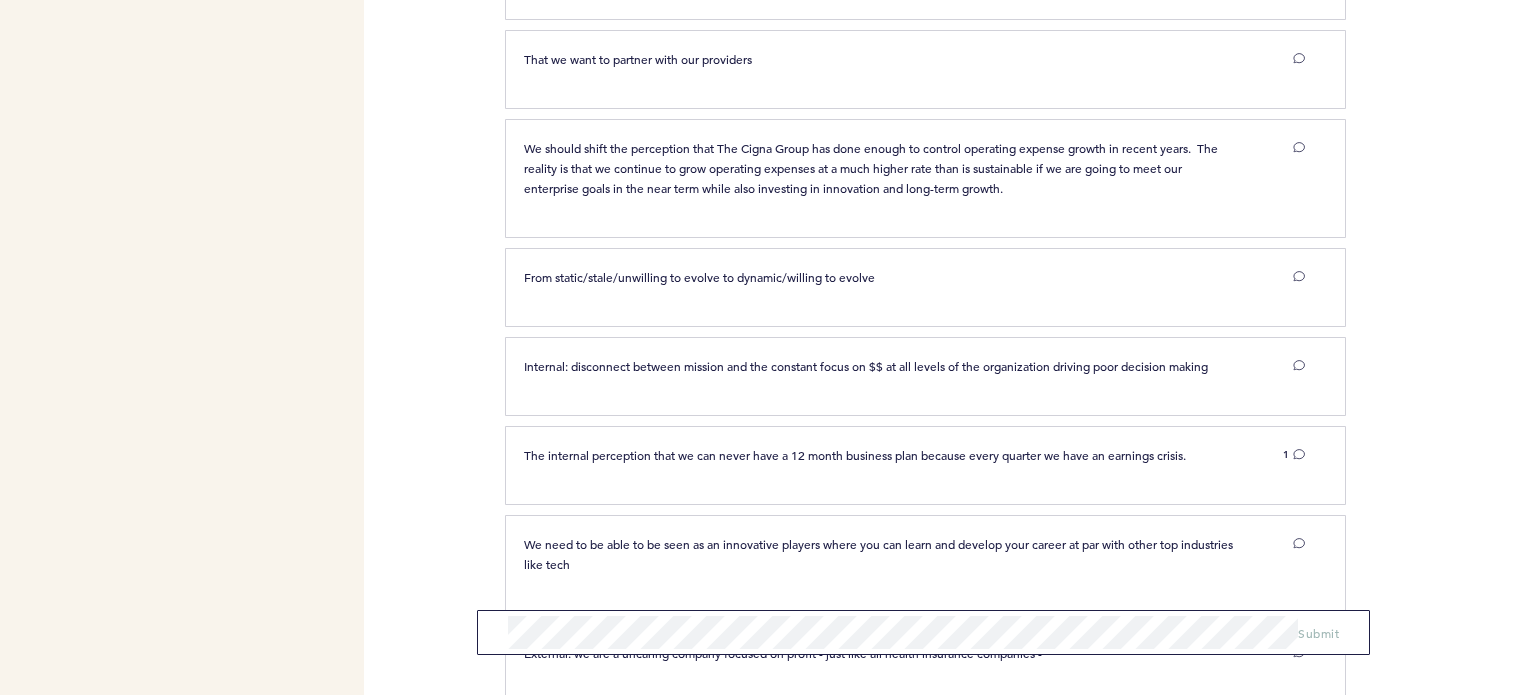 scroll, scrollTop: 1200, scrollLeft: 0, axis: vertical 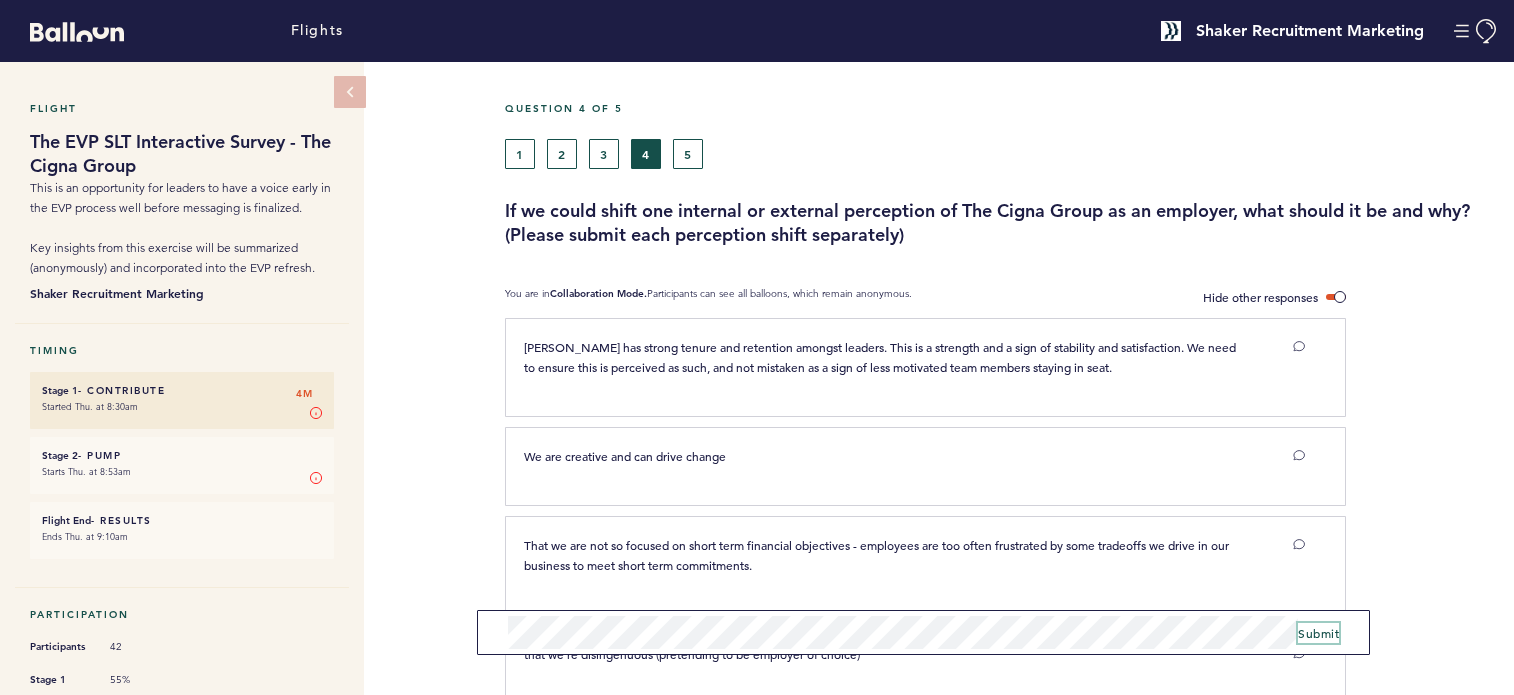 click on "Submit" at bounding box center [1318, 633] 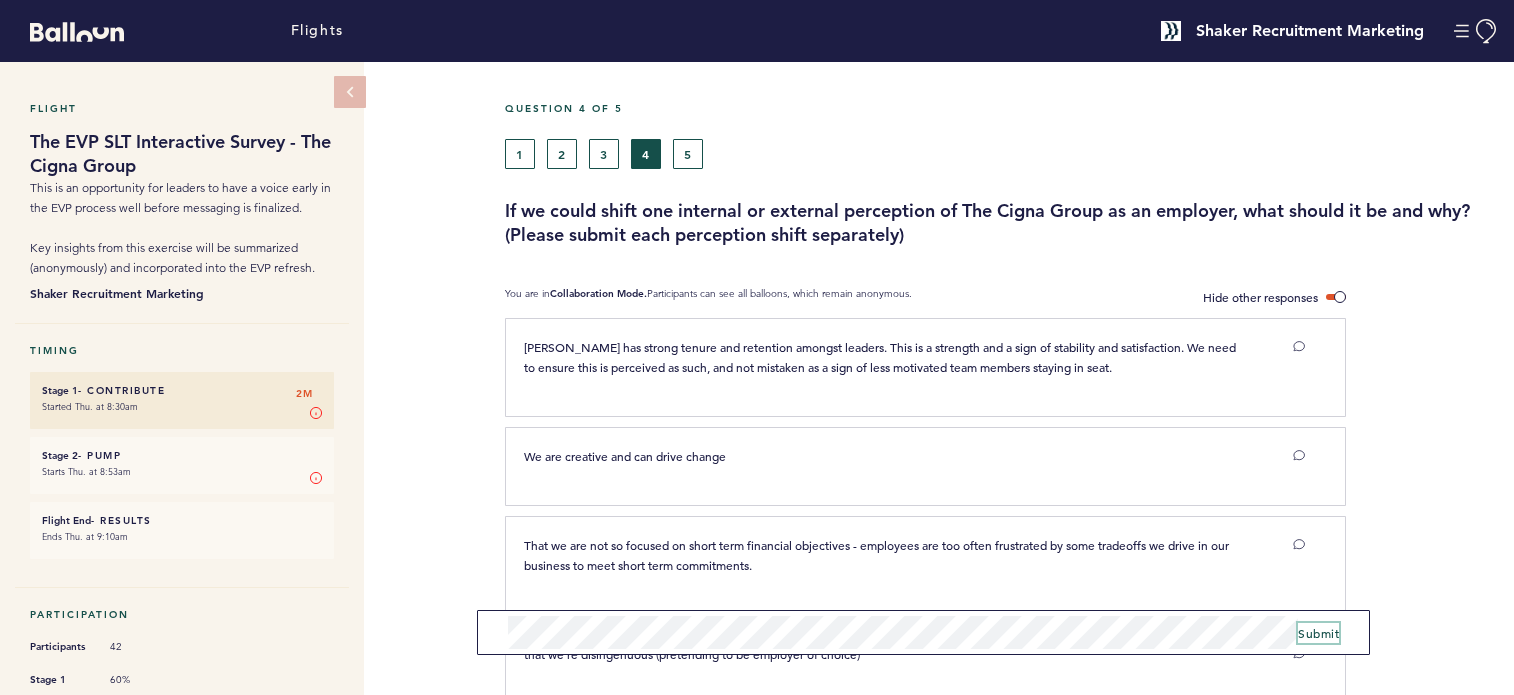 click on "Submit" at bounding box center (1318, 633) 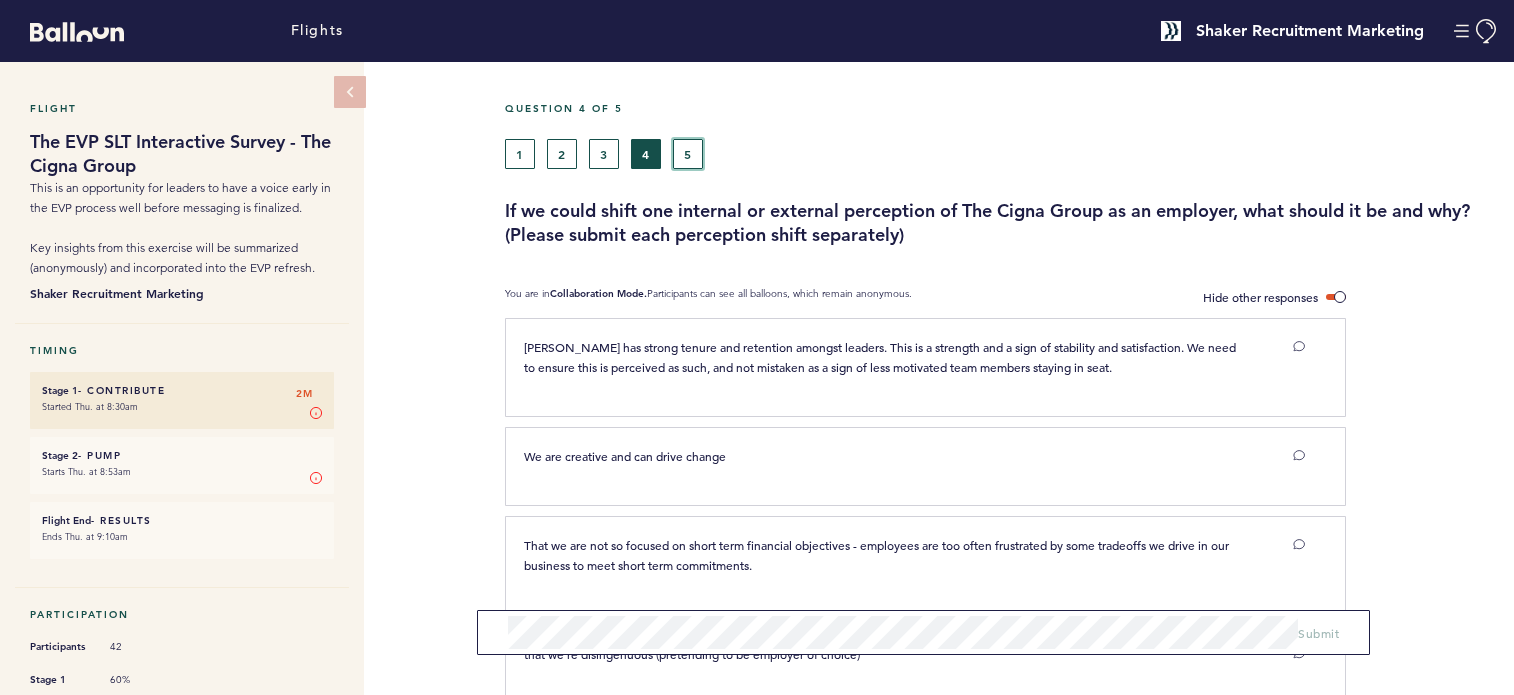 click on "5" at bounding box center [688, 154] 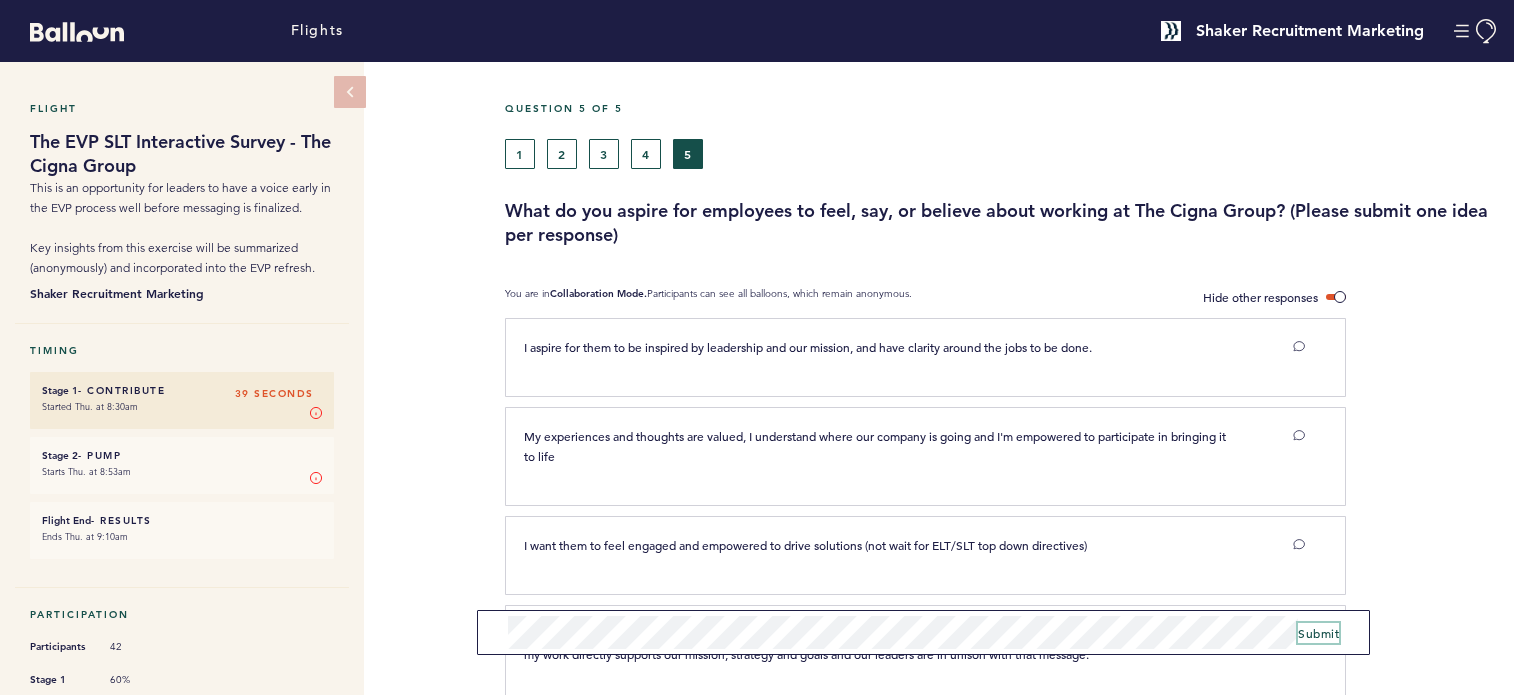 click on "Submit" at bounding box center [1318, 633] 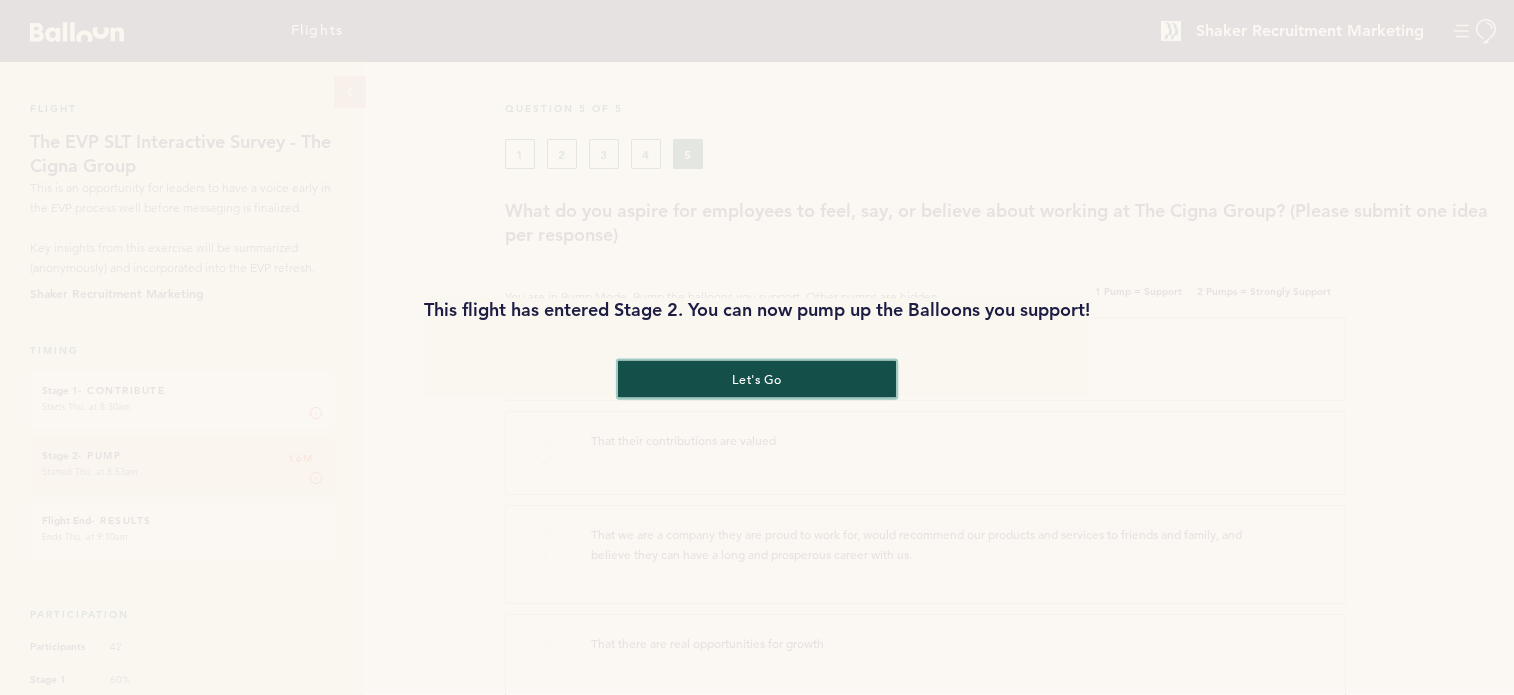 click on "let's go" at bounding box center (757, 379) 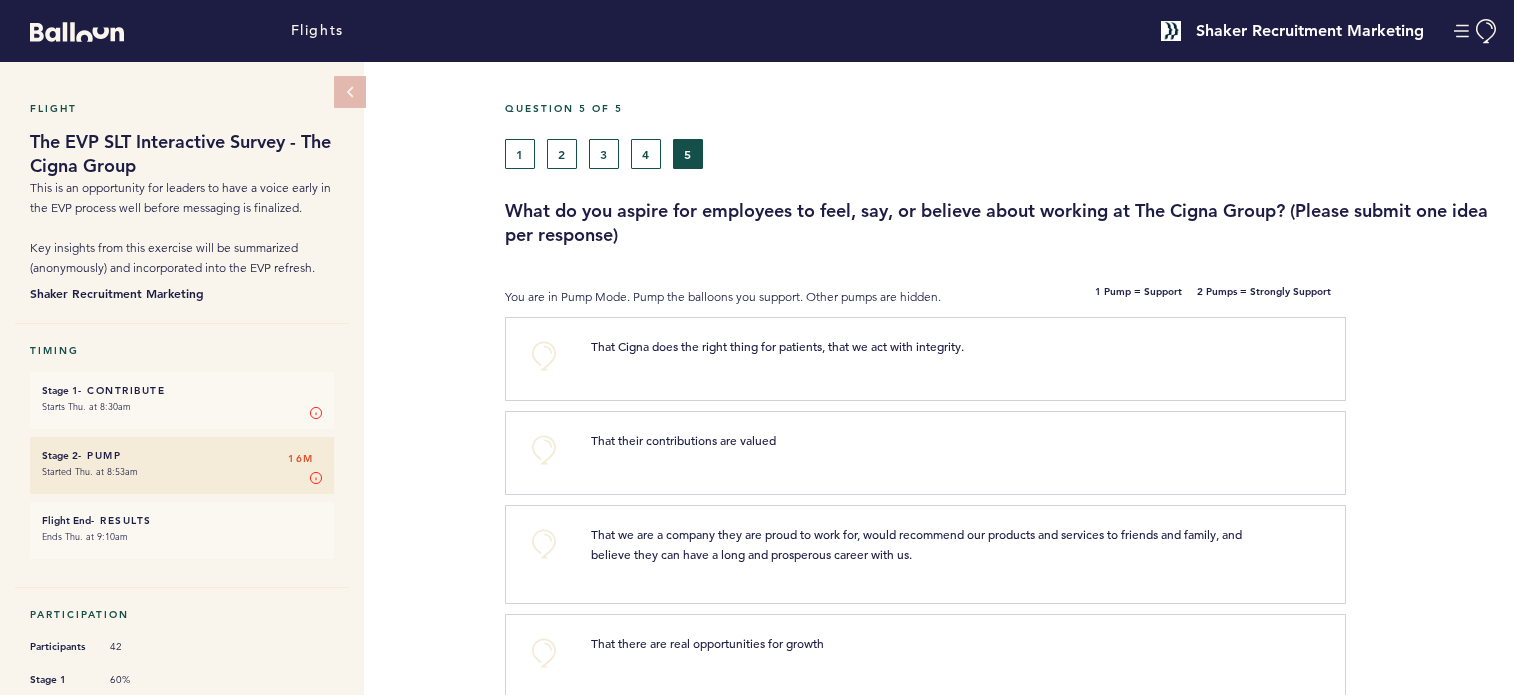 scroll, scrollTop: 100, scrollLeft: 0, axis: vertical 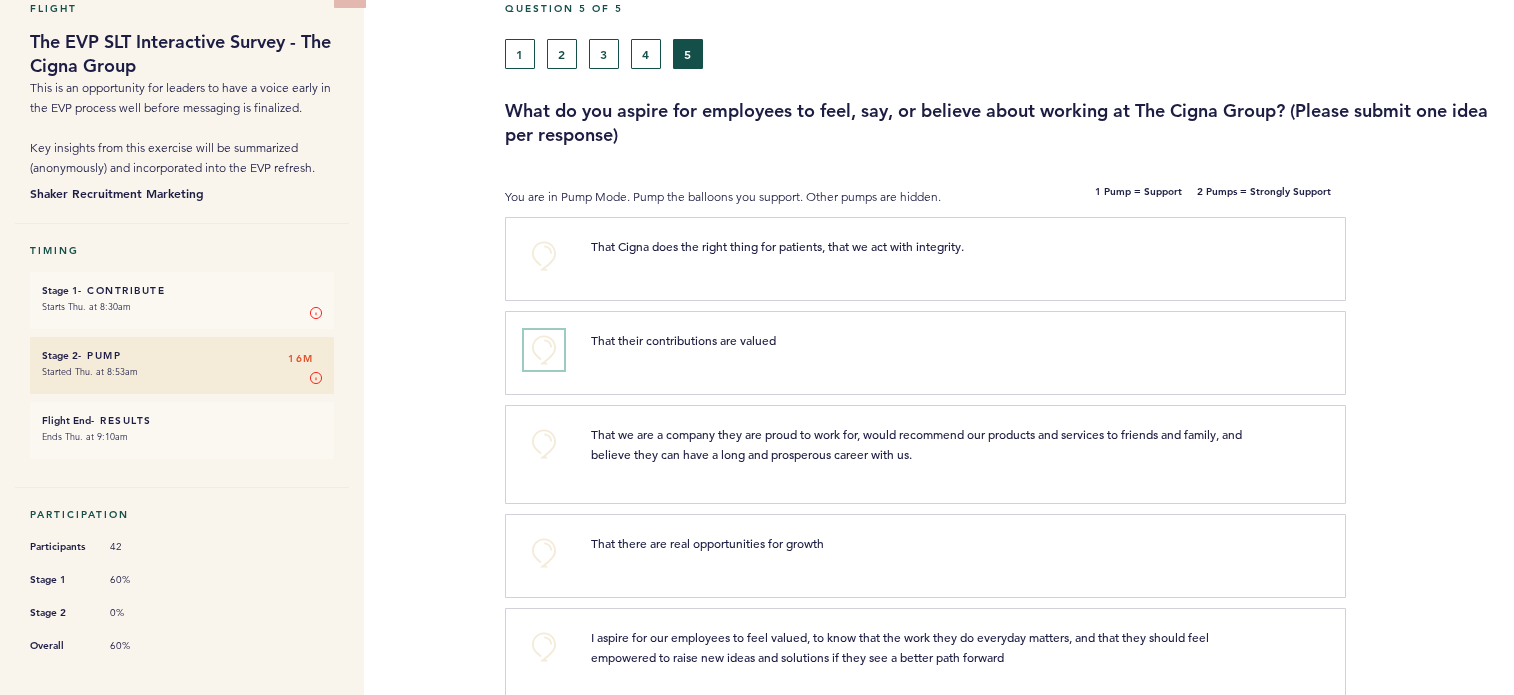 click on "+0" at bounding box center [544, 350] 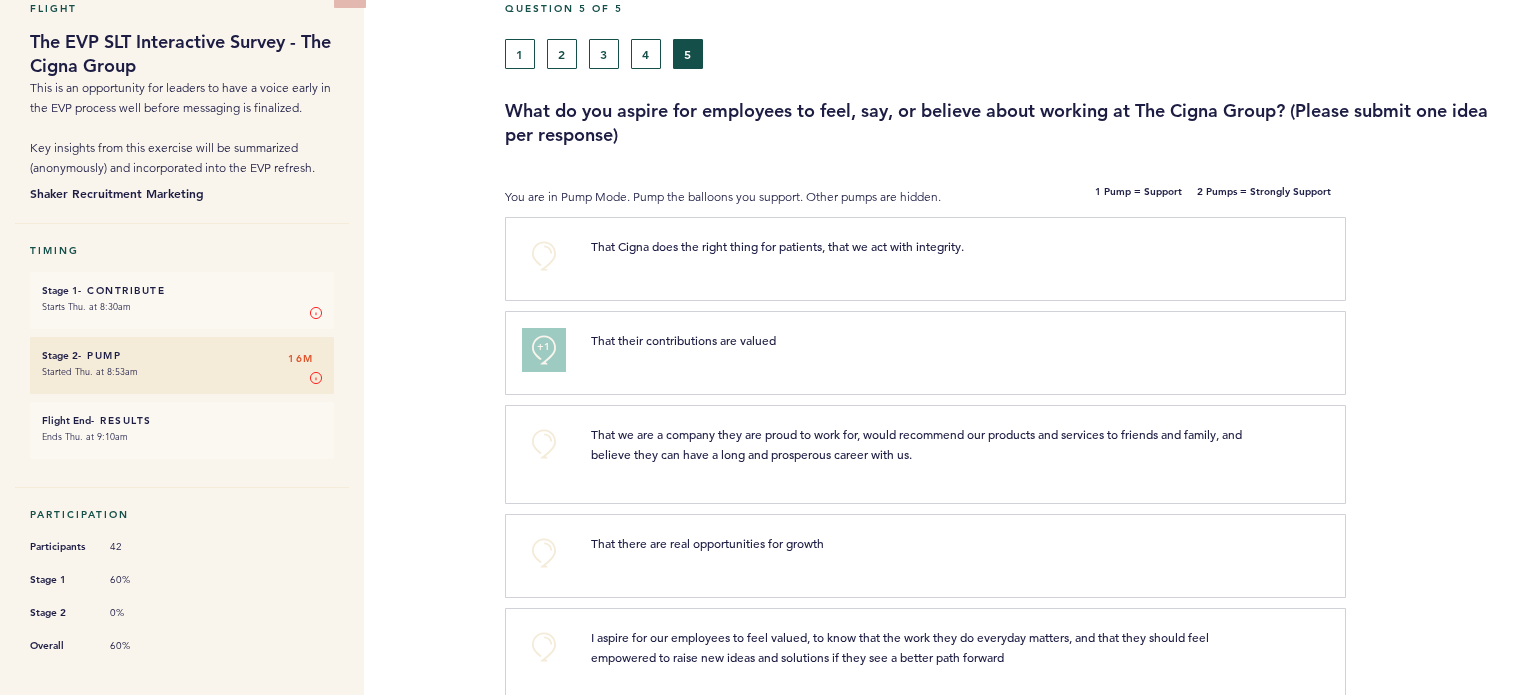 click on "+1" at bounding box center (544, 347) 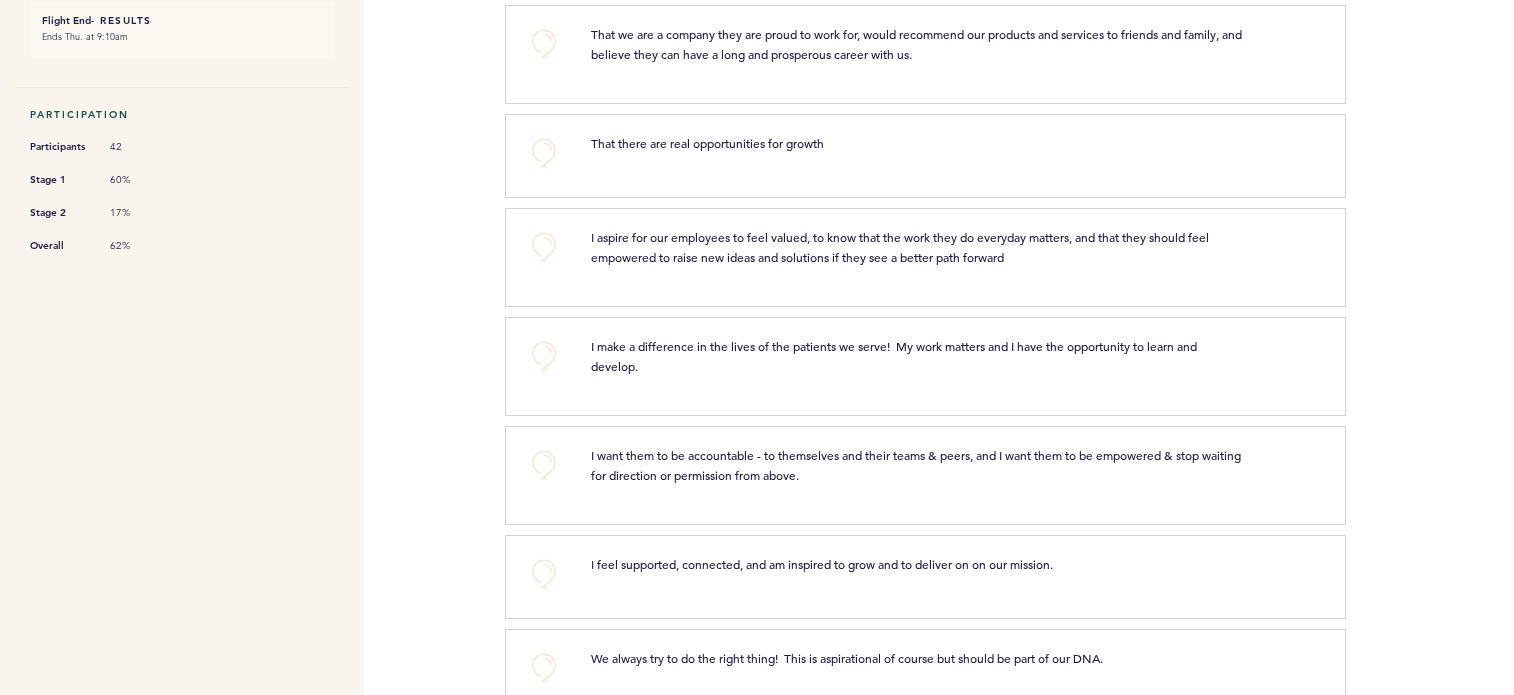 scroll, scrollTop: 600, scrollLeft: 0, axis: vertical 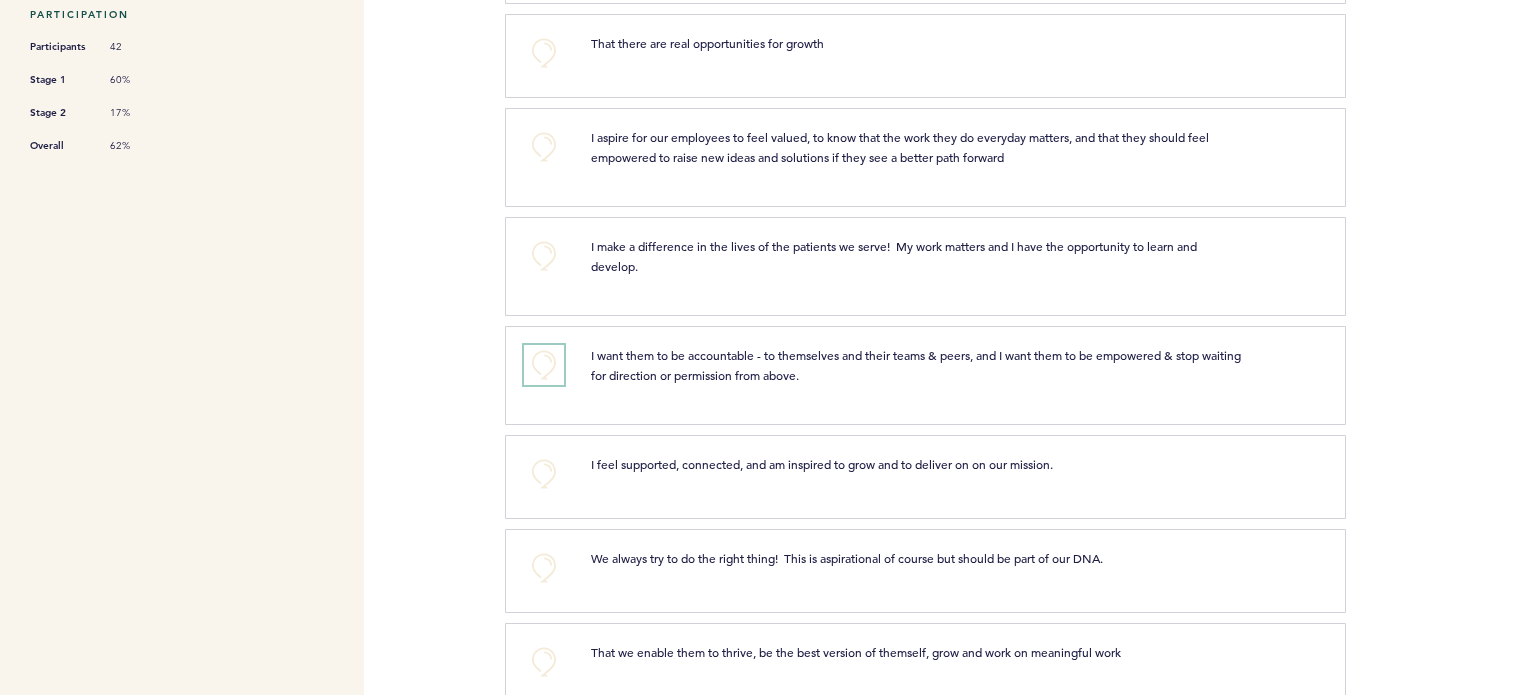 click on "+0" at bounding box center (544, 365) 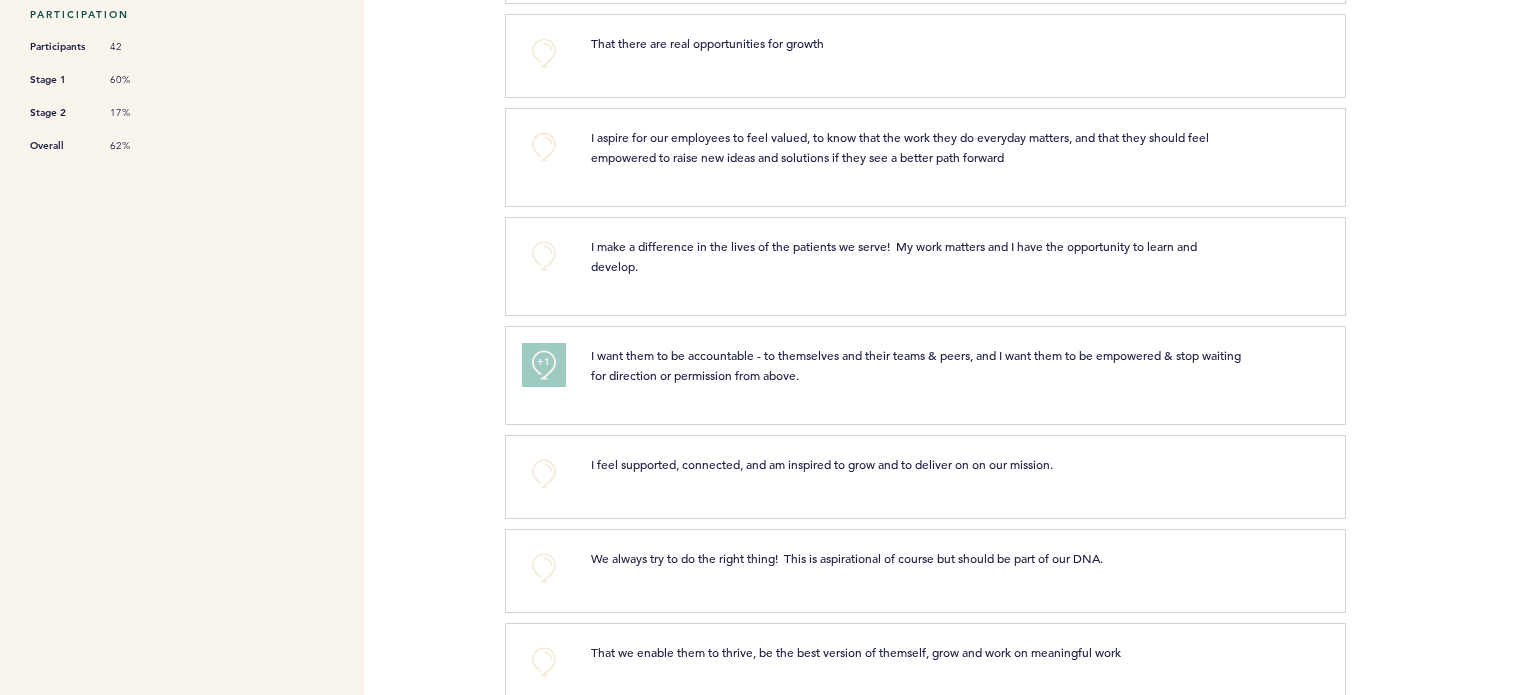 click on "+1" at bounding box center (544, 362) 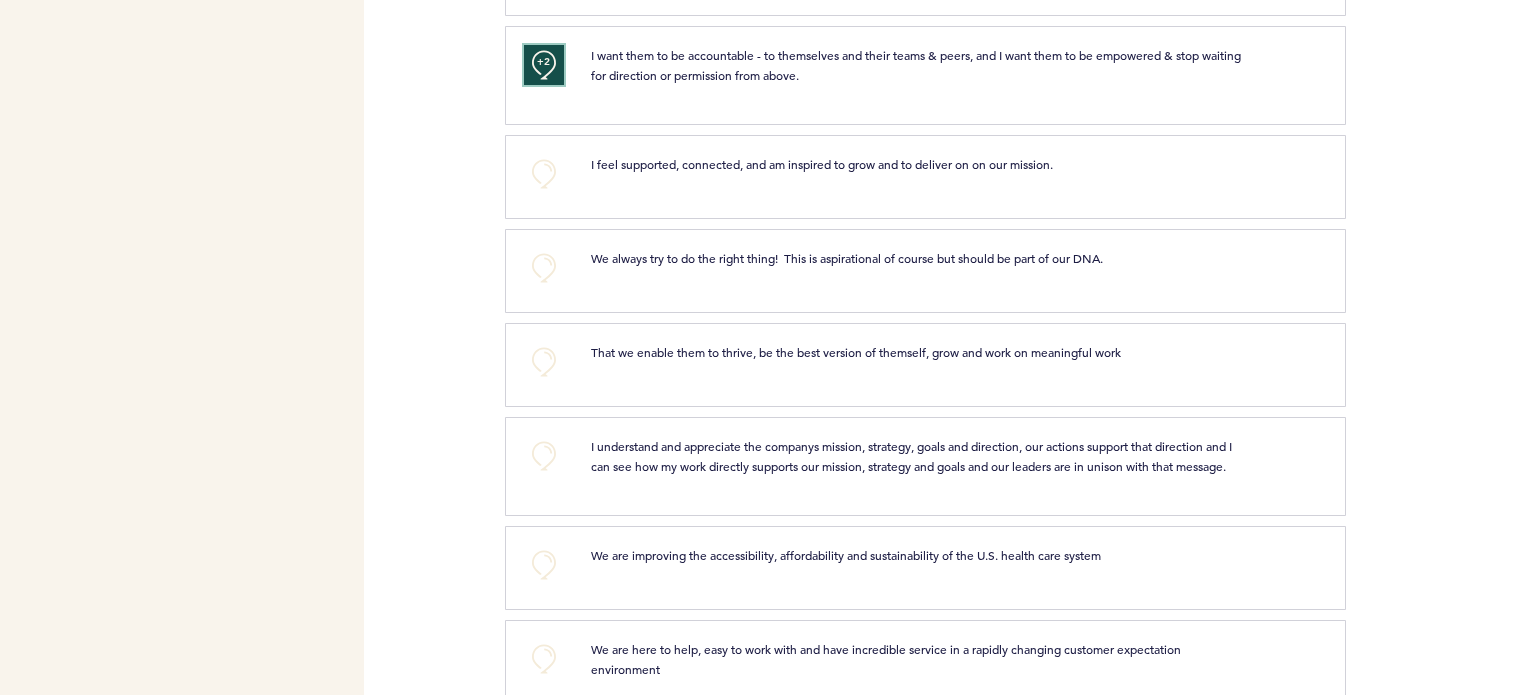 scroll, scrollTop: 1000, scrollLeft: 0, axis: vertical 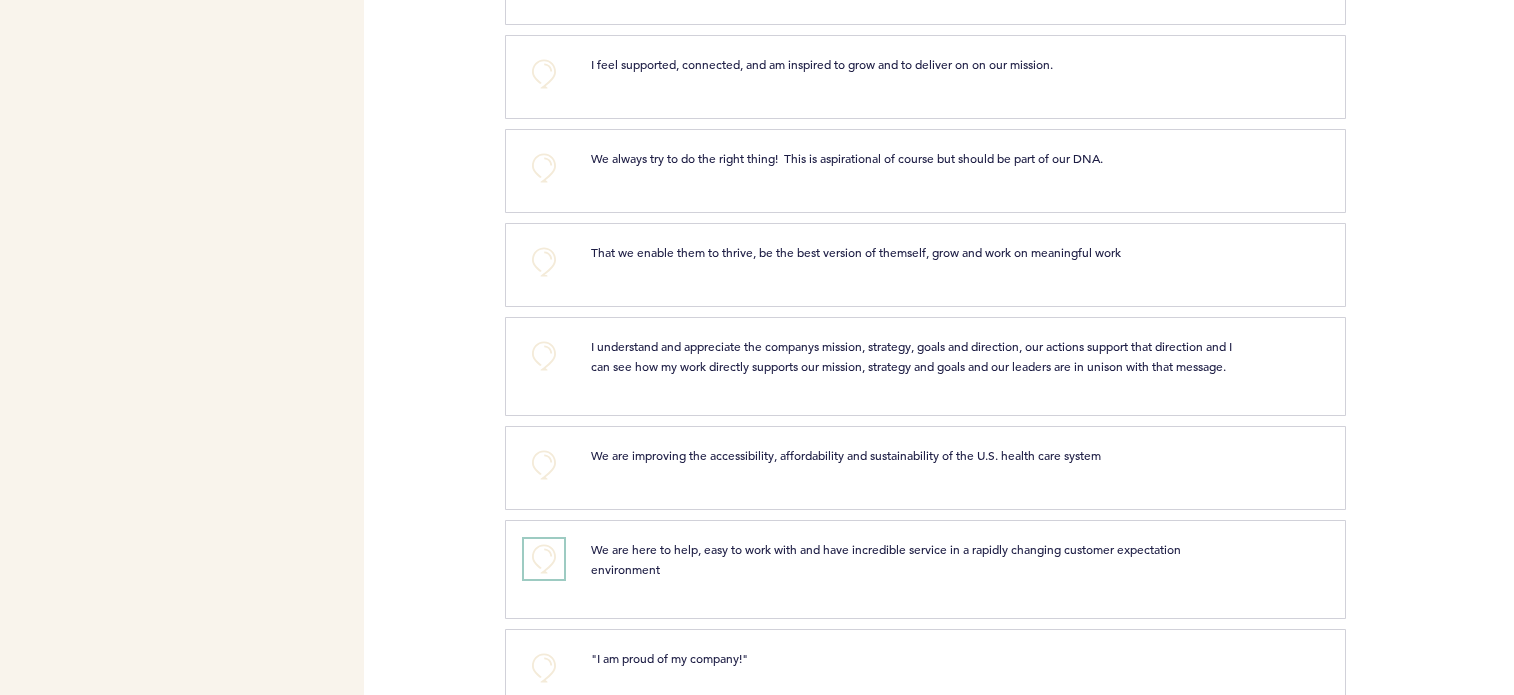 click on "+0" at bounding box center (544, 559) 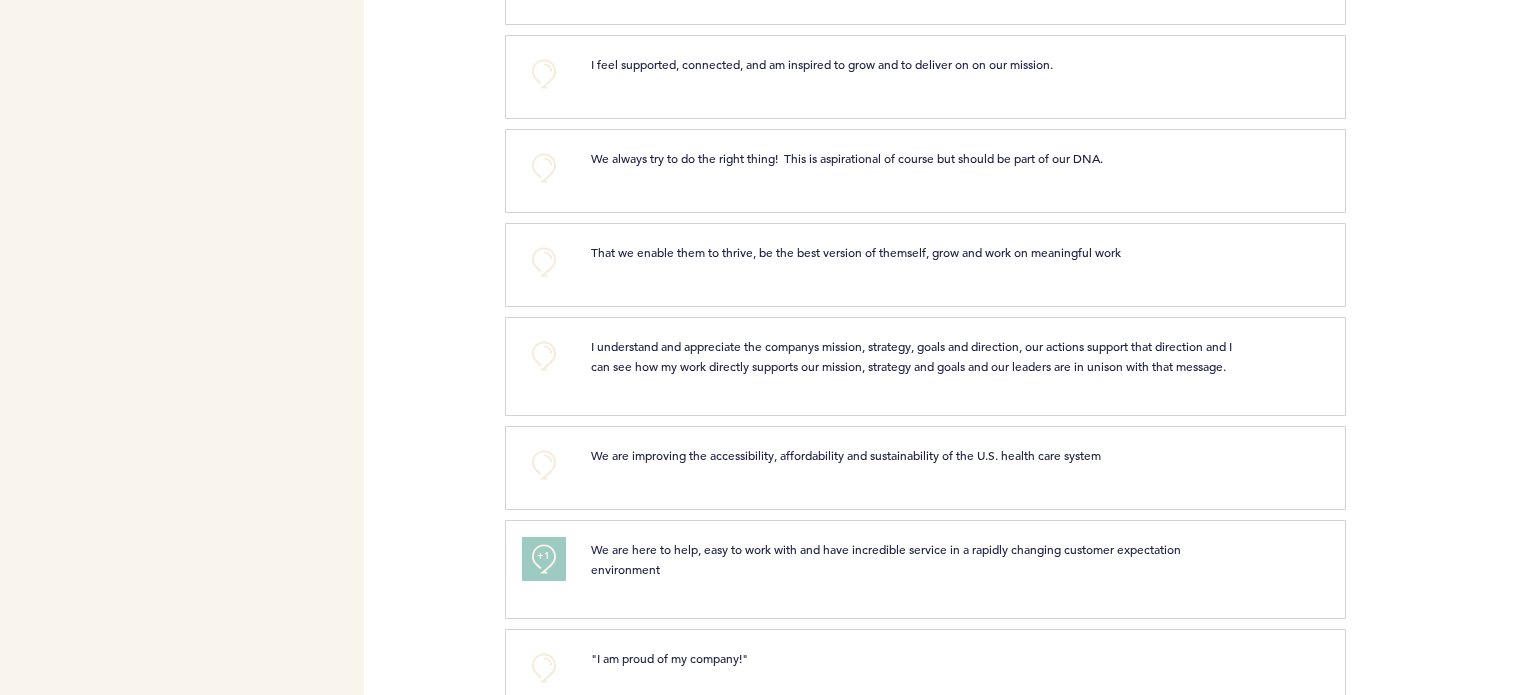 click on "+1" at bounding box center [544, 556] 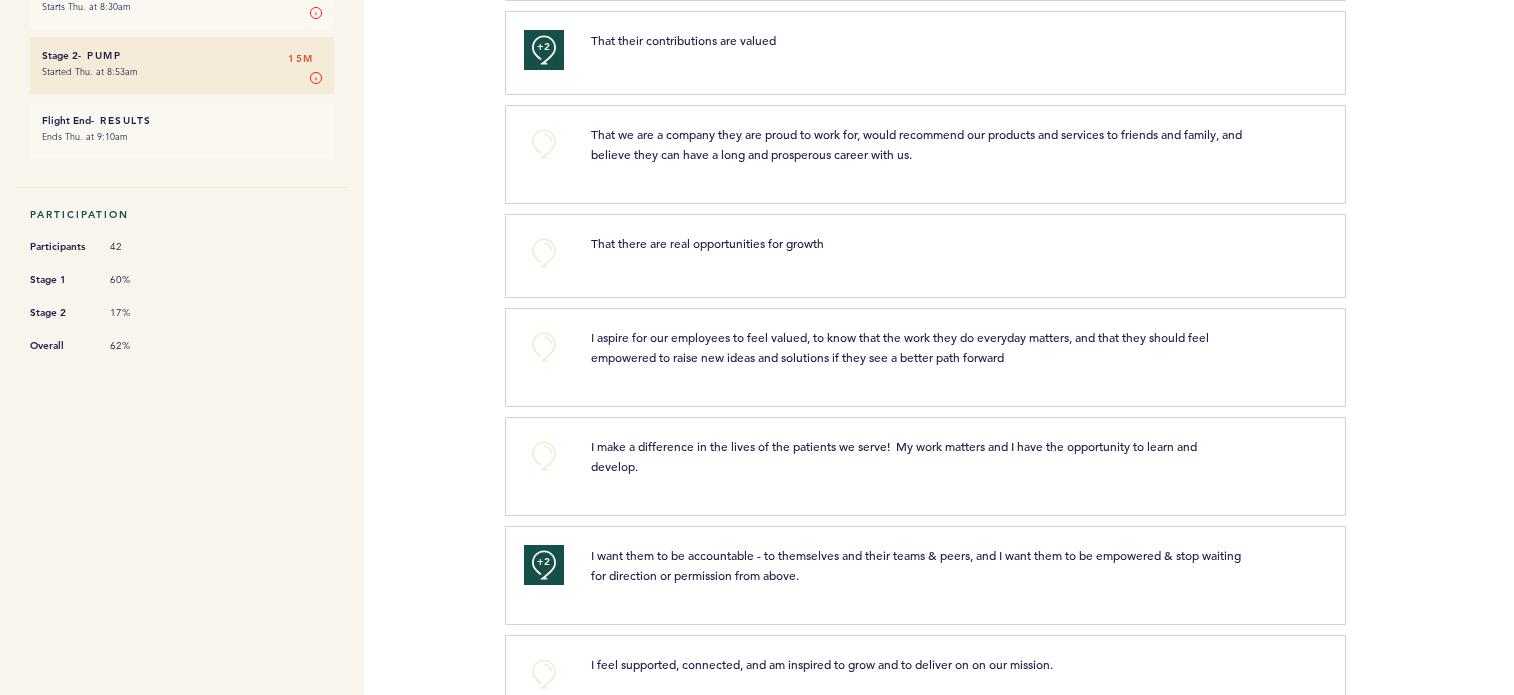 scroll, scrollTop: 200, scrollLeft: 0, axis: vertical 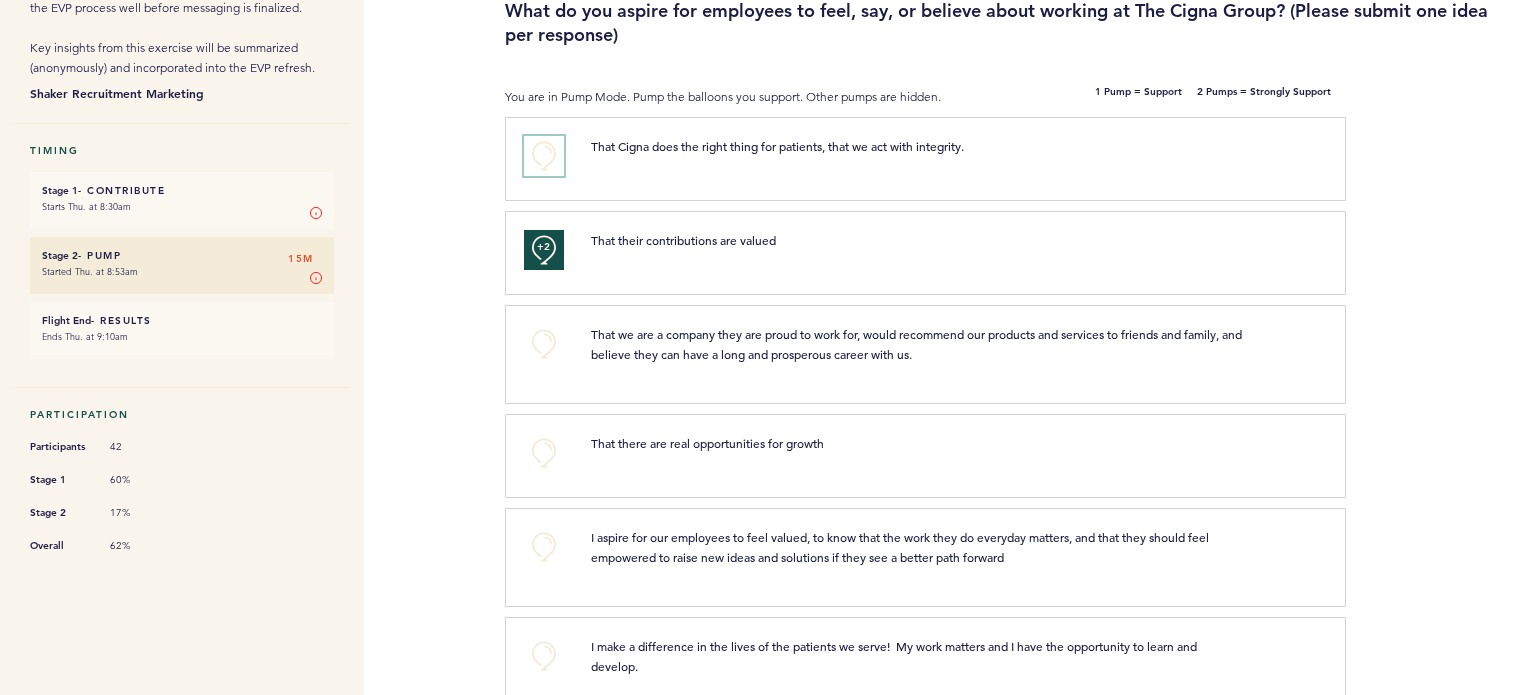 click on "+0" at bounding box center (544, 156) 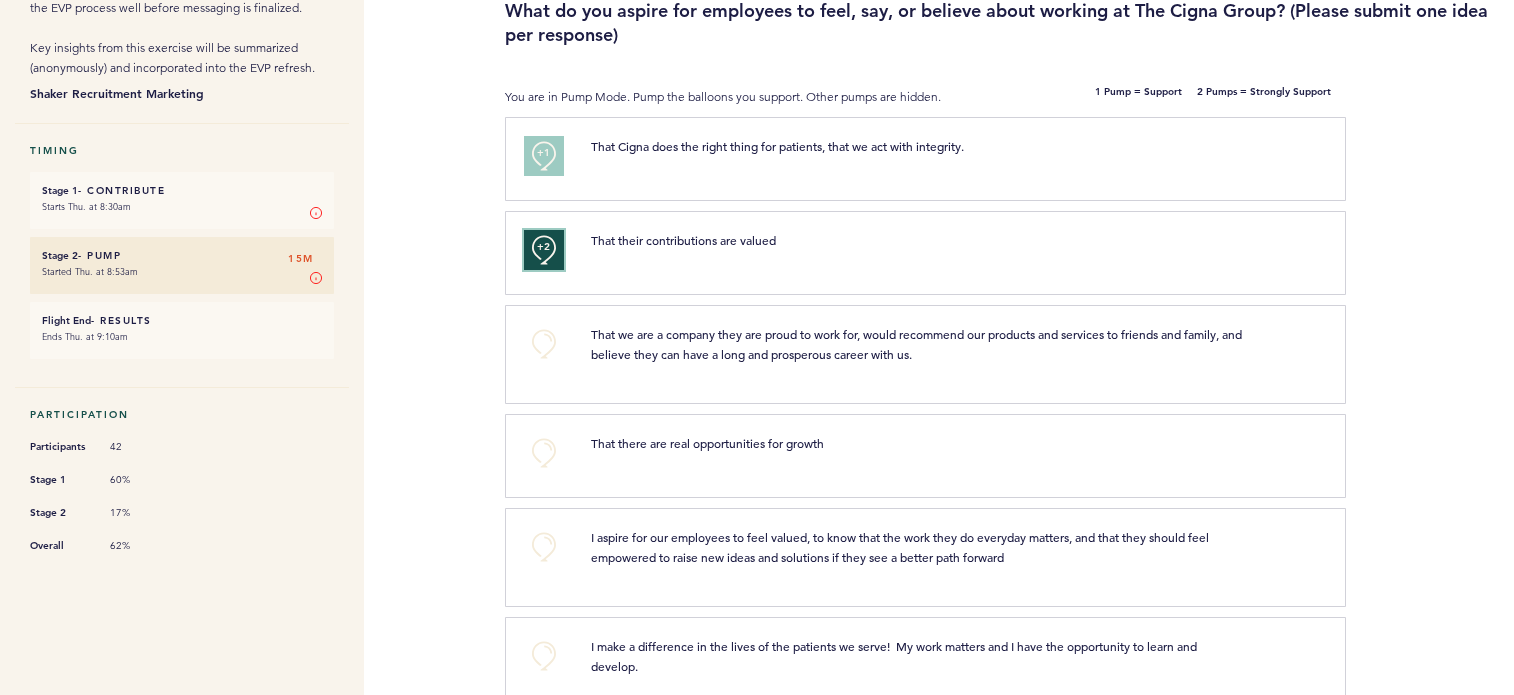 click on "+2" at bounding box center [544, 247] 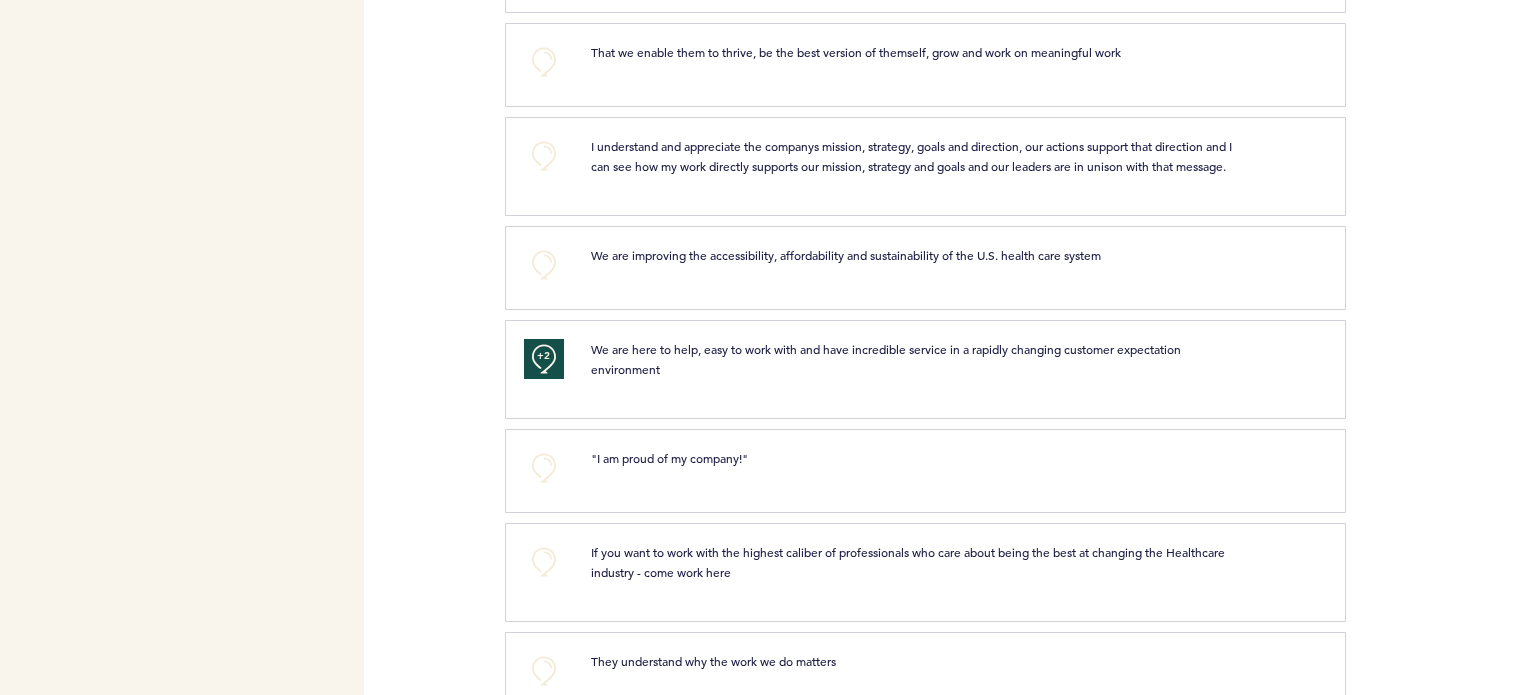scroll, scrollTop: 1300, scrollLeft: 0, axis: vertical 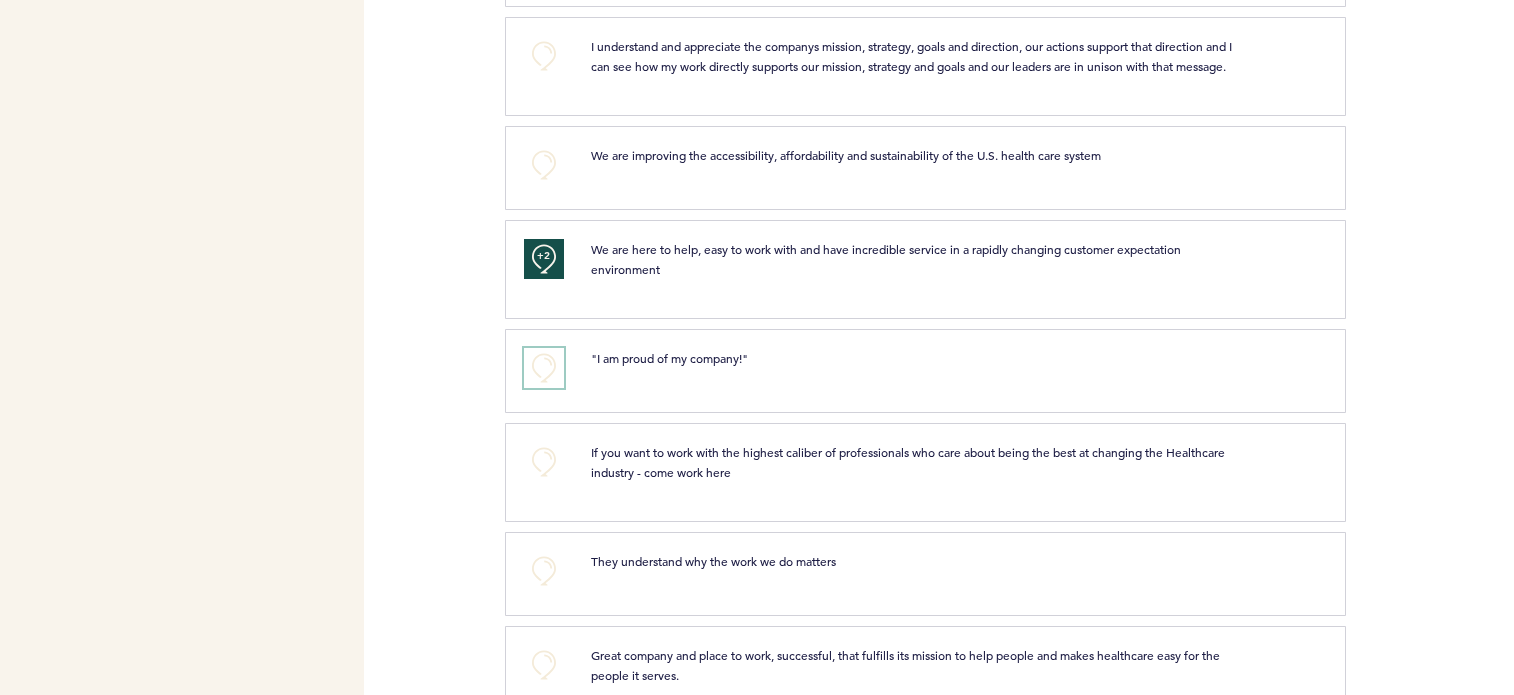 click on "+0" at bounding box center [544, 368] 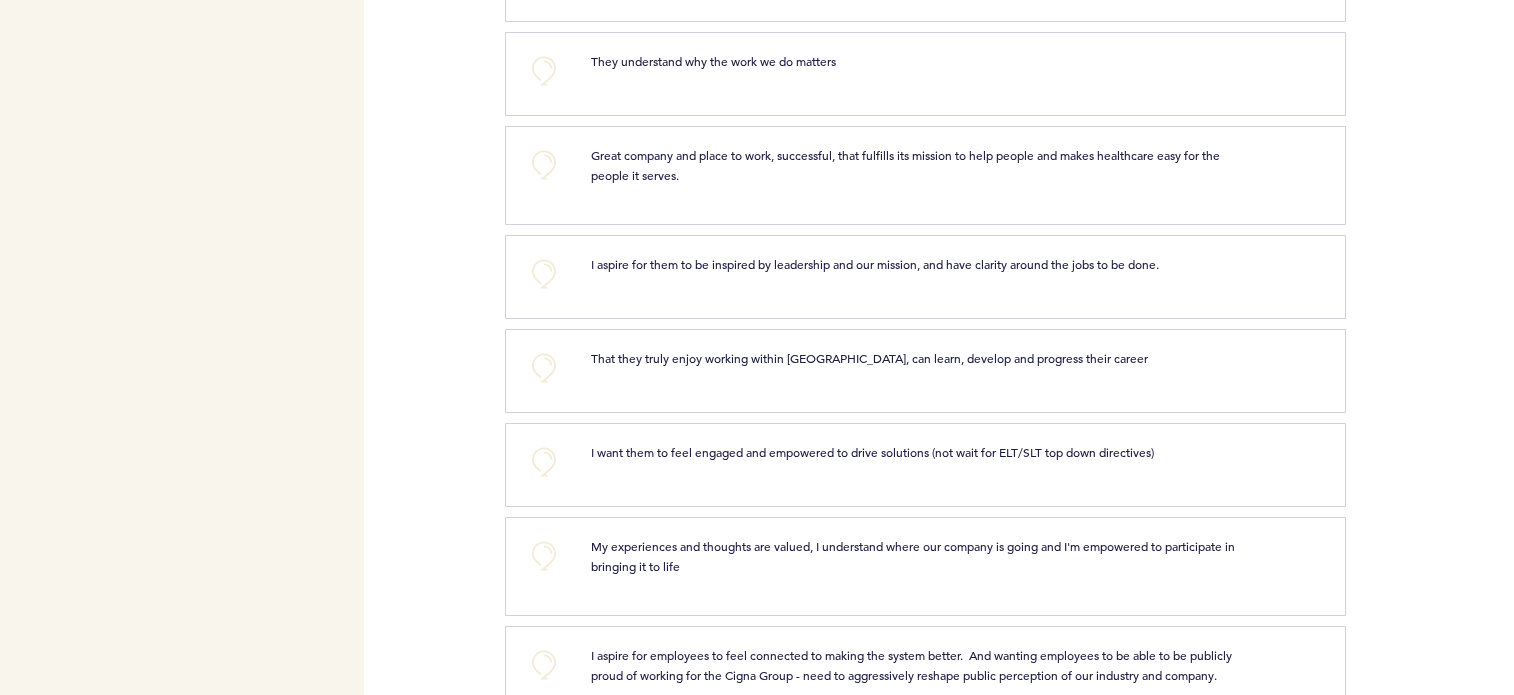 scroll, scrollTop: 1900, scrollLeft: 0, axis: vertical 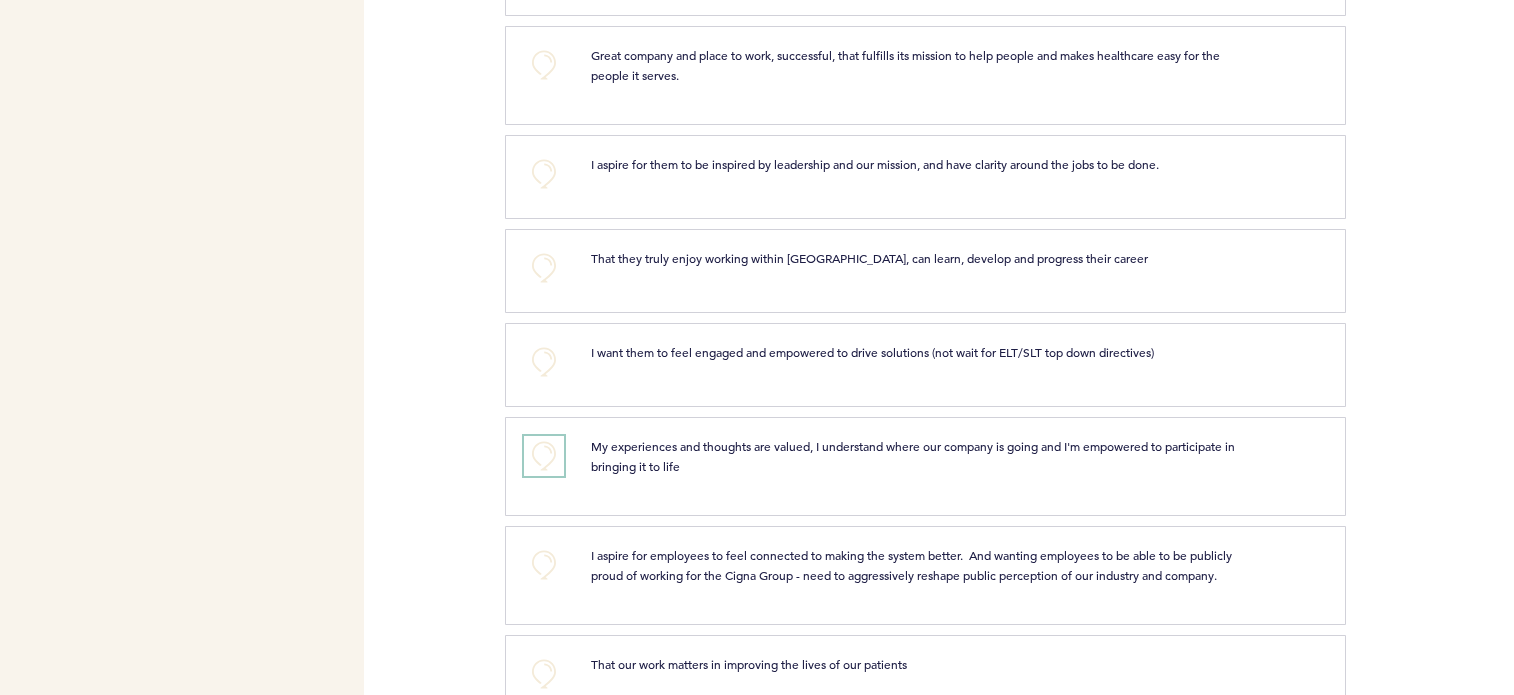 click on "+0" at bounding box center [544, 456] 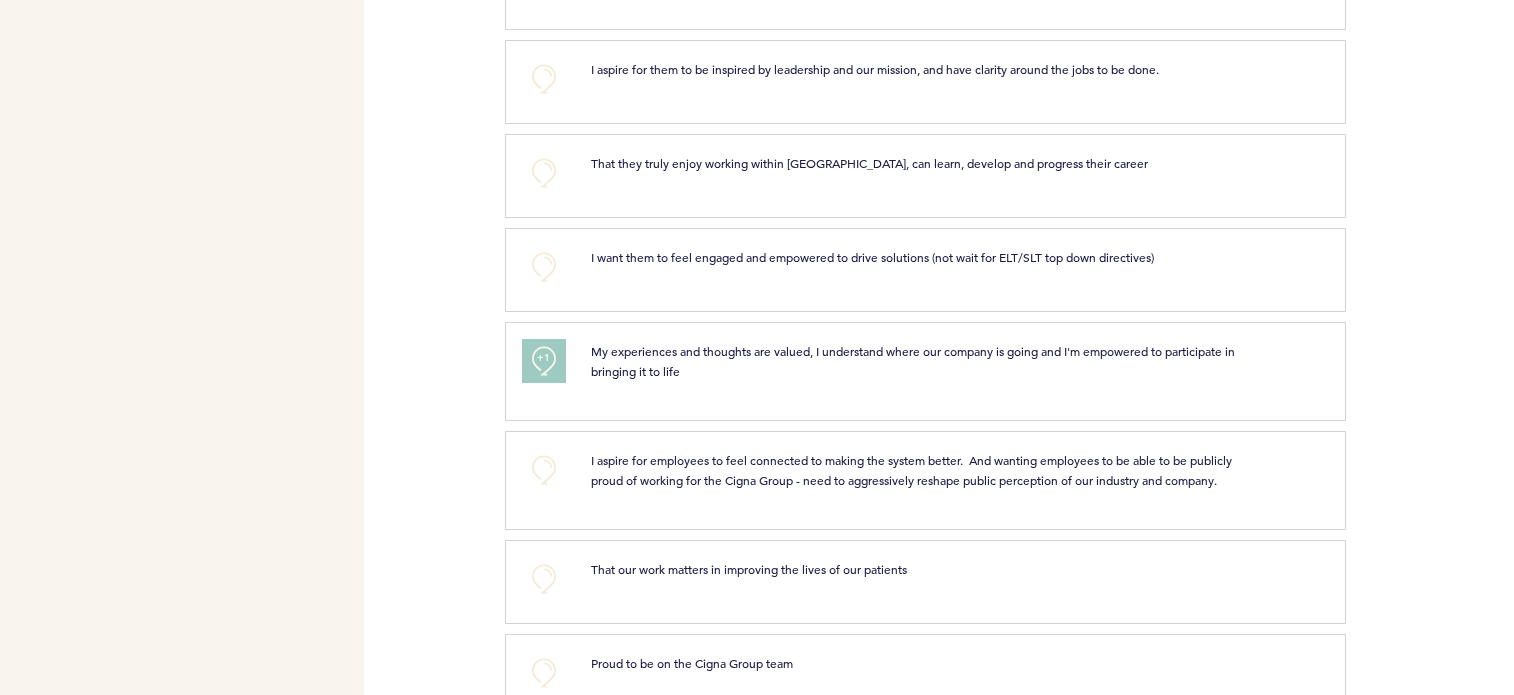 scroll, scrollTop: 1795, scrollLeft: 0, axis: vertical 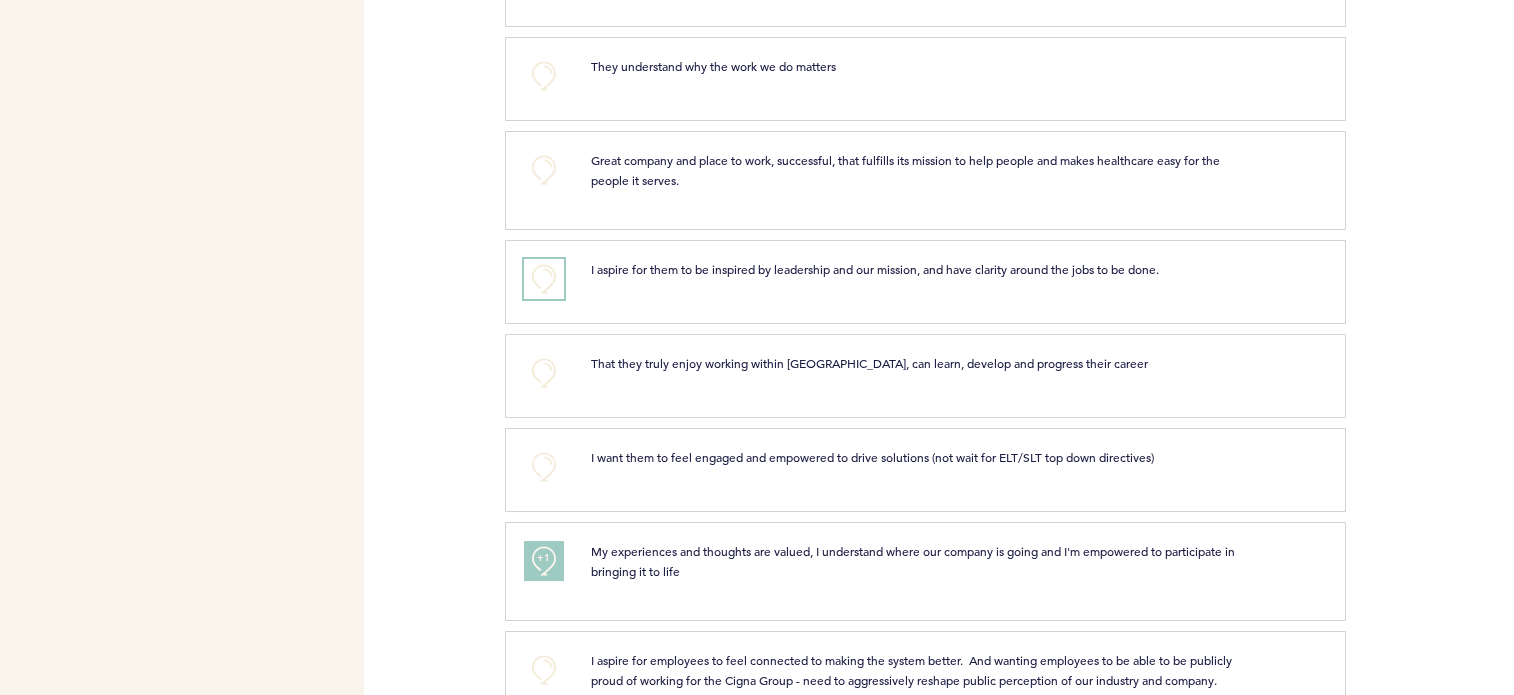 click on "+0" at bounding box center (544, 279) 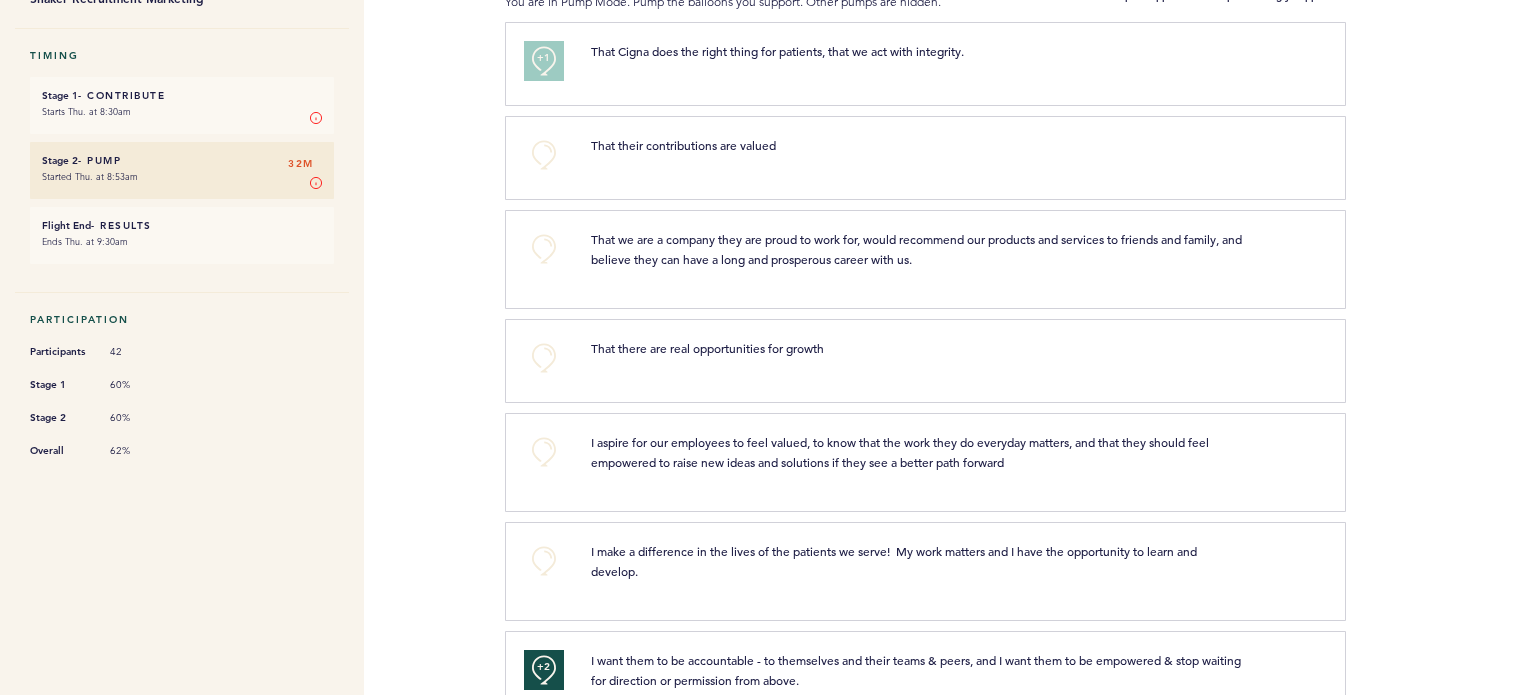 scroll, scrollTop: 0, scrollLeft: 0, axis: both 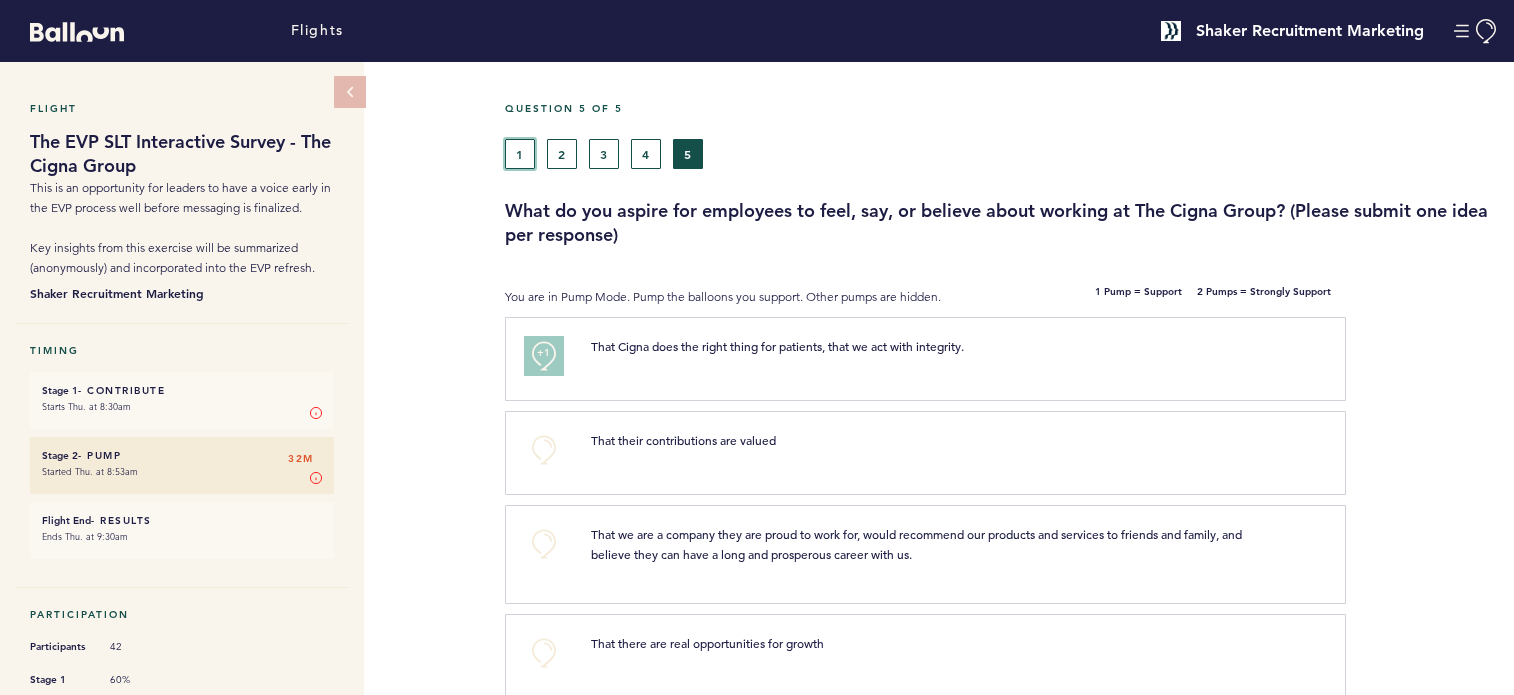 click on "1" at bounding box center (520, 154) 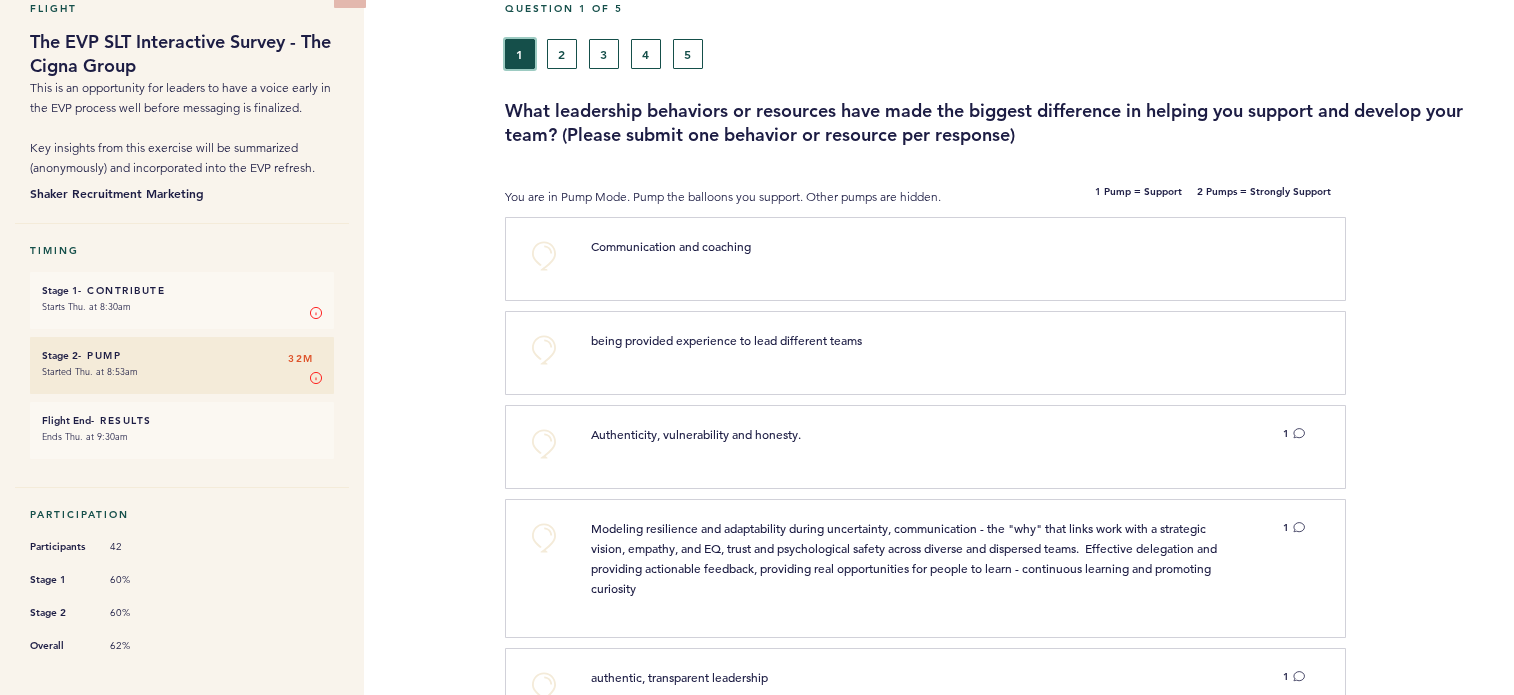 scroll, scrollTop: 200, scrollLeft: 0, axis: vertical 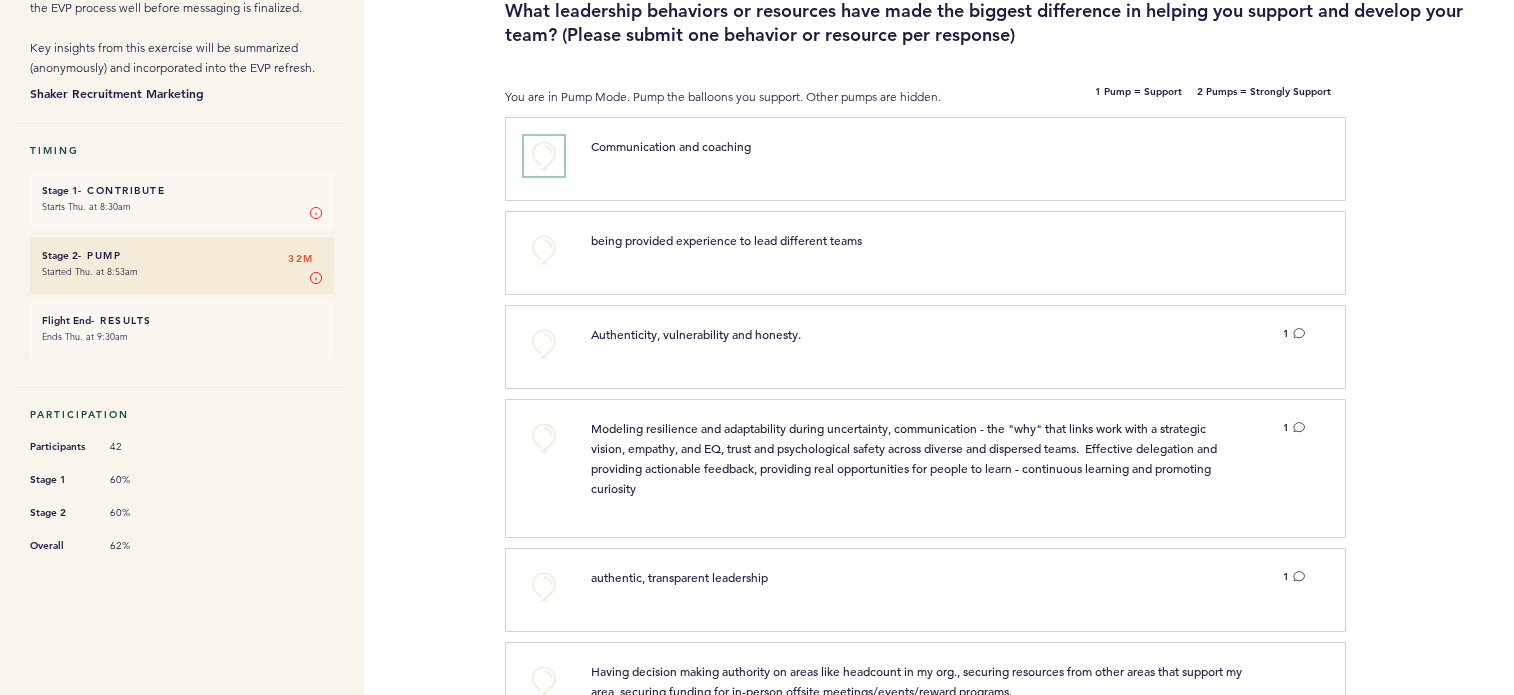 click on "+0" at bounding box center [544, 156] 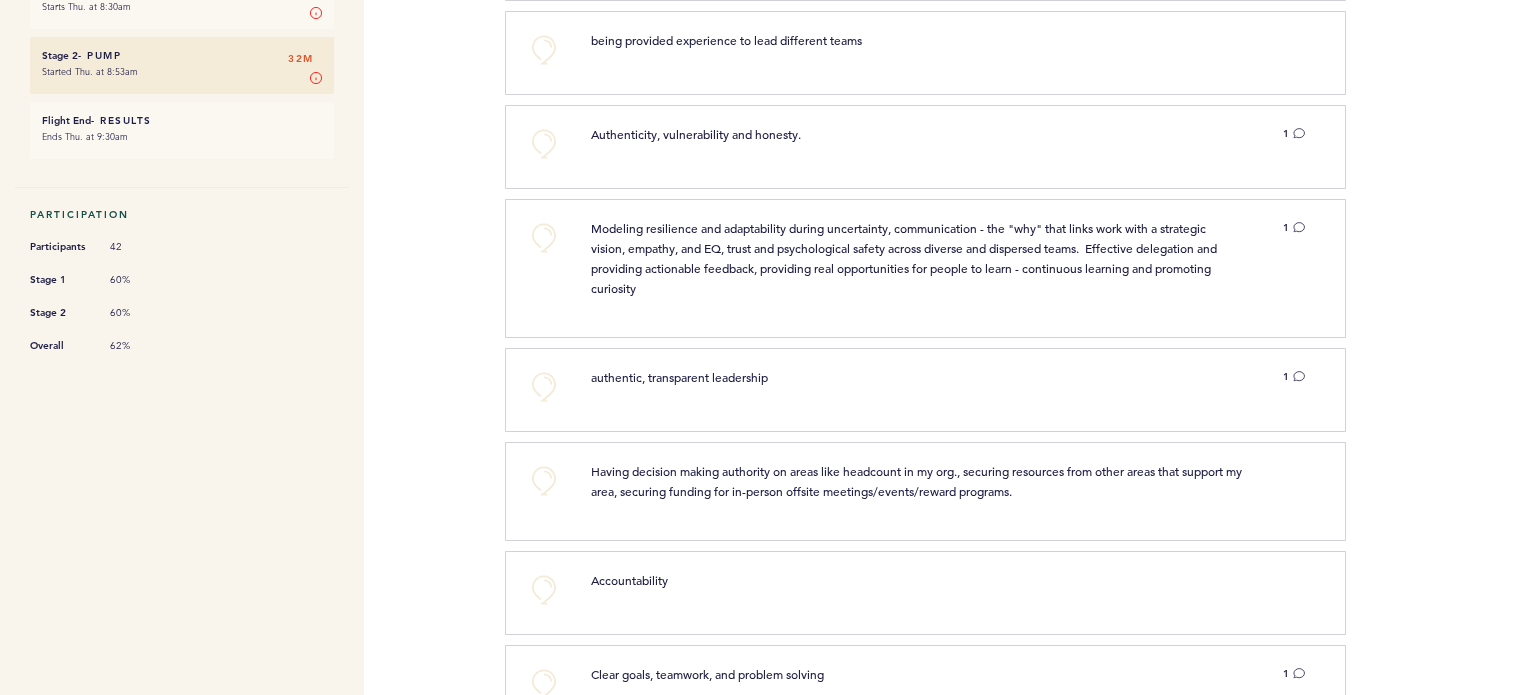 scroll, scrollTop: 500, scrollLeft: 0, axis: vertical 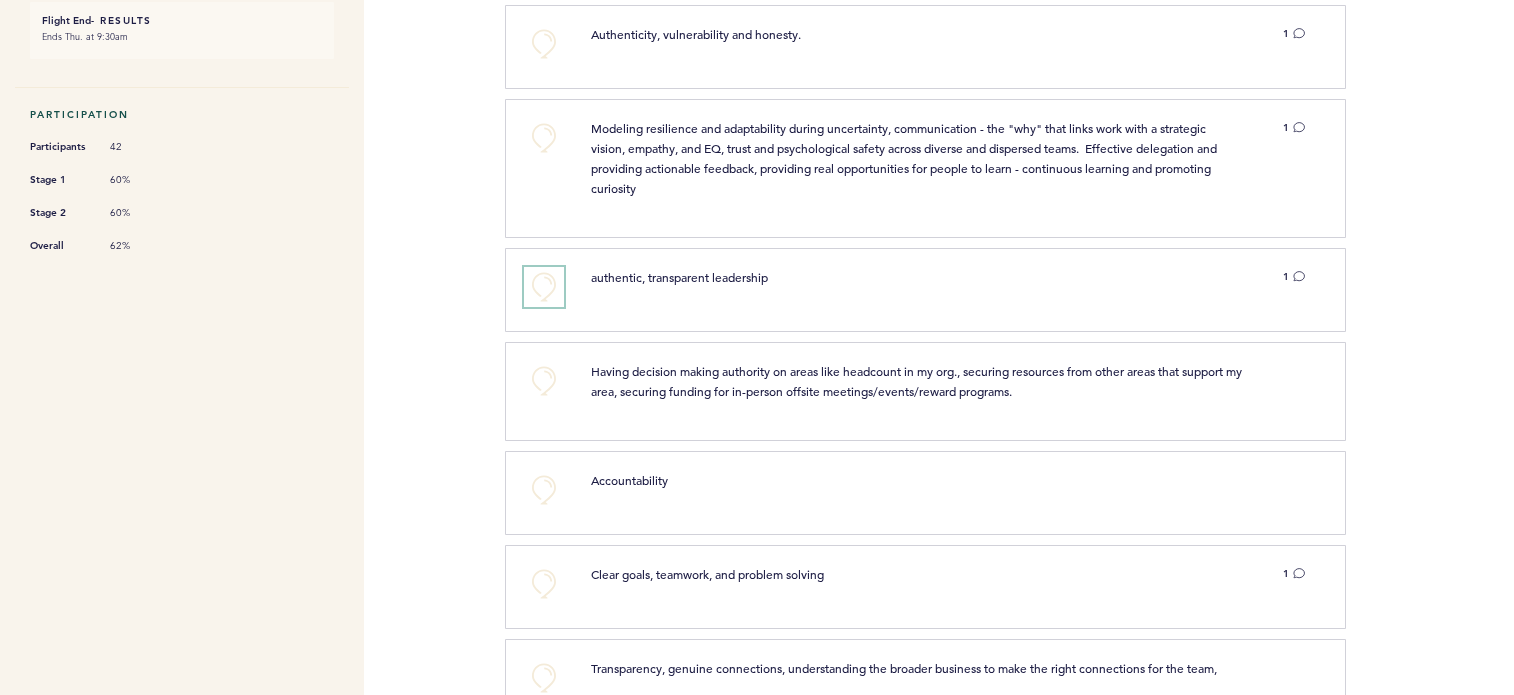 click on "+0" at bounding box center [544, 287] 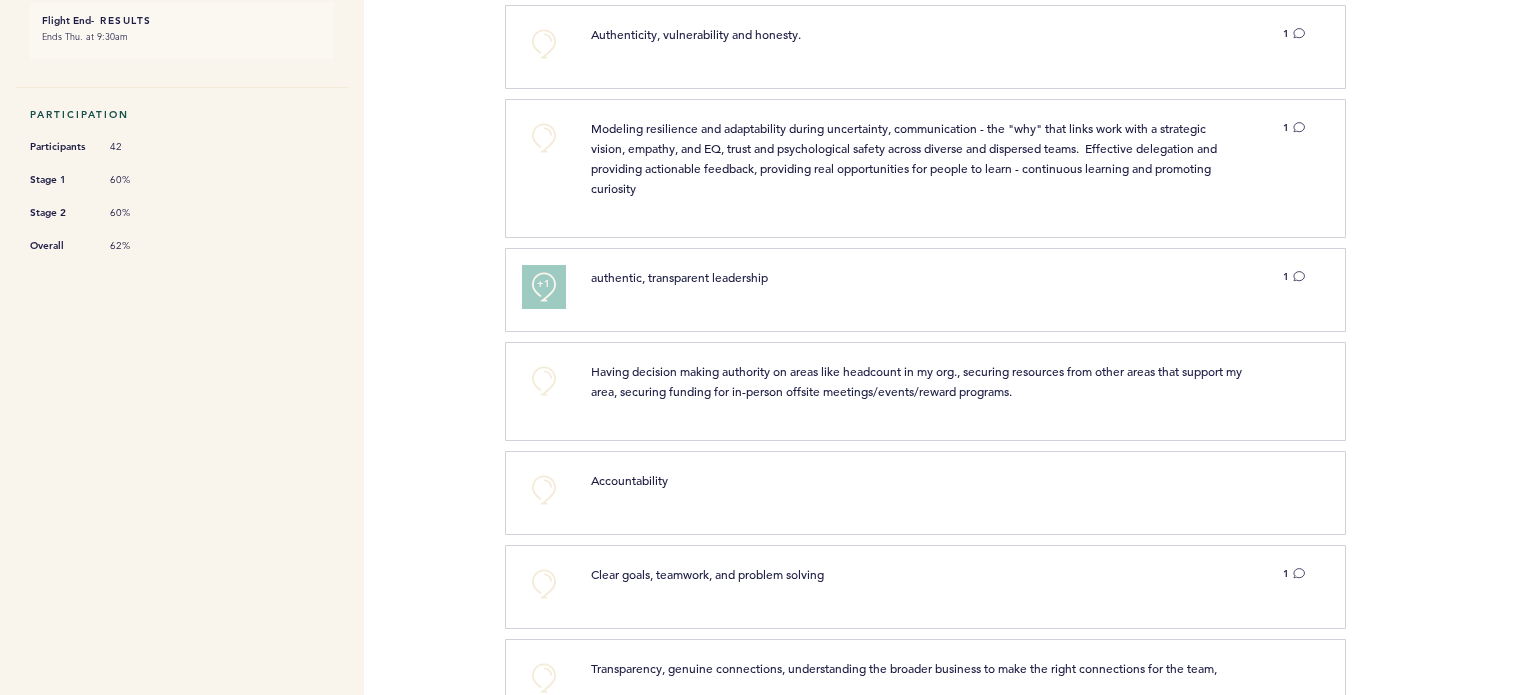 scroll, scrollTop: 700, scrollLeft: 0, axis: vertical 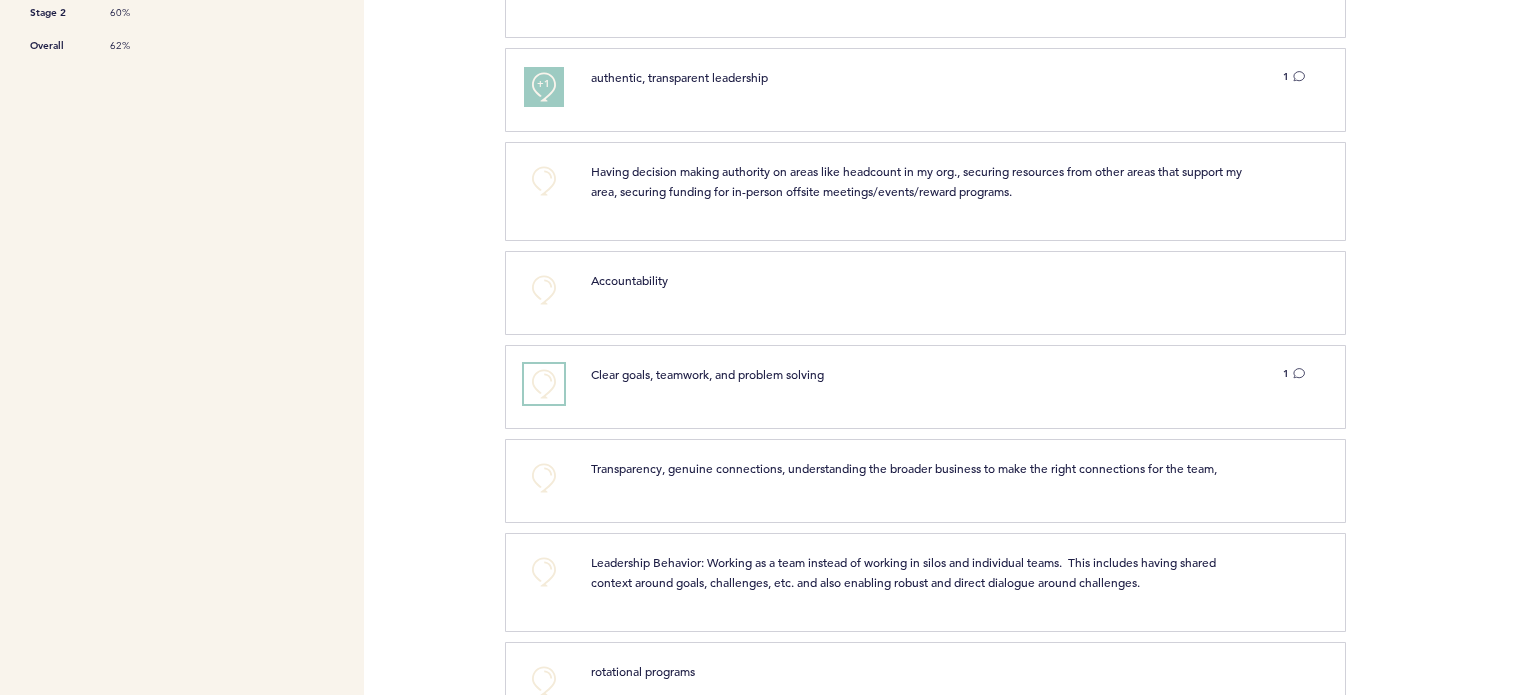 click on "+0" at bounding box center (544, 384) 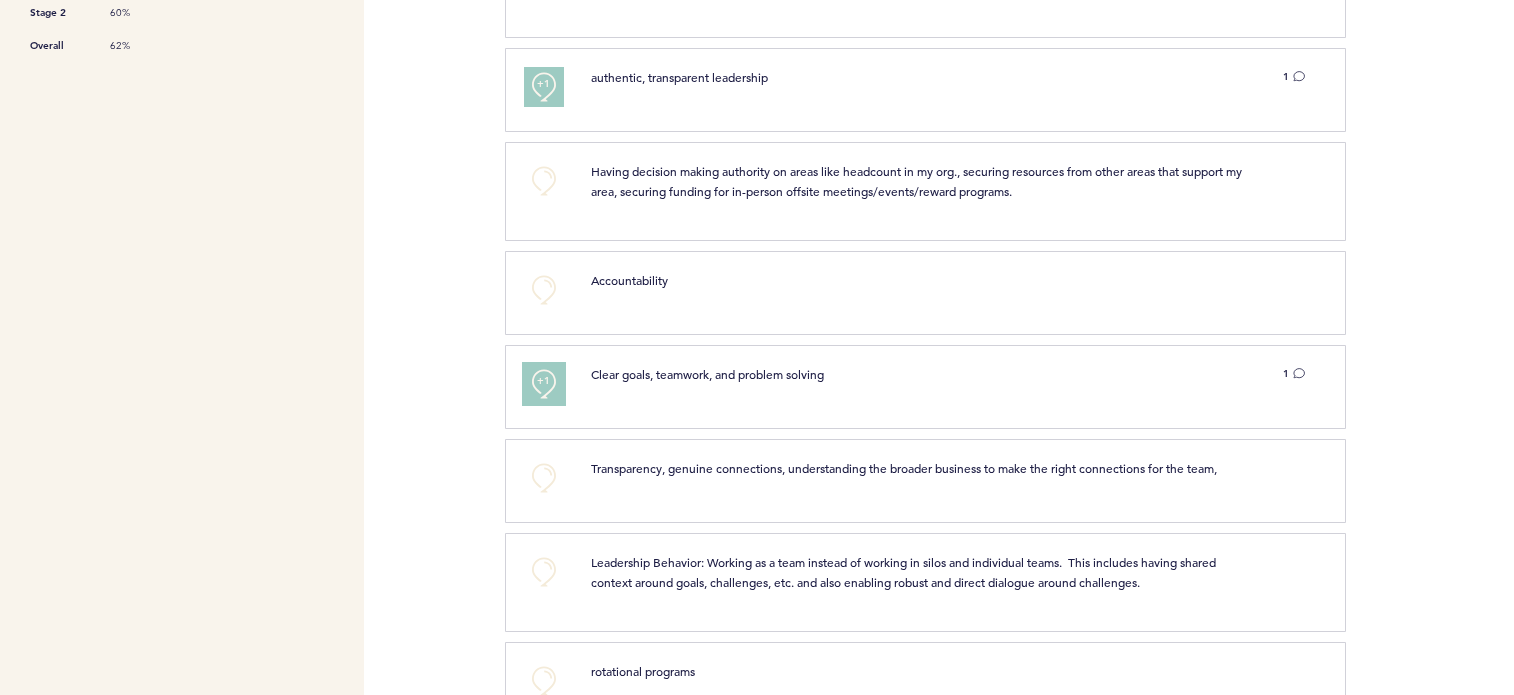 click on "+1" at bounding box center (544, 381) 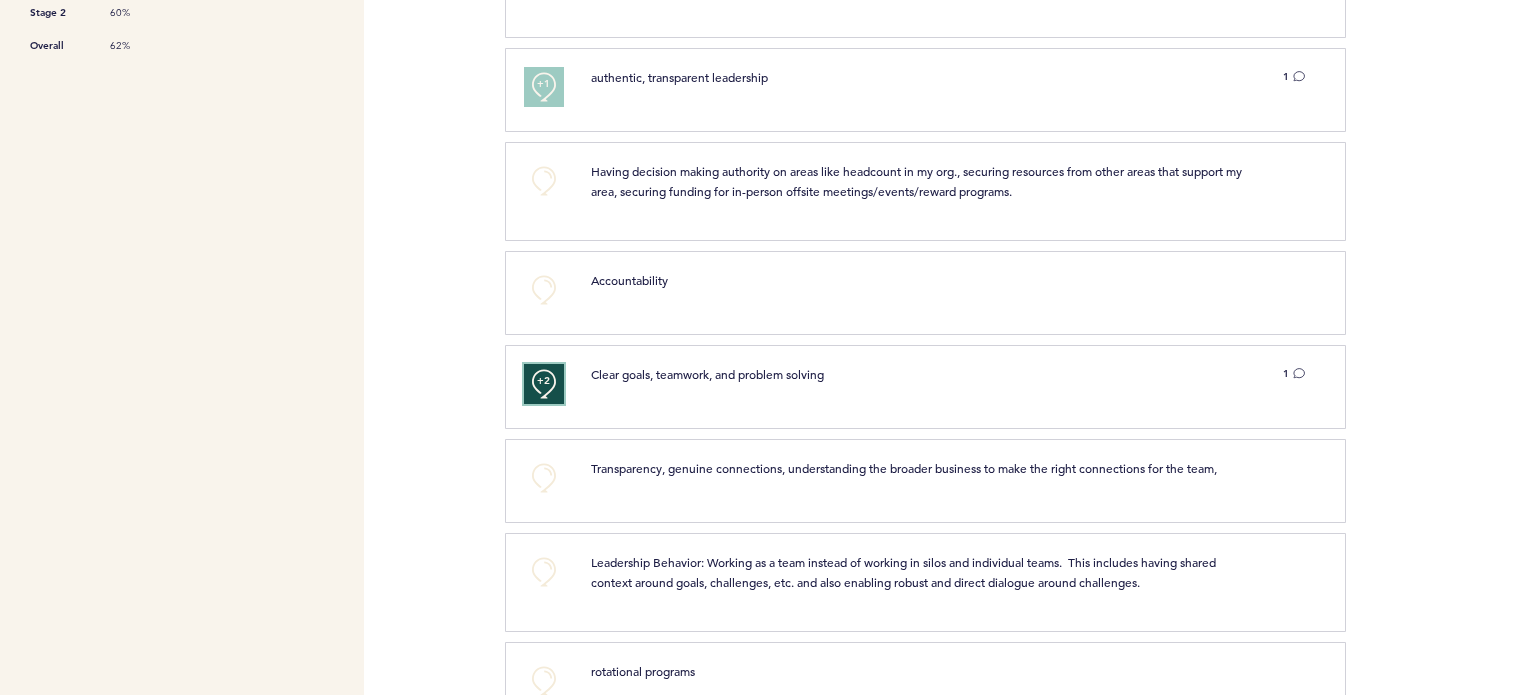 click on "+2" at bounding box center (544, 384) 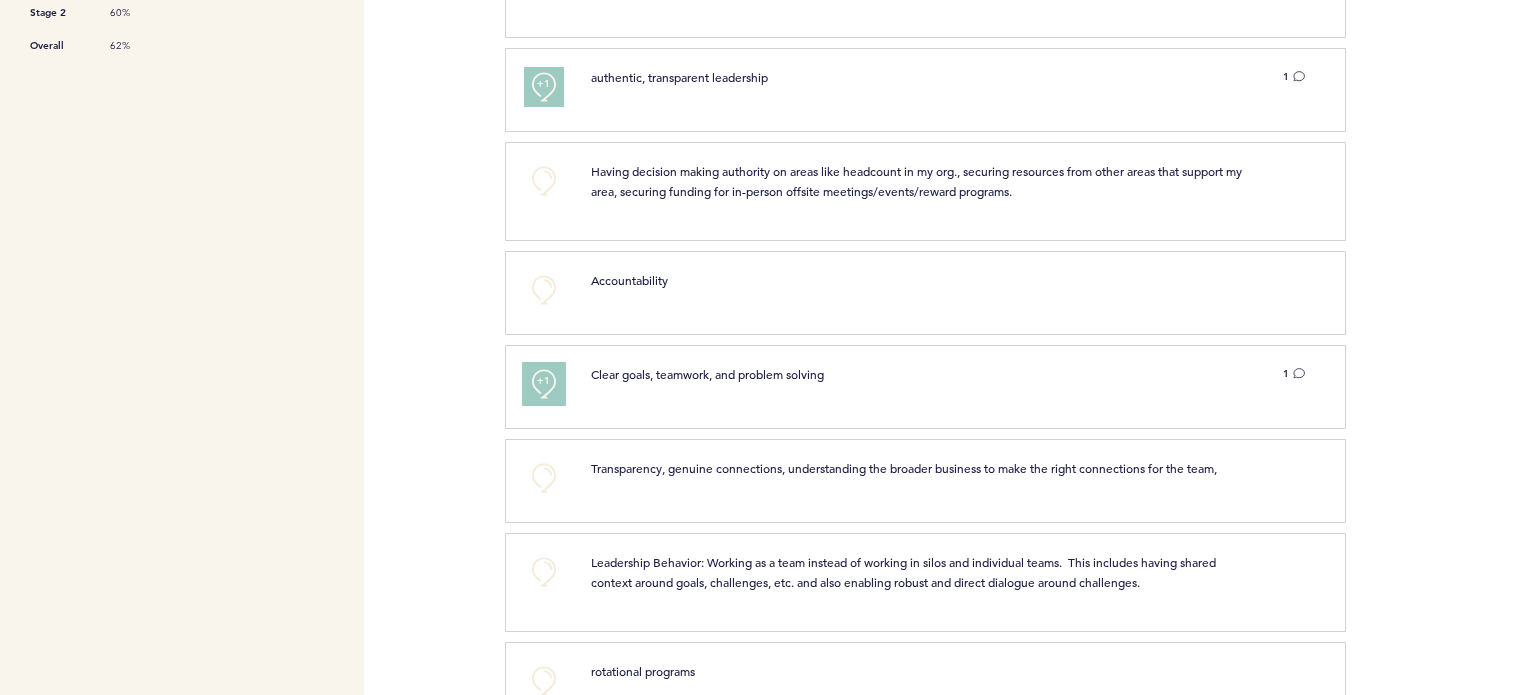 click on "+1" at bounding box center [544, 384] 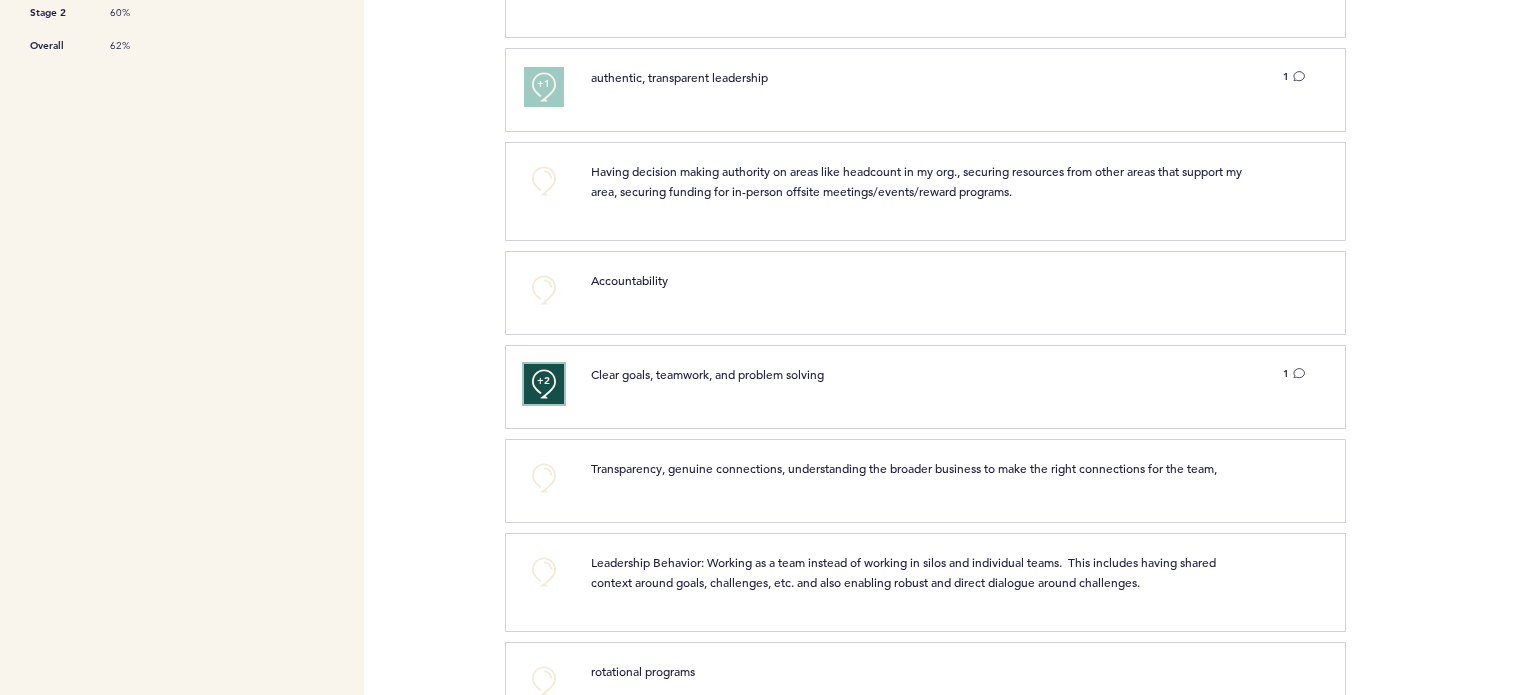 click on "+2" at bounding box center (544, 381) 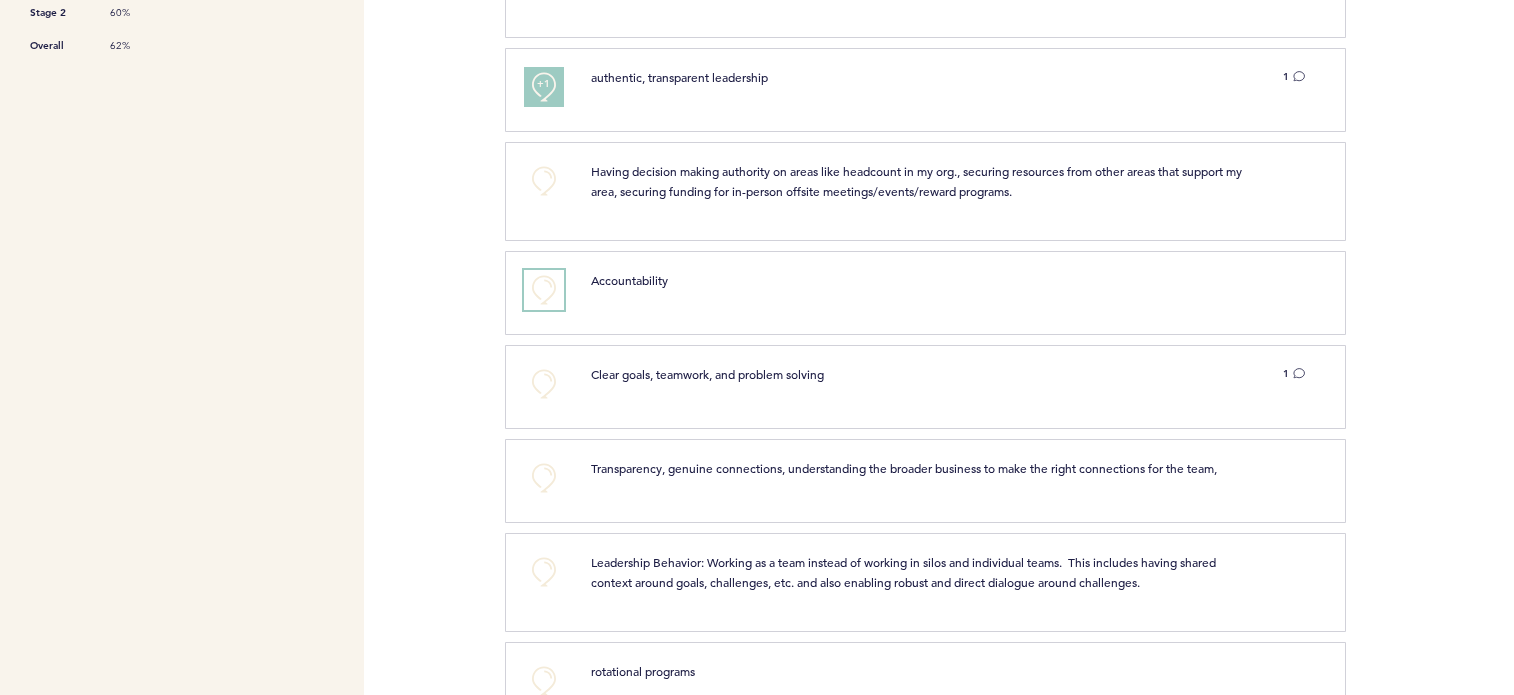 click on "+0" at bounding box center (544, 290) 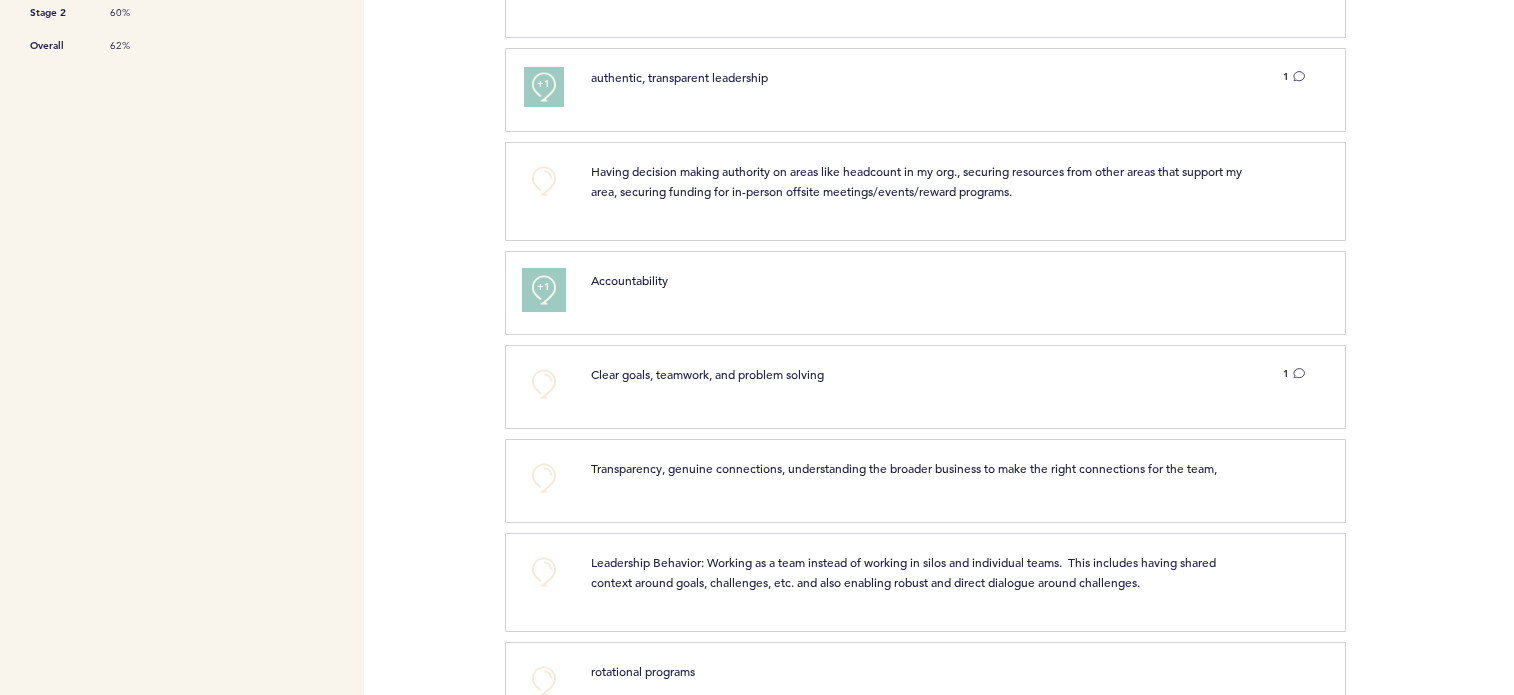 click on "+1" at bounding box center (544, 287) 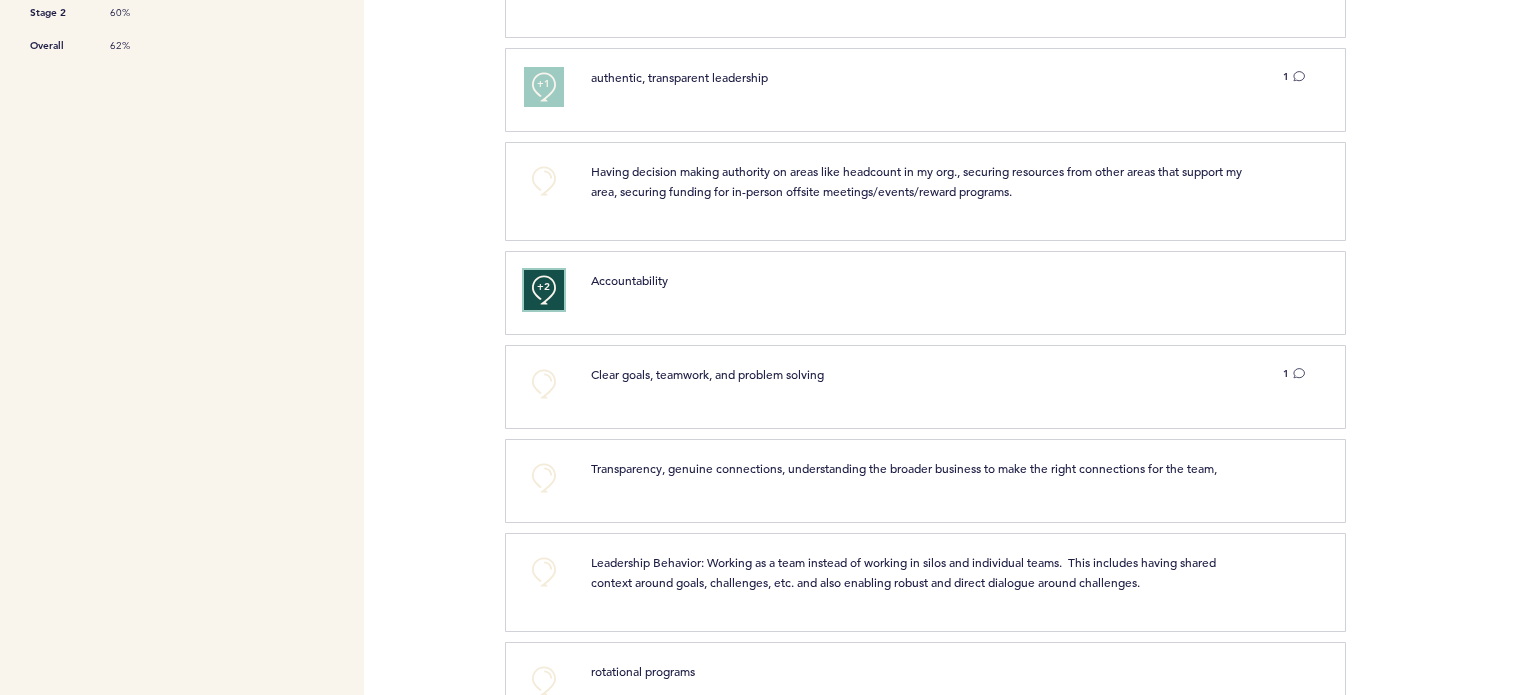 scroll, scrollTop: 800, scrollLeft: 0, axis: vertical 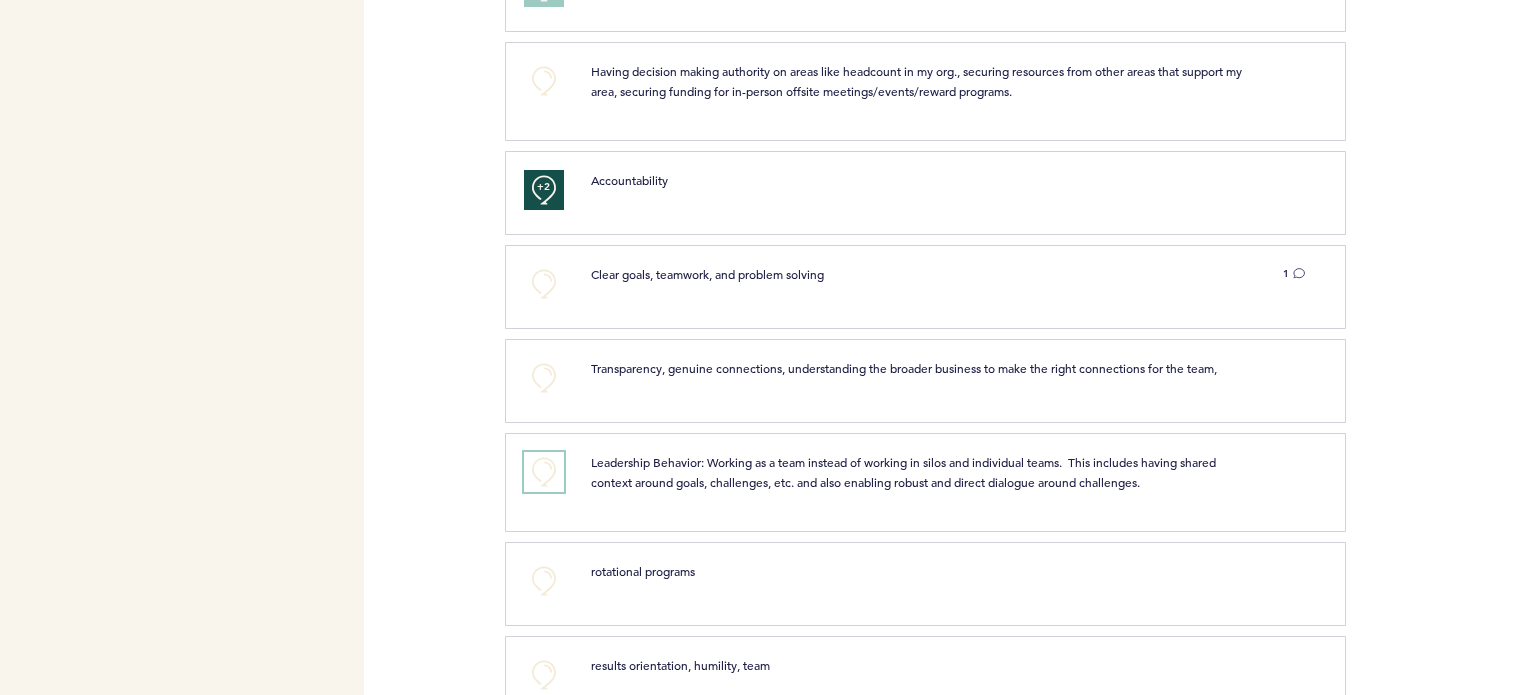 click on "+0" at bounding box center [544, 472] 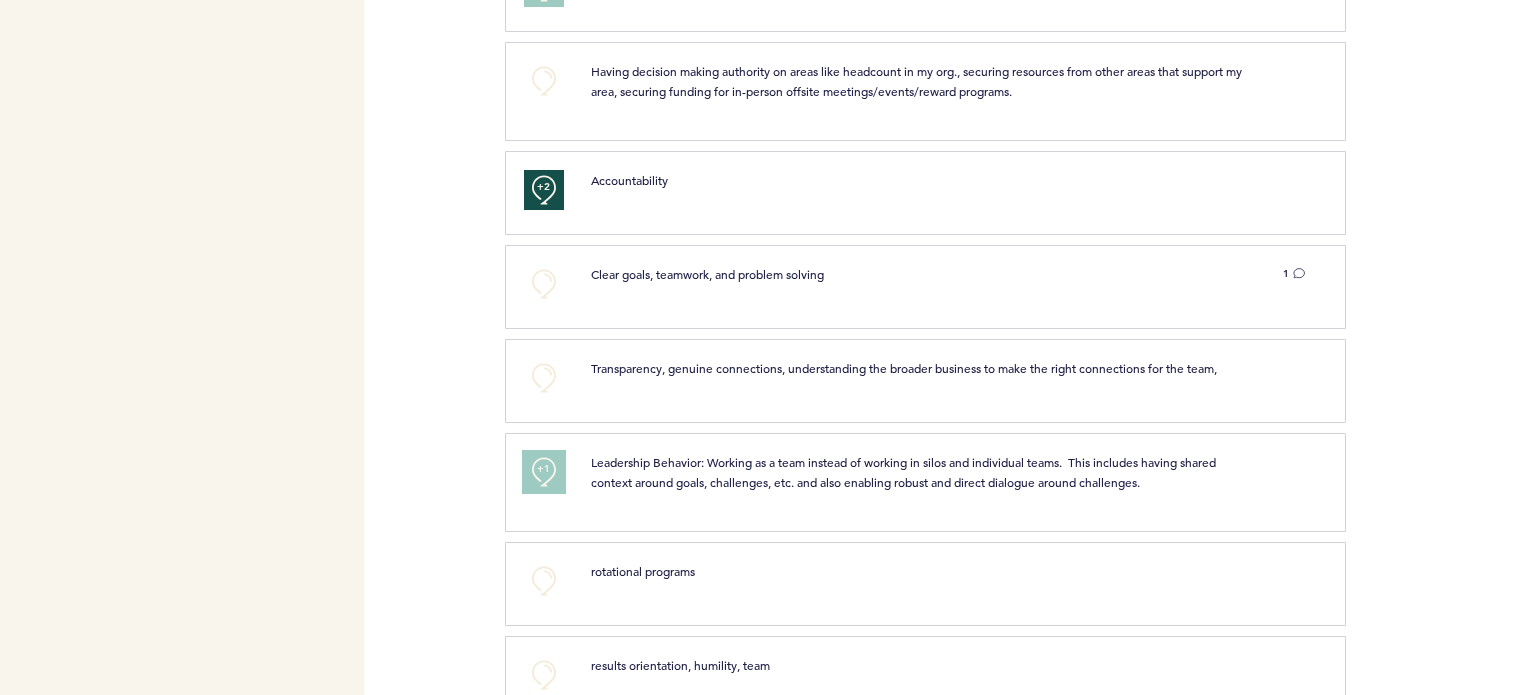 click on "+1" at bounding box center (544, 469) 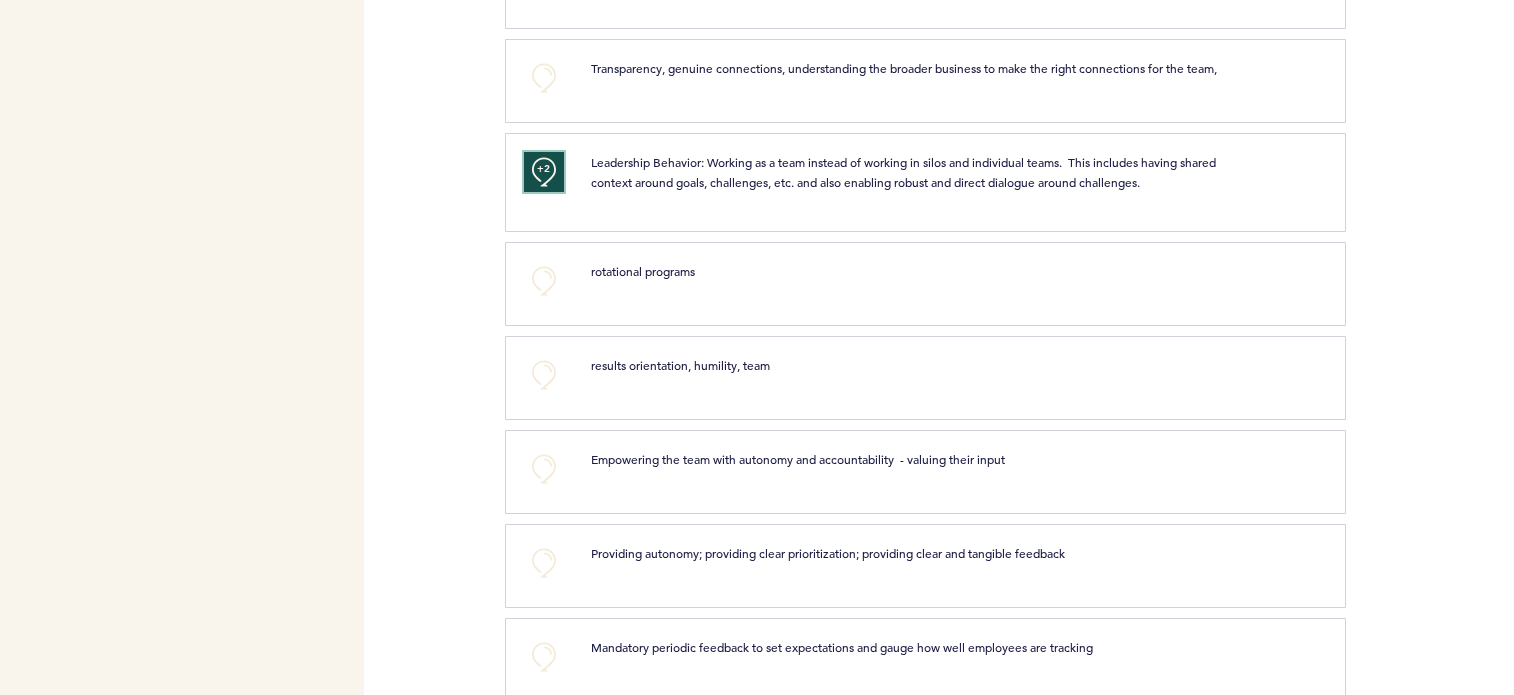 scroll, scrollTop: 1200, scrollLeft: 0, axis: vertical 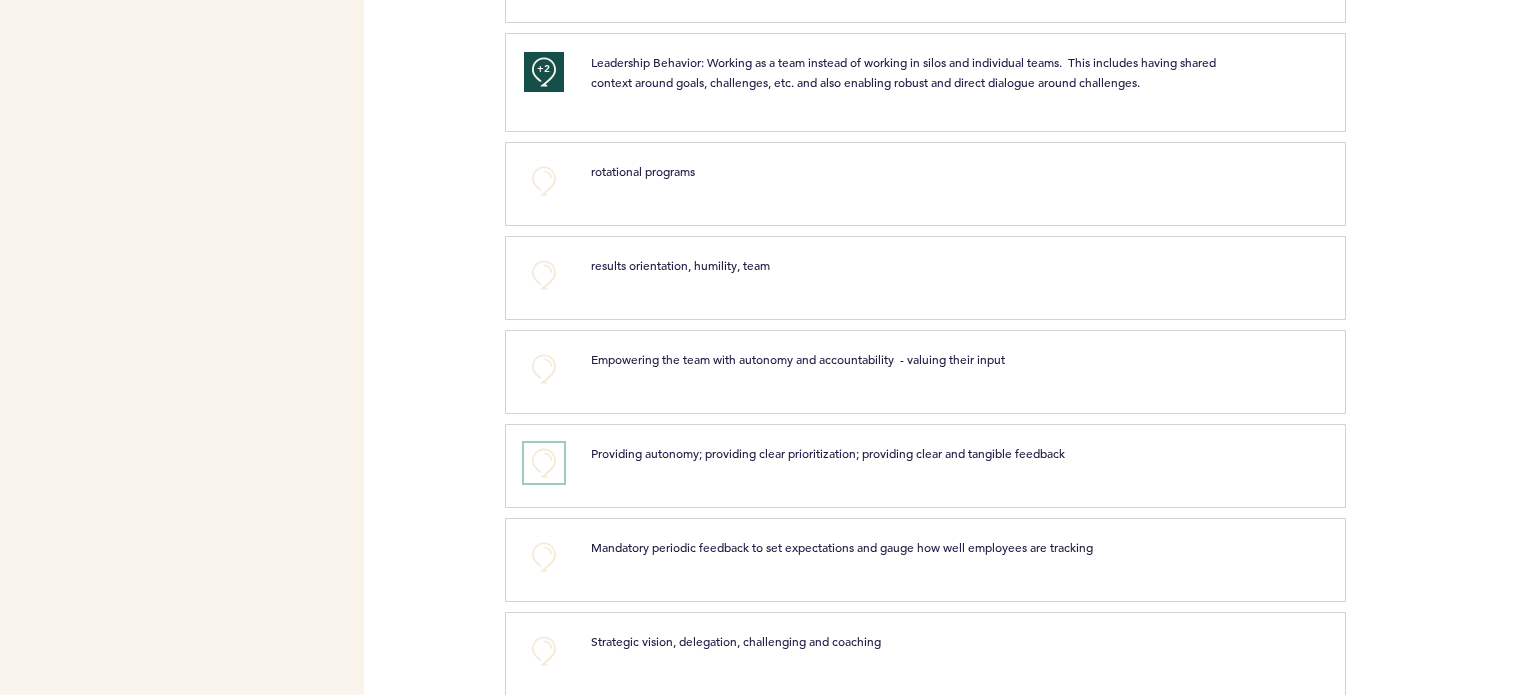 click on "+0" at bounding box center (544, 463) 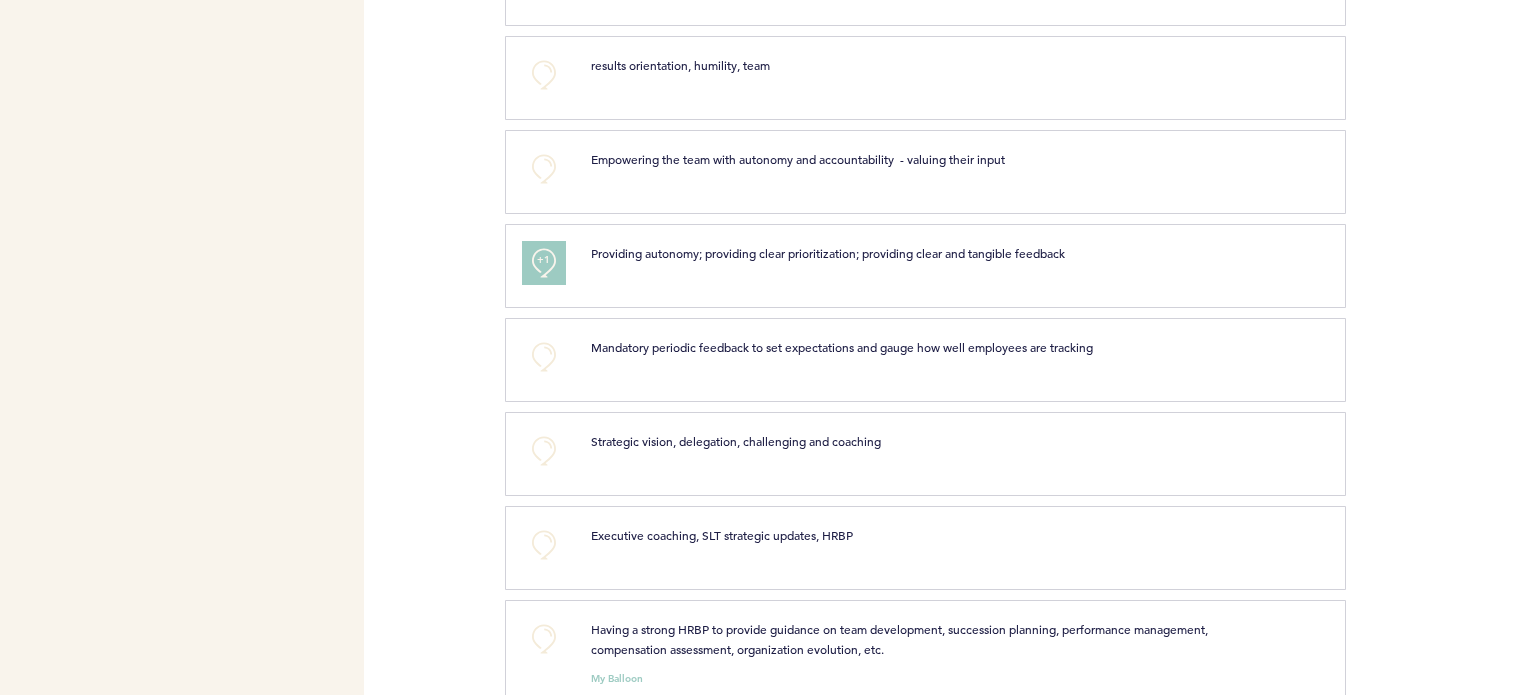 scroll, scrollTop: 1500, scrollLeft: 0, axis: vertical 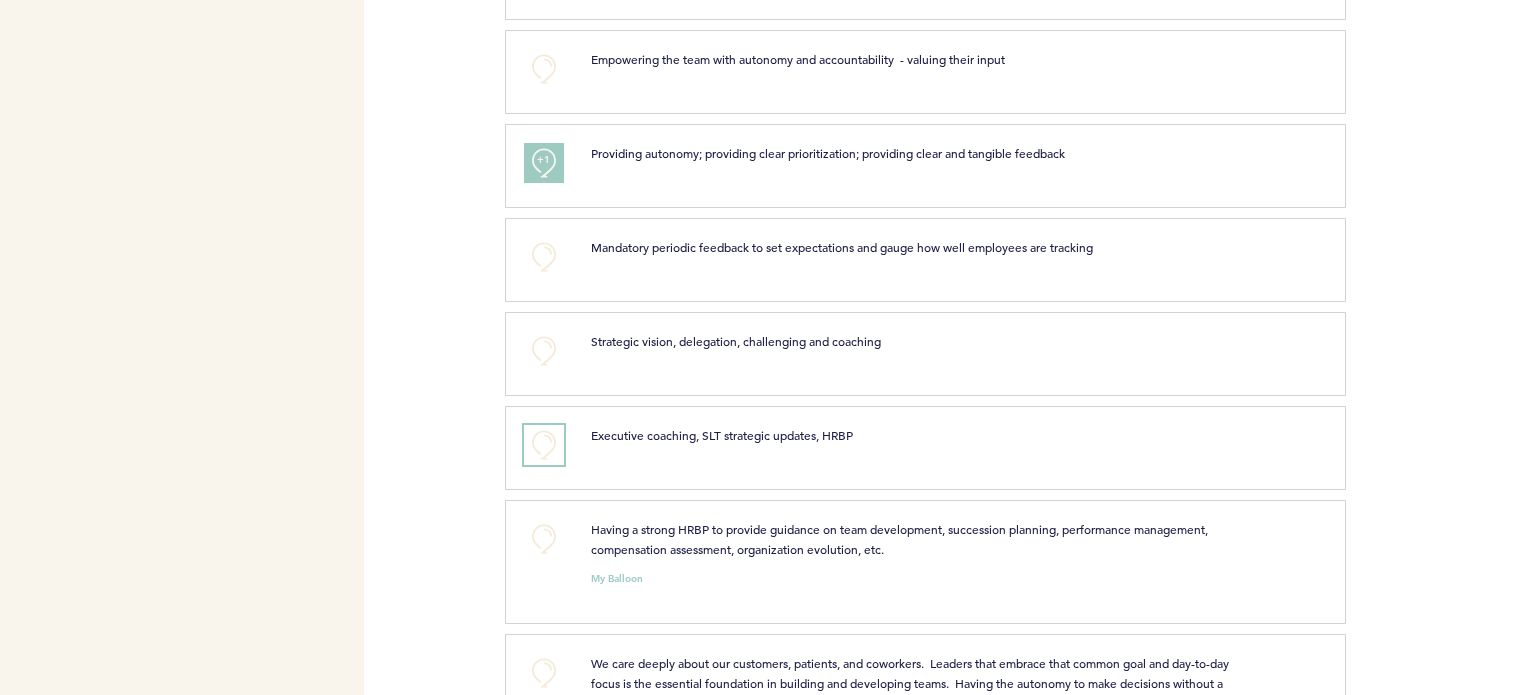 click on "+0" at bounding box center [544, 445] 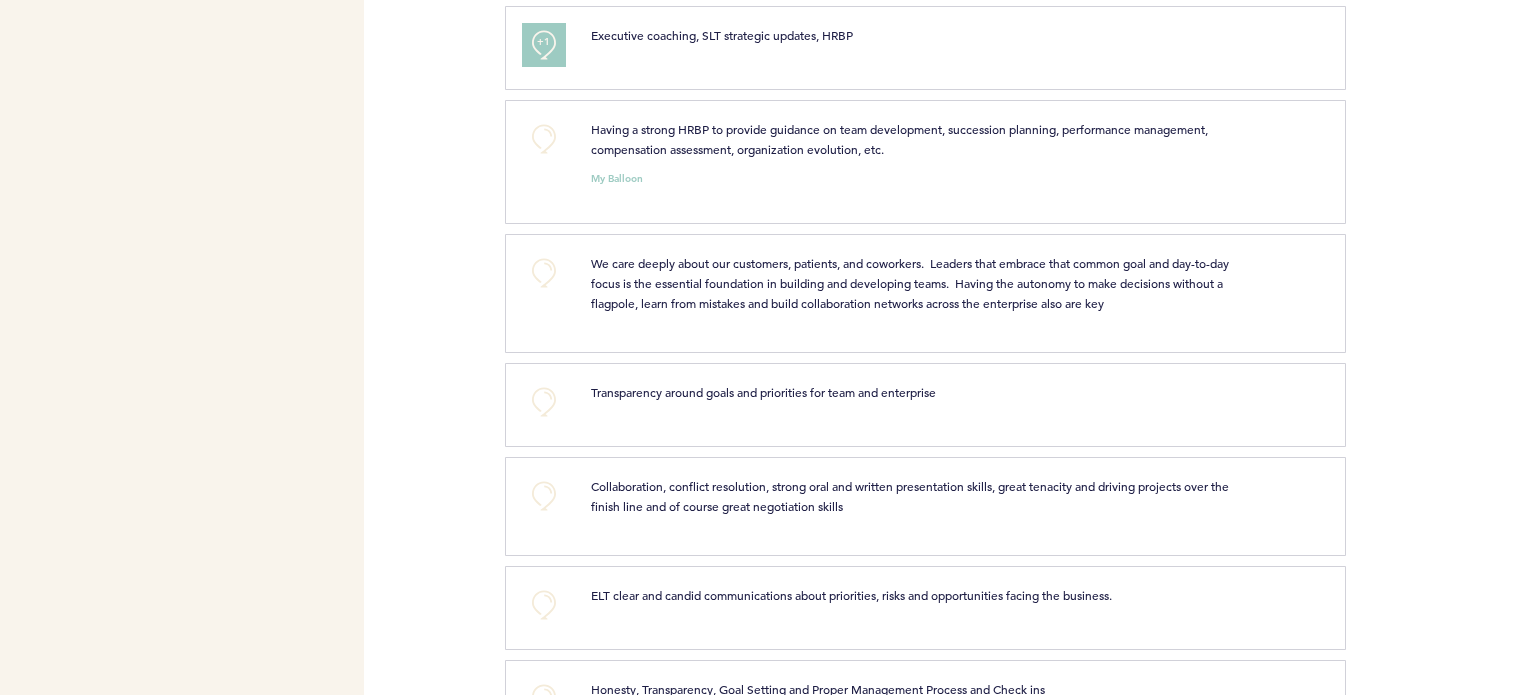 scroll, scrollTop: 2000, scrollLeft: 0, axis: vertical 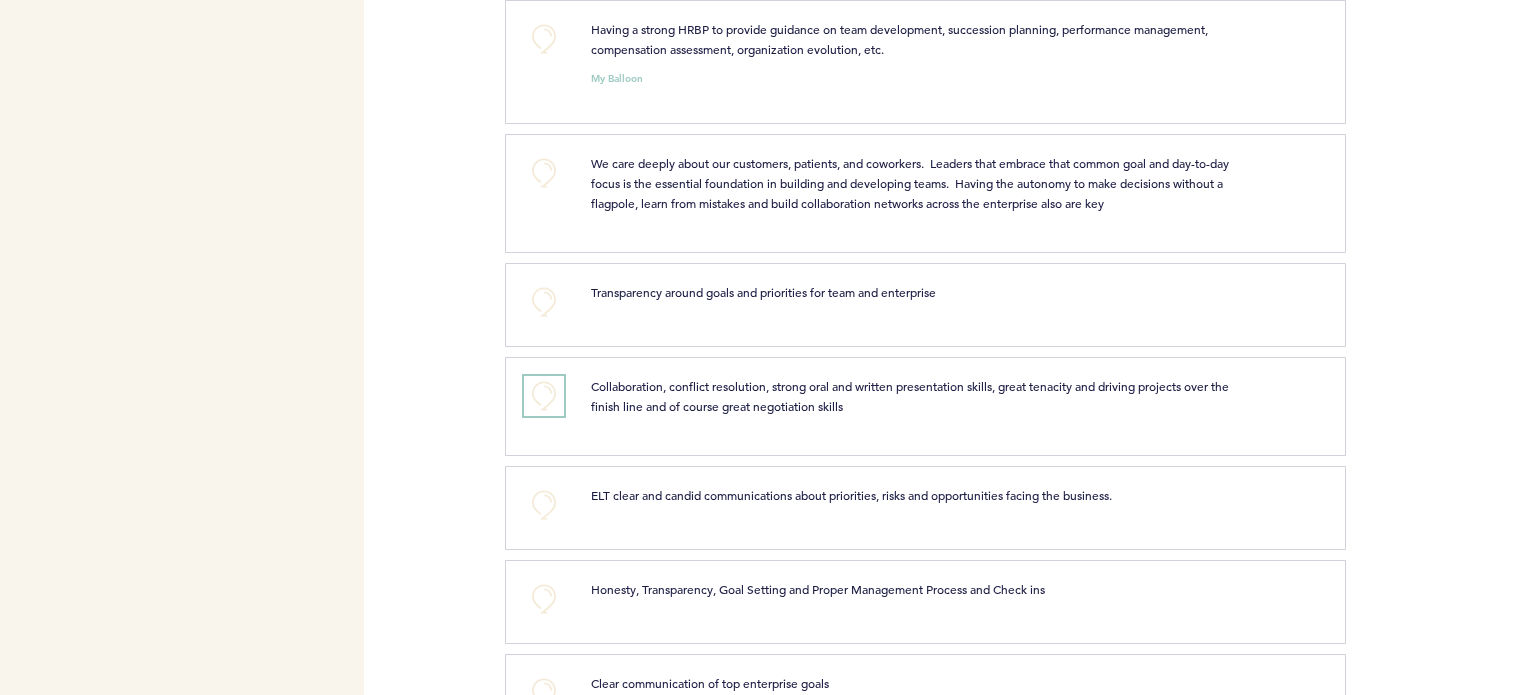 click on "+0" at bounding box center (544, 396) 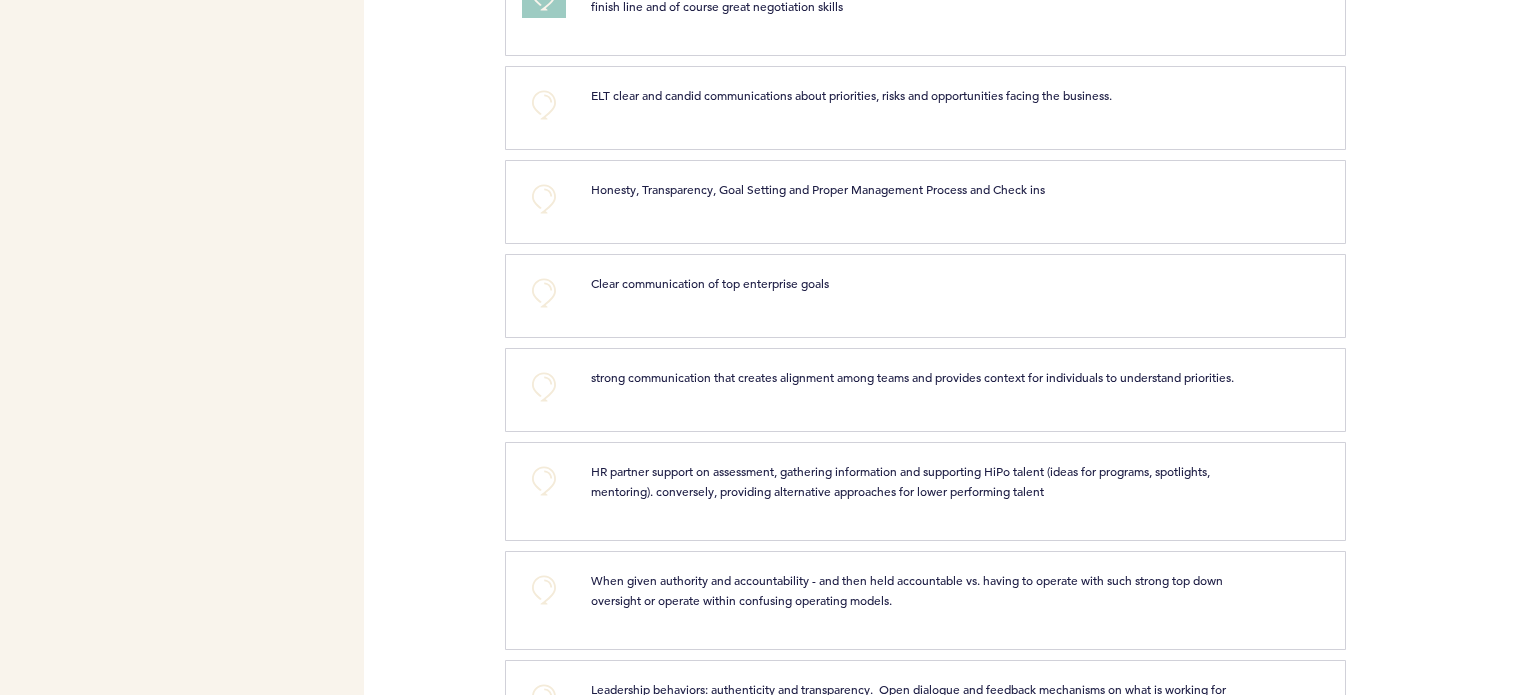 scroll, scrollTop: 2500, scrollLeft: 0, axis: vertical 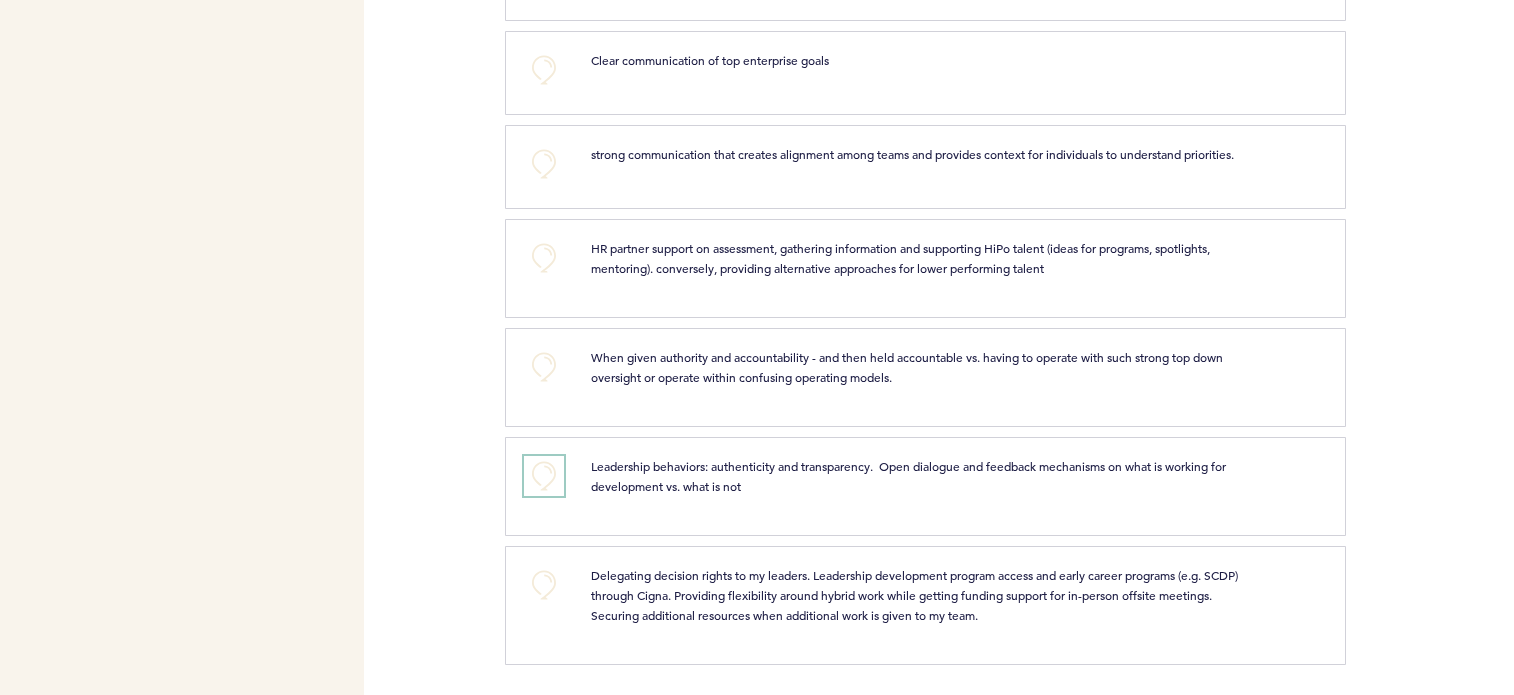click on "+0" at bounding box center [544, 476] 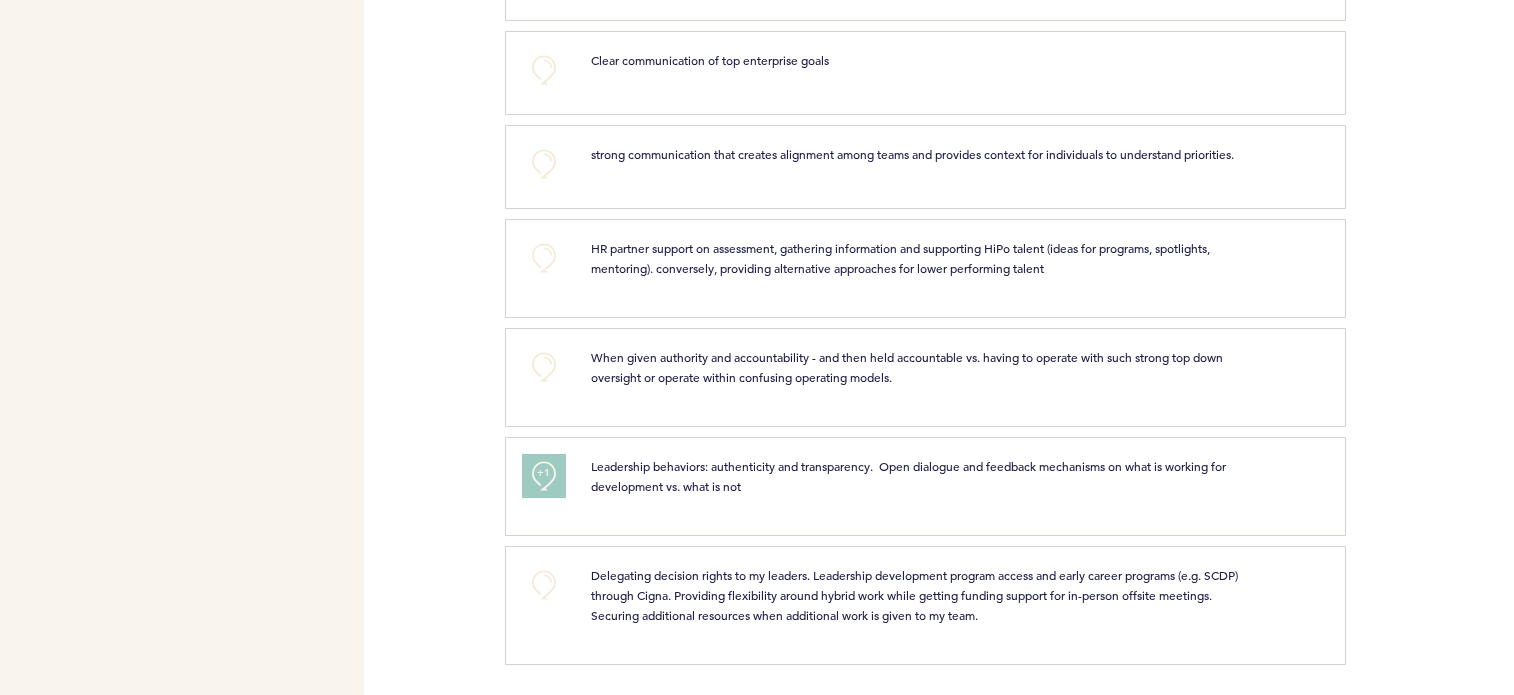click on "+1" at bounding box center (544, 473) 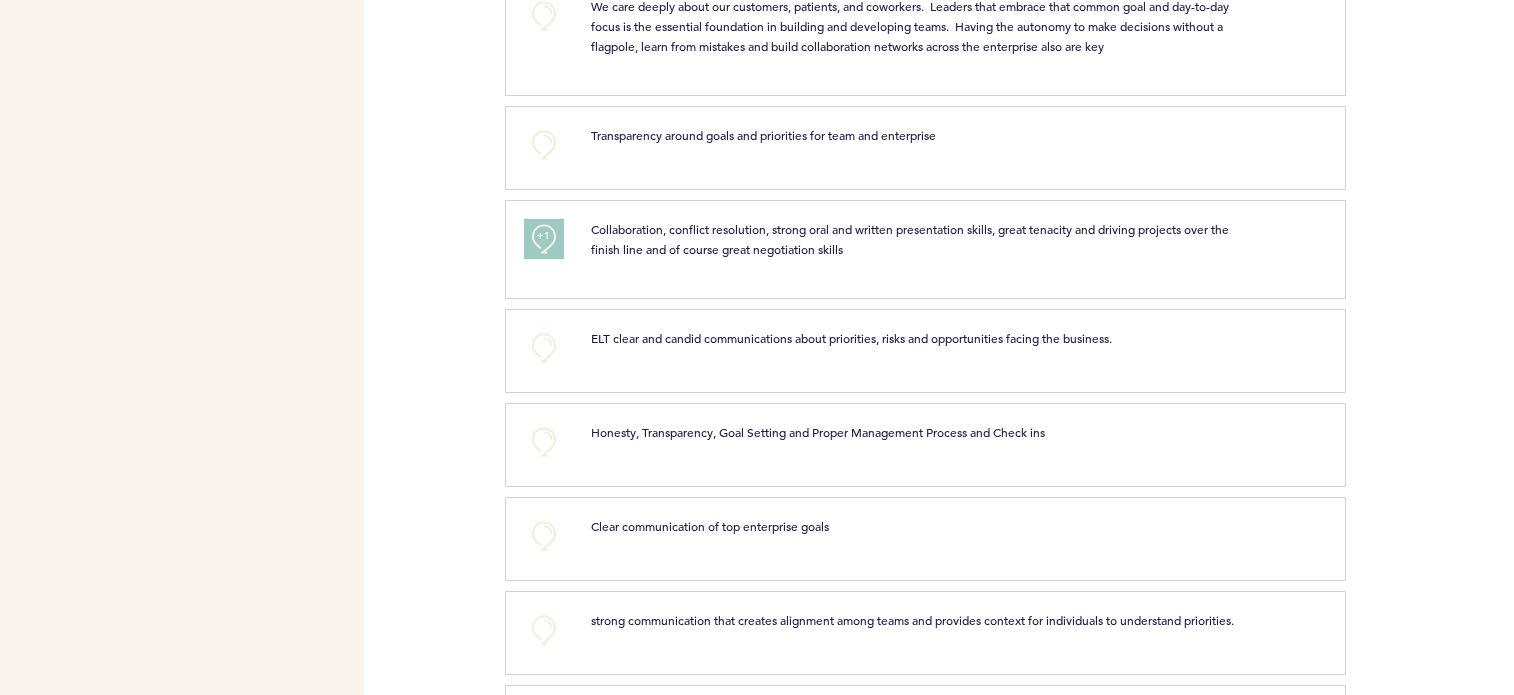 scroll, scrollTop: 2057, scrollLeft: 0, axis: vertical 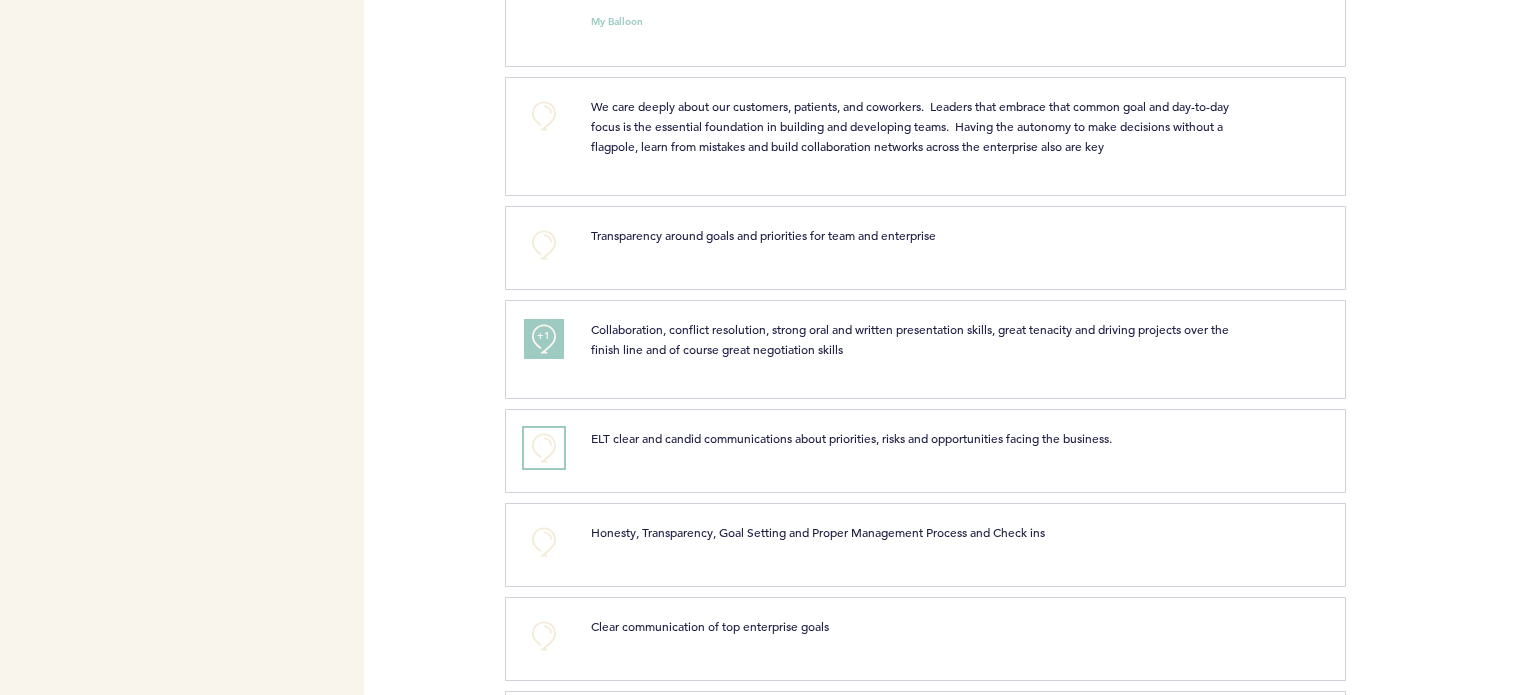 click on "+0" at bounding box center (544, 448) 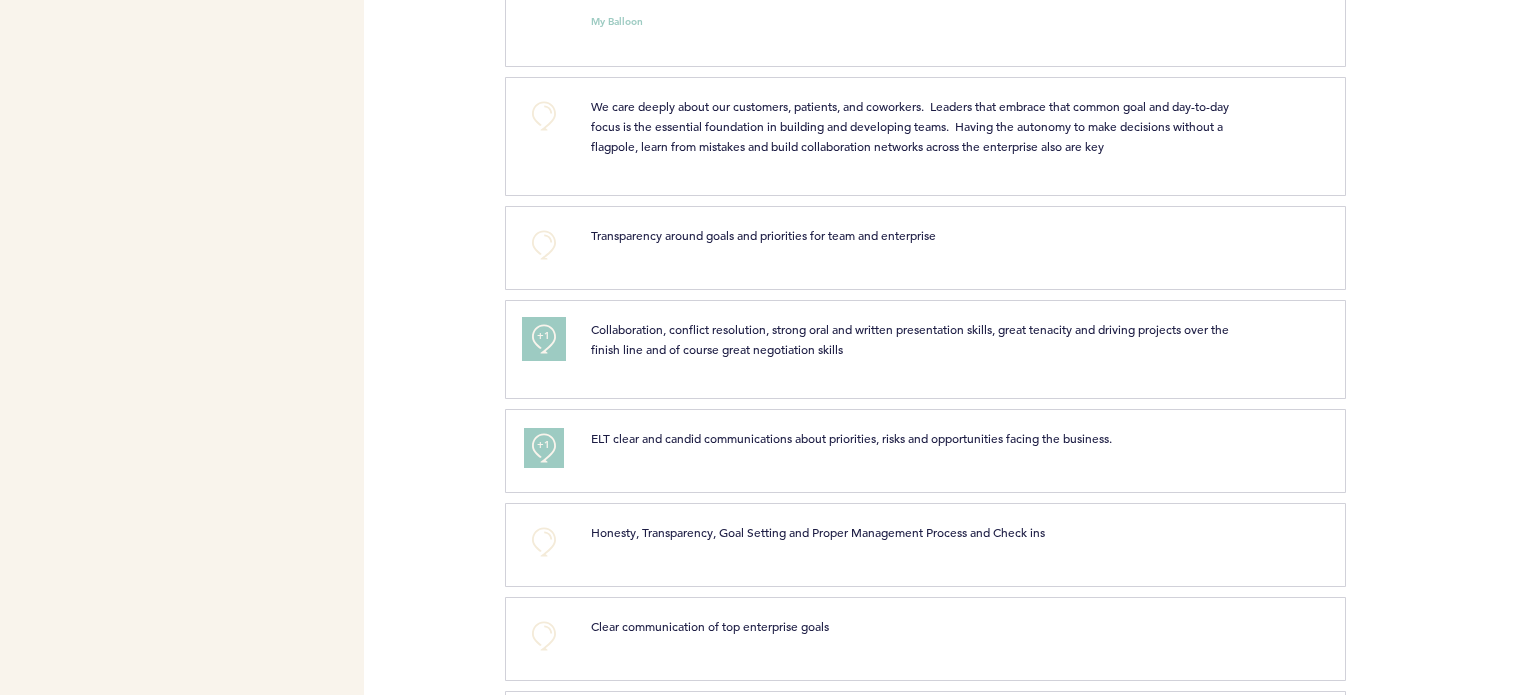 click on "+1" at bounding box center [544, 336] 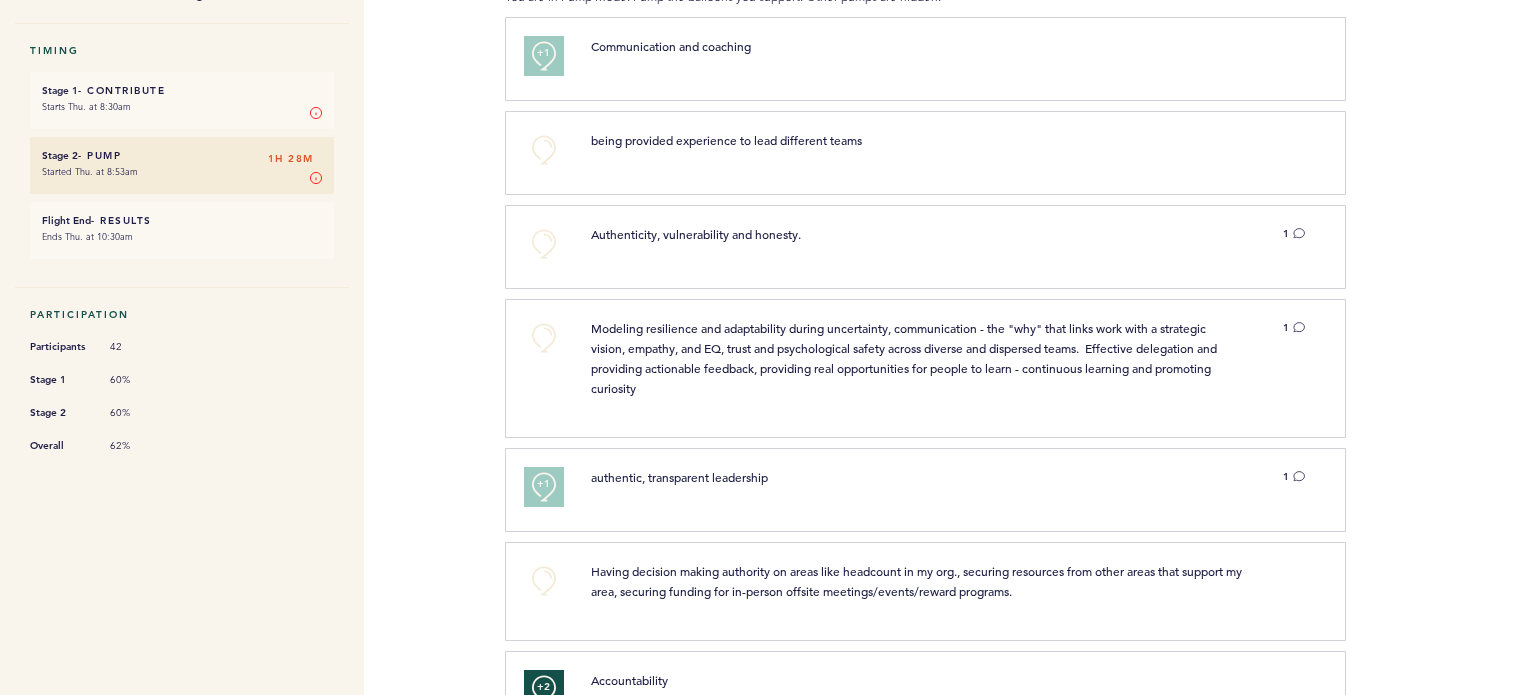 scroll, scrollTop: 0, scrollLeft: 0, axis: both 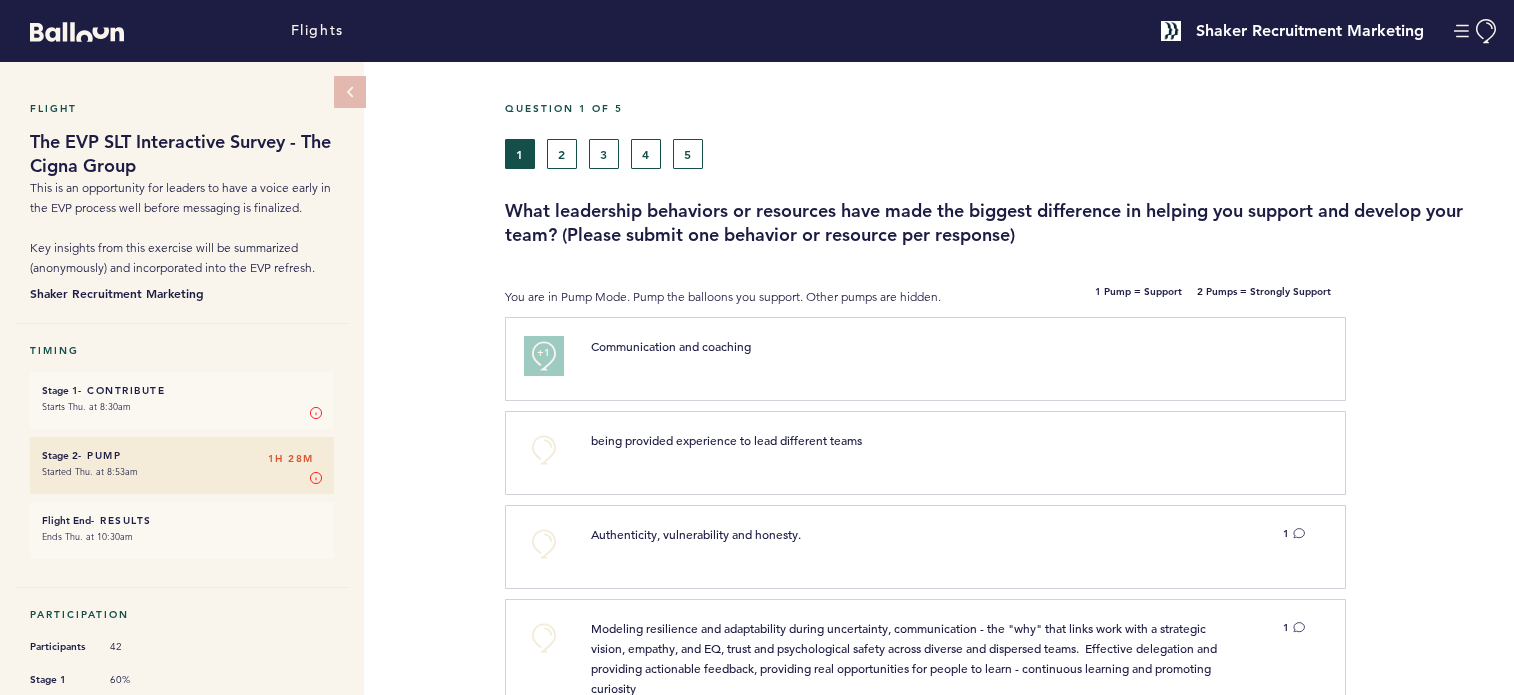 click on "Flights" at bounding box center (504, 31) 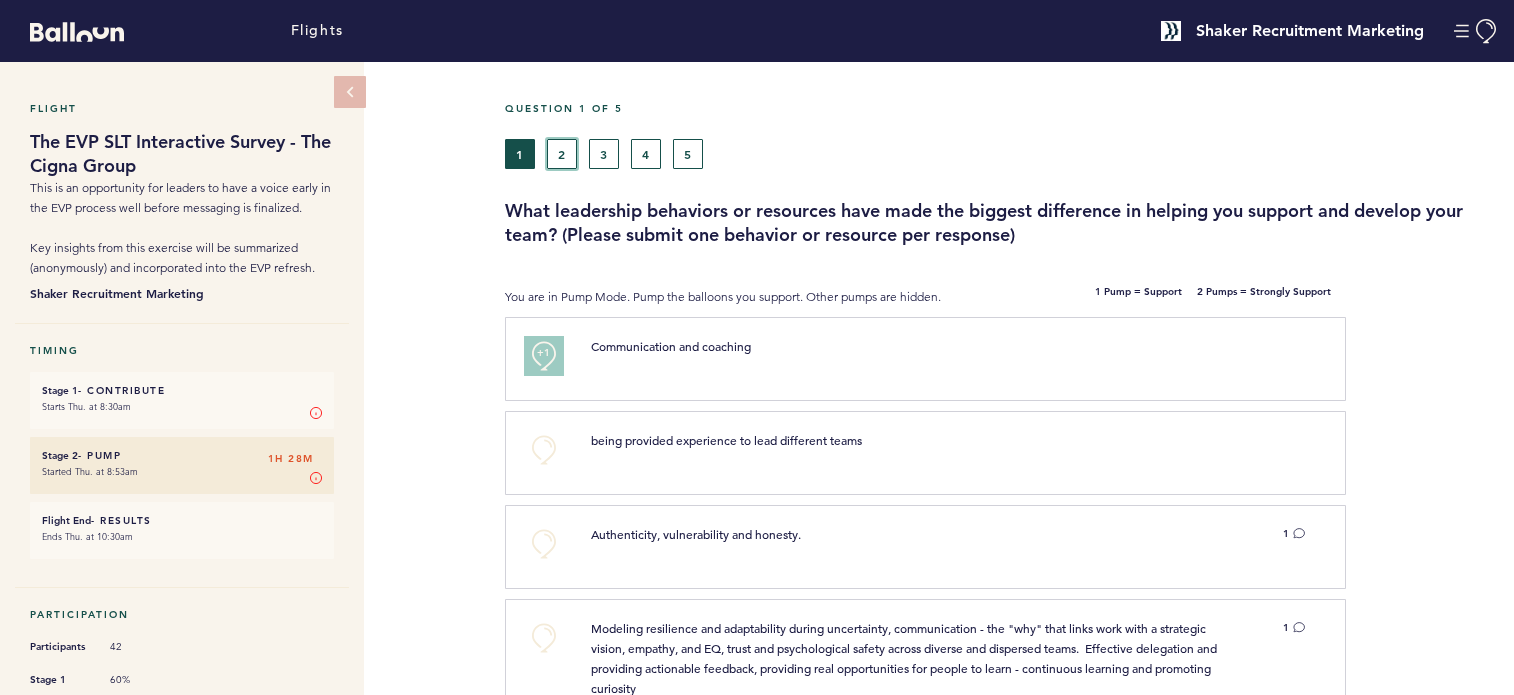 click on "2" at bounding box center [562, 154] 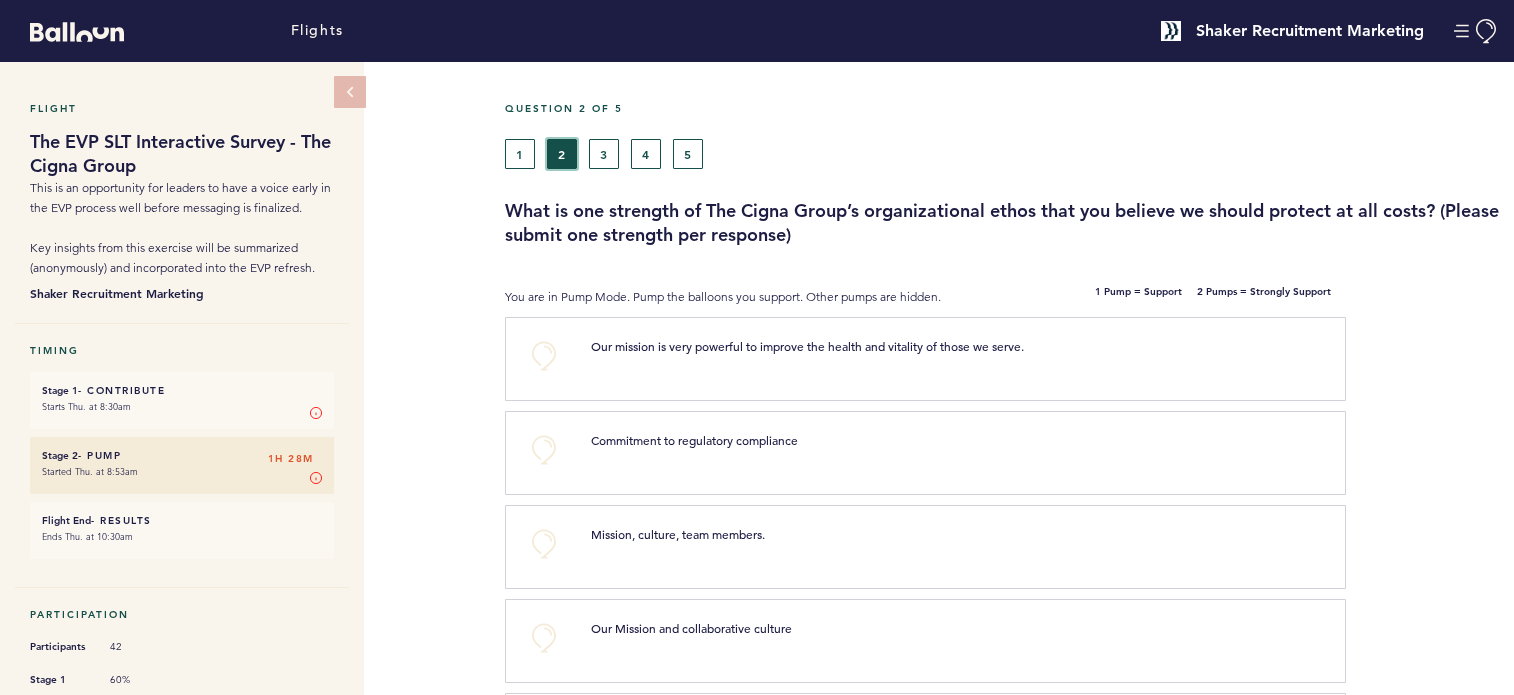 scroll, scrollTop: 200, scrollLeft: 0, axis: vertical 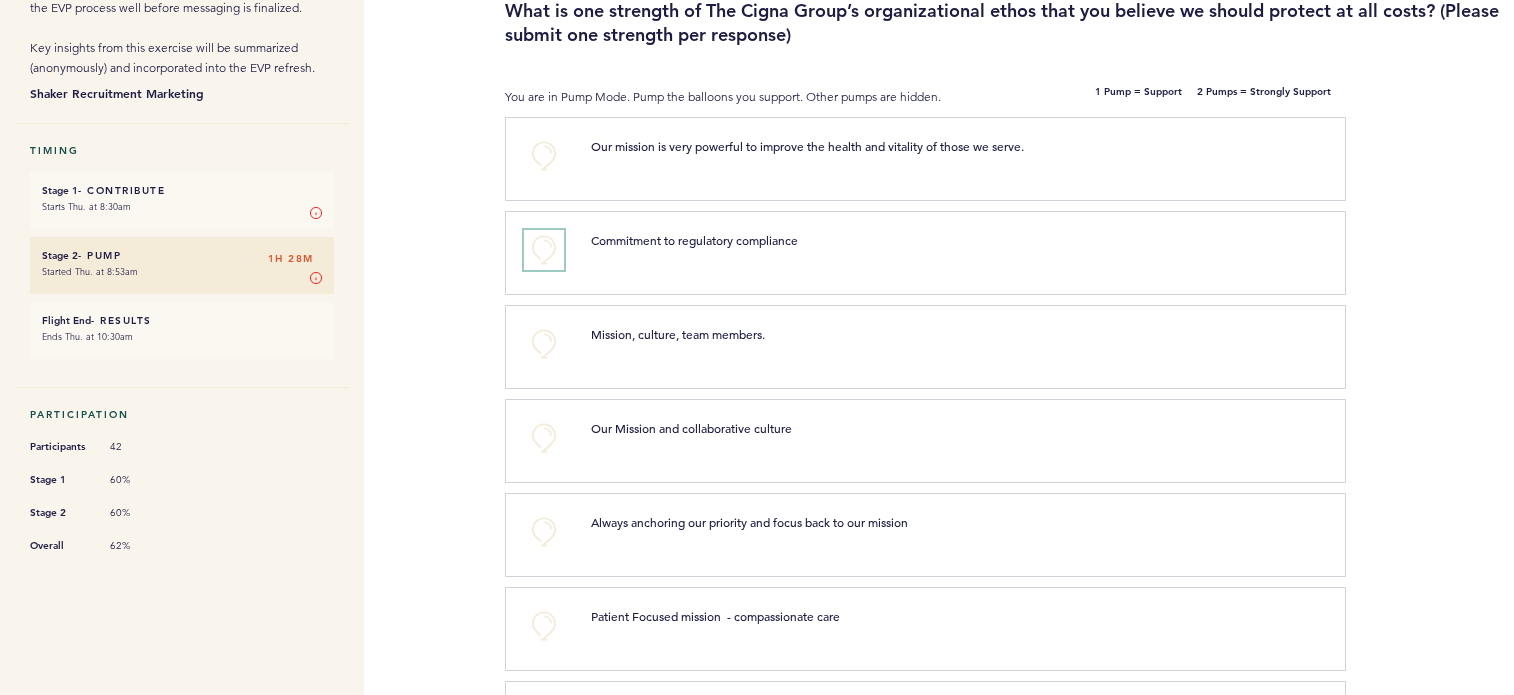 click on "+0" at bounding box center [544, 250] 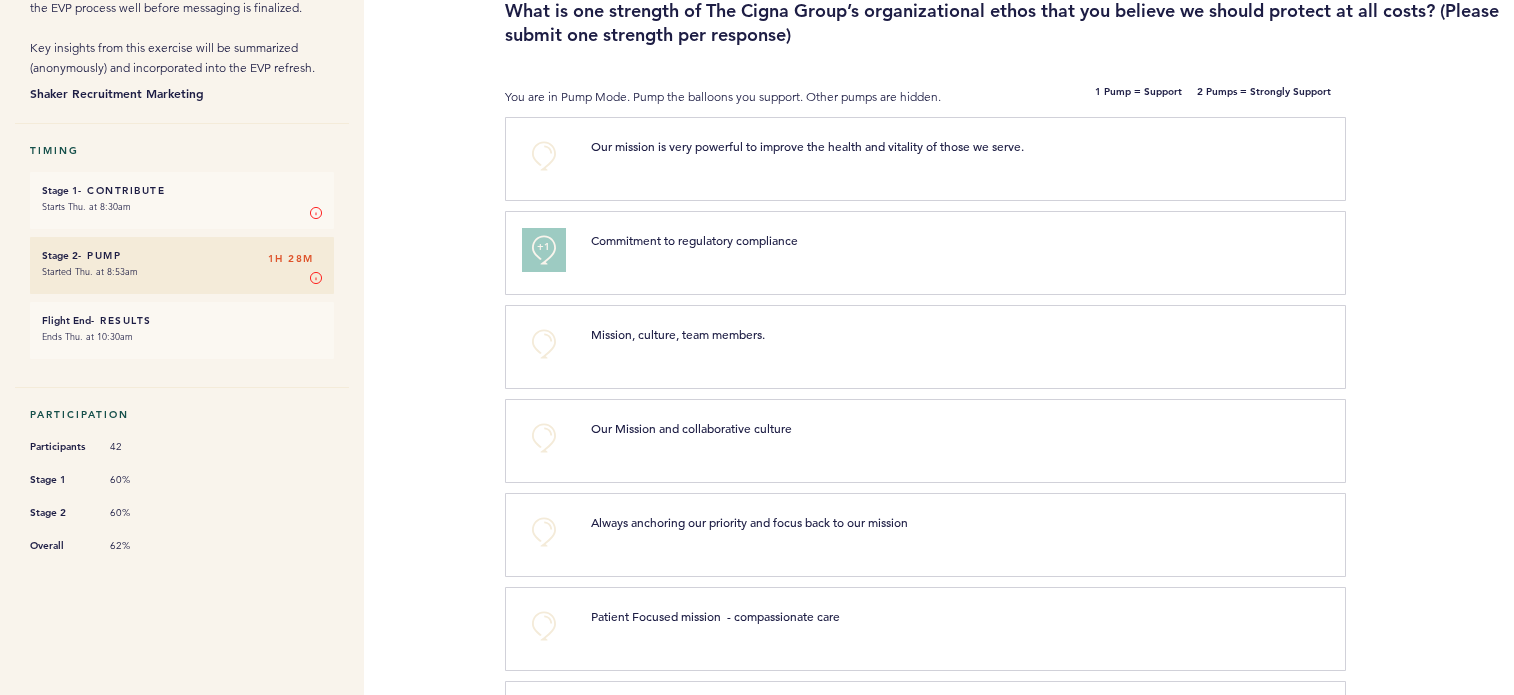 click on "+1" at bounding box center (544, 247) 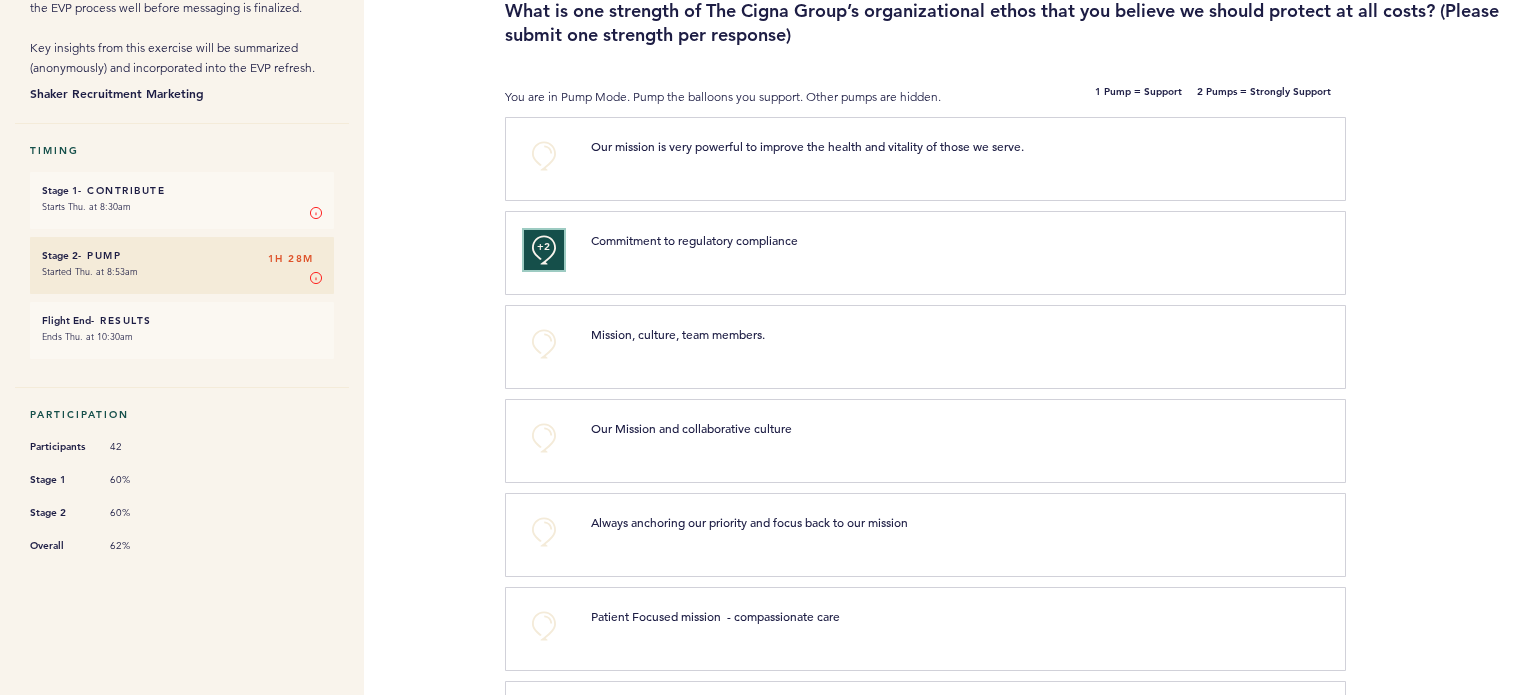 click on "+2" at bounding box center (544, 247) 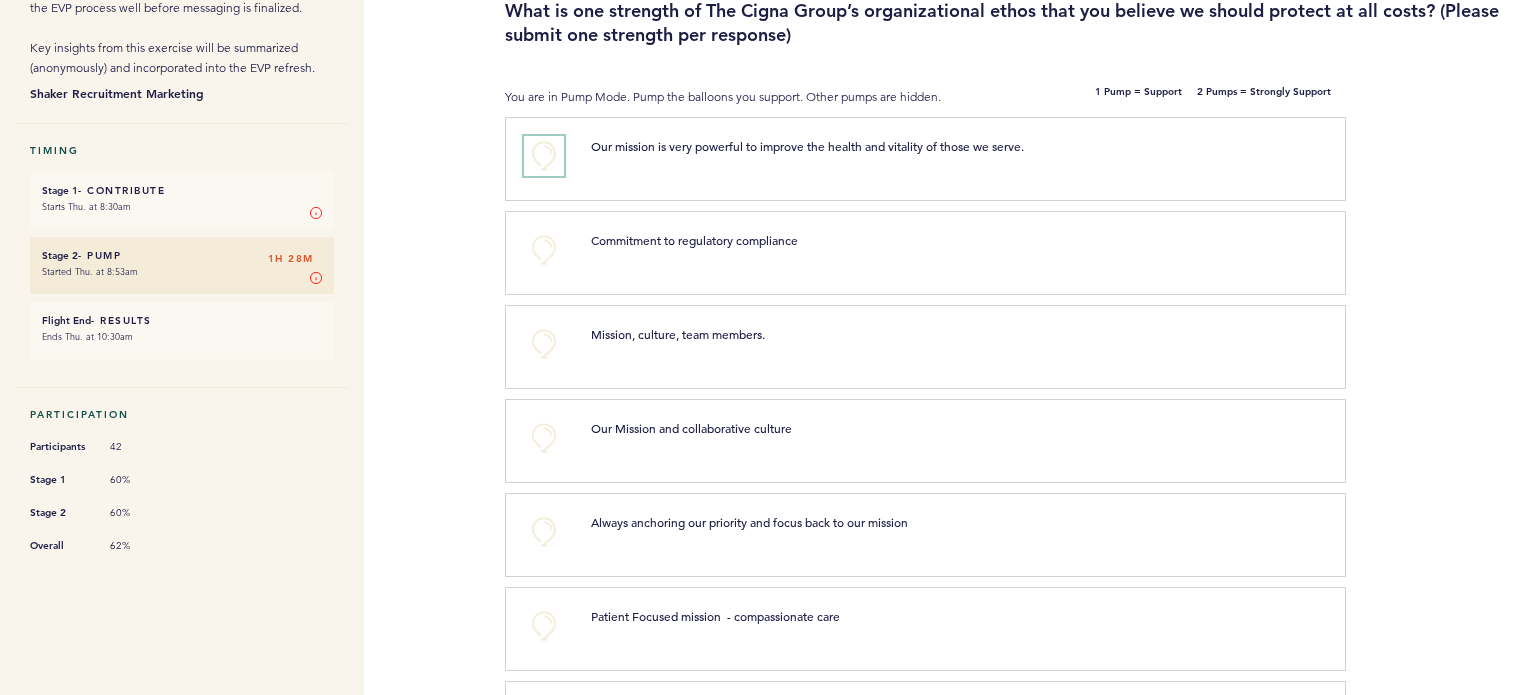click on "+0" at bounding box center (544, 156) 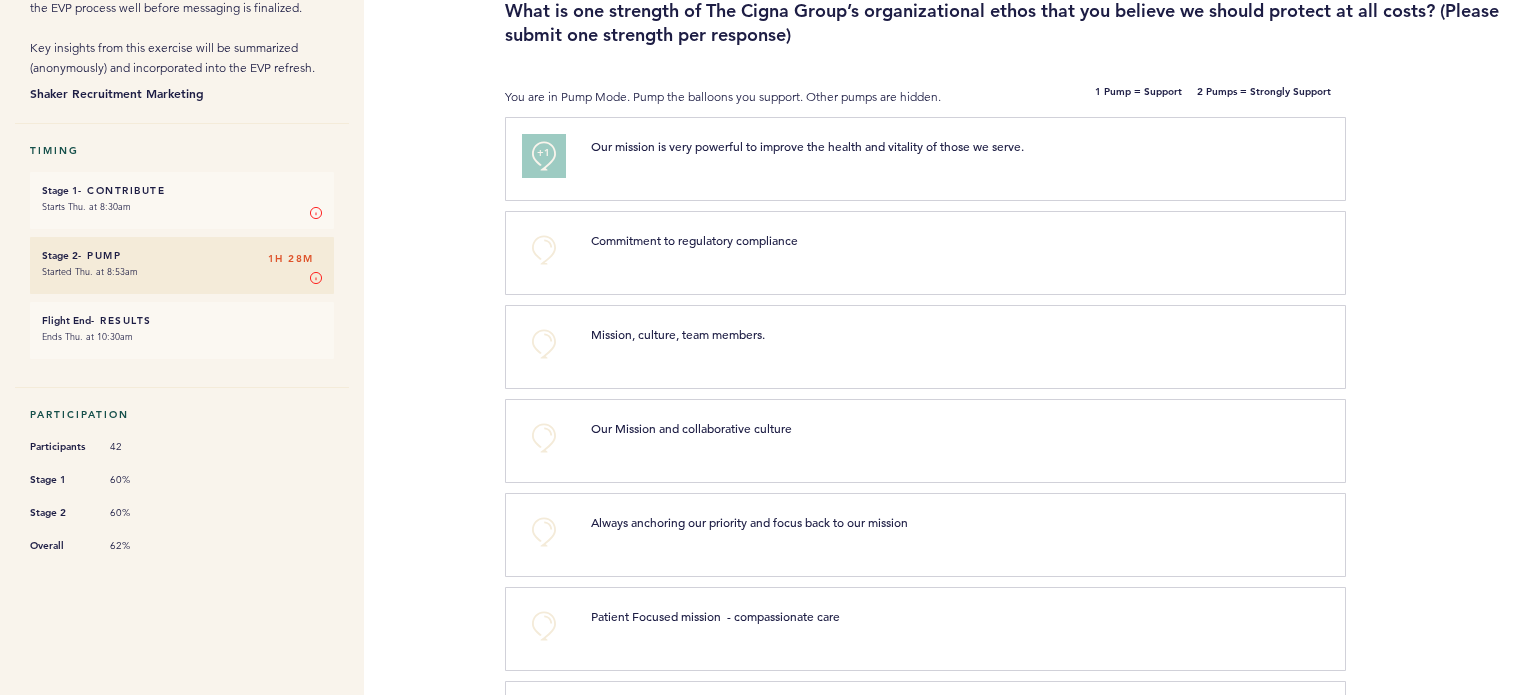 click on "+1" at bounding box center [544, 153] 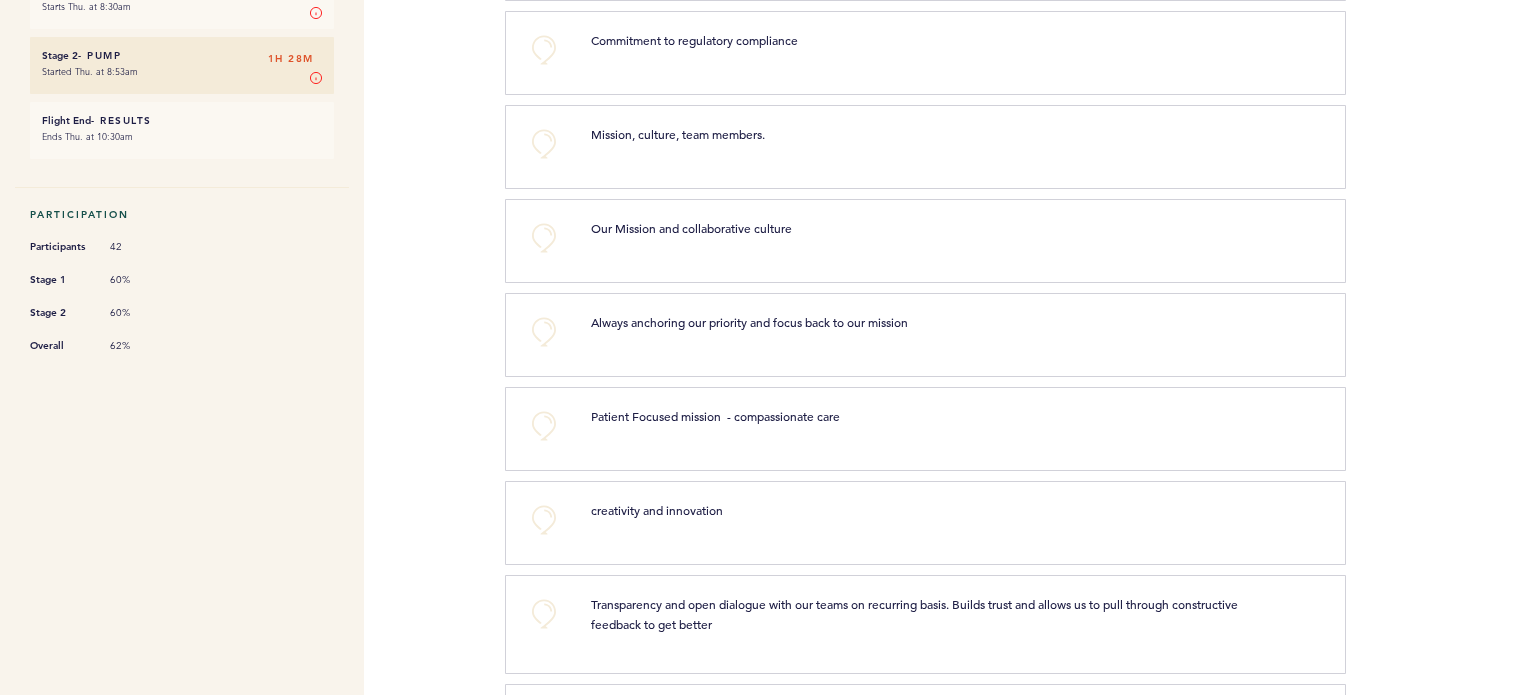 scroll, scrollTop: 500, scrollLeft: 0, axis: vertical 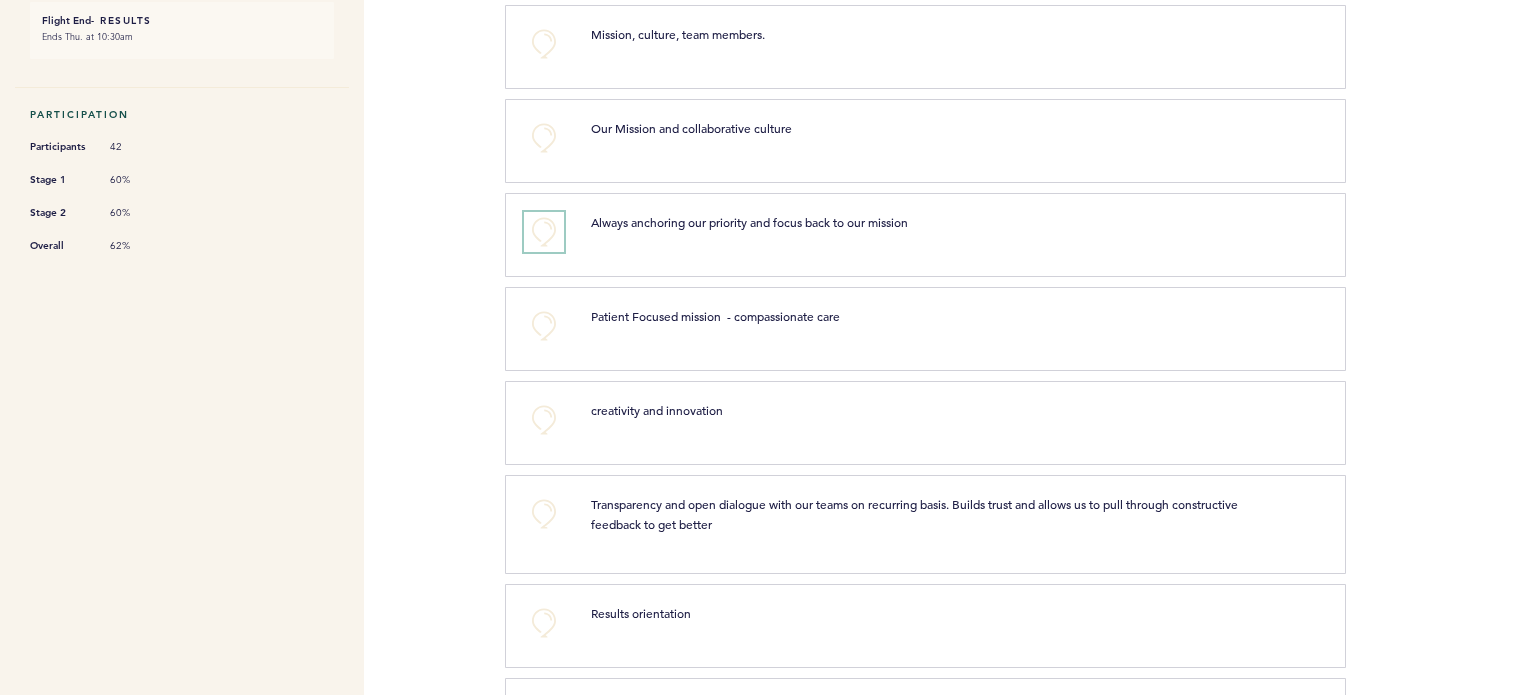click on "+0" at bounding box center [544, 232] 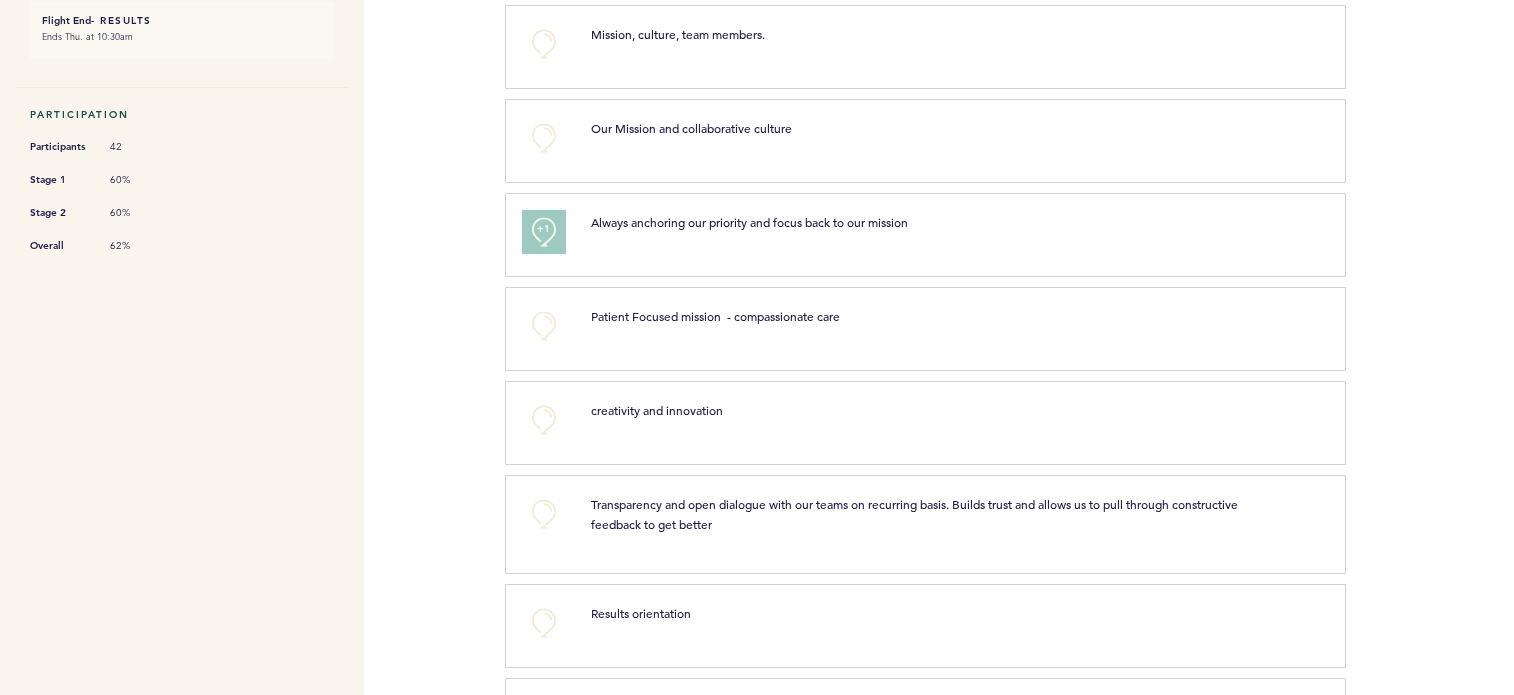 click on "+1" at bounding box center (544, 229) 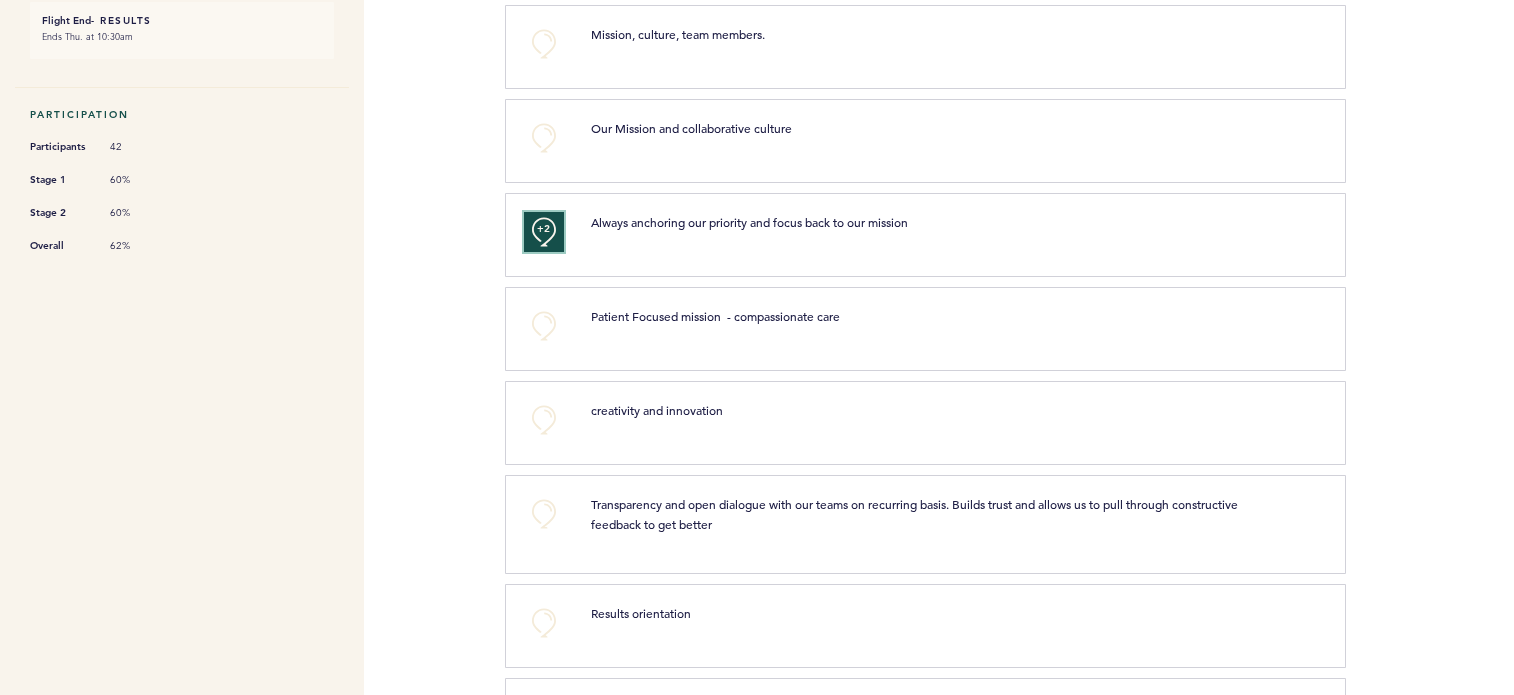 click on "+2" at bounding box center [544, 232] 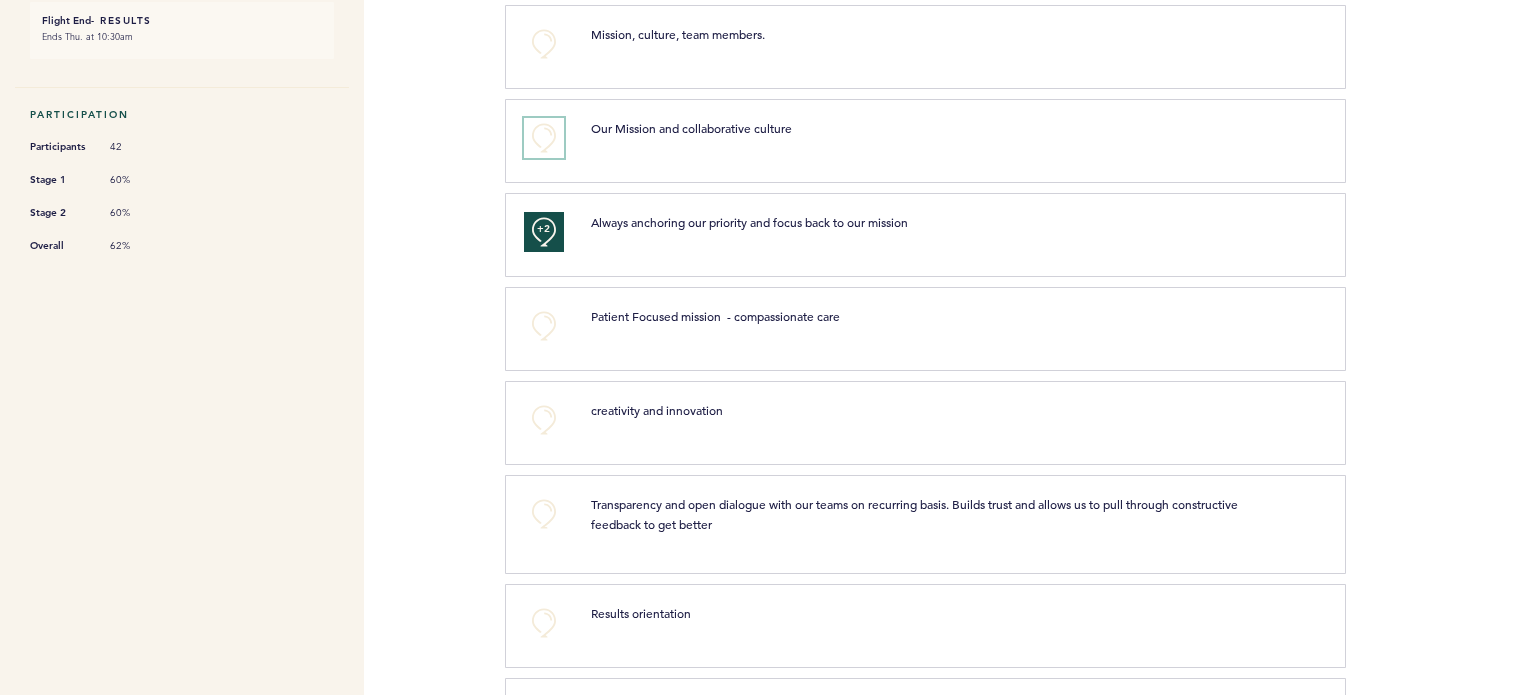 click on "+0" at bounding box center (544, 138) 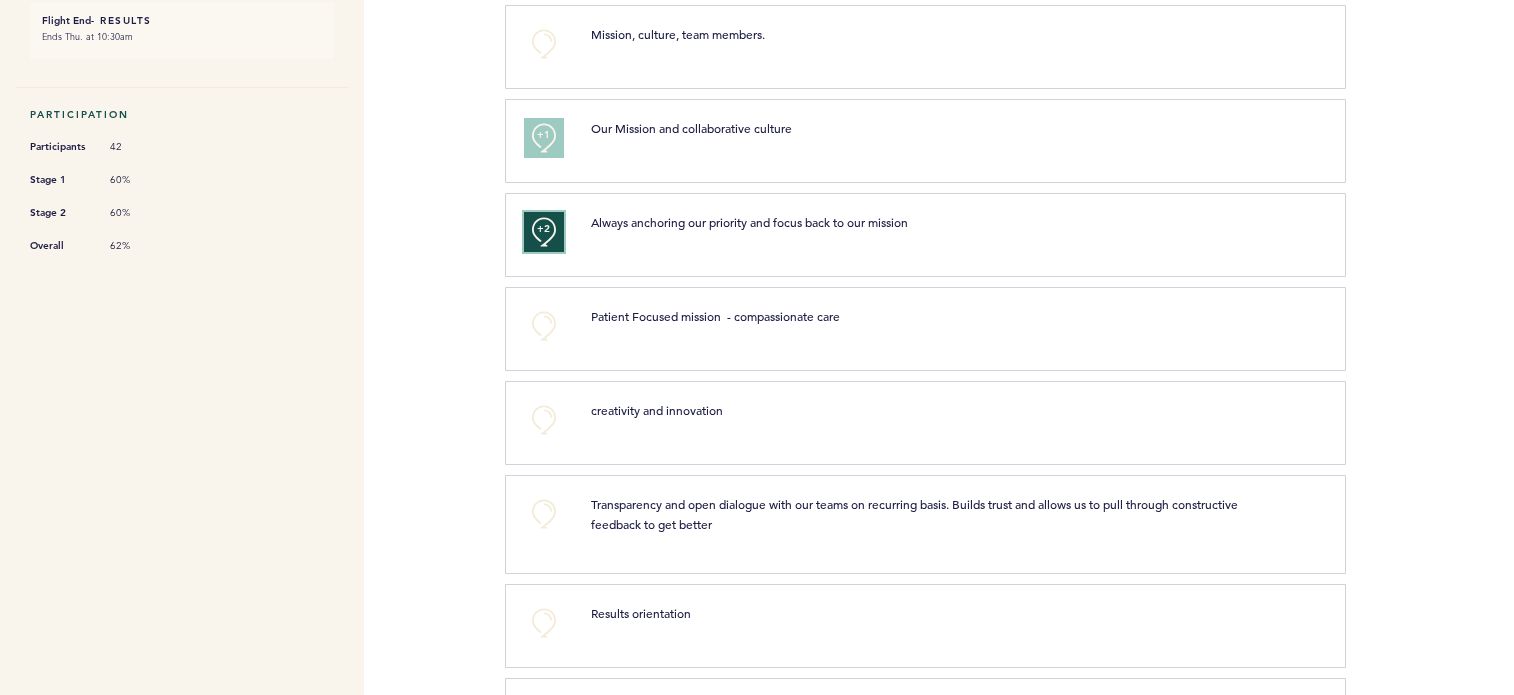 click on "+2" at bounding box center (544, 229) 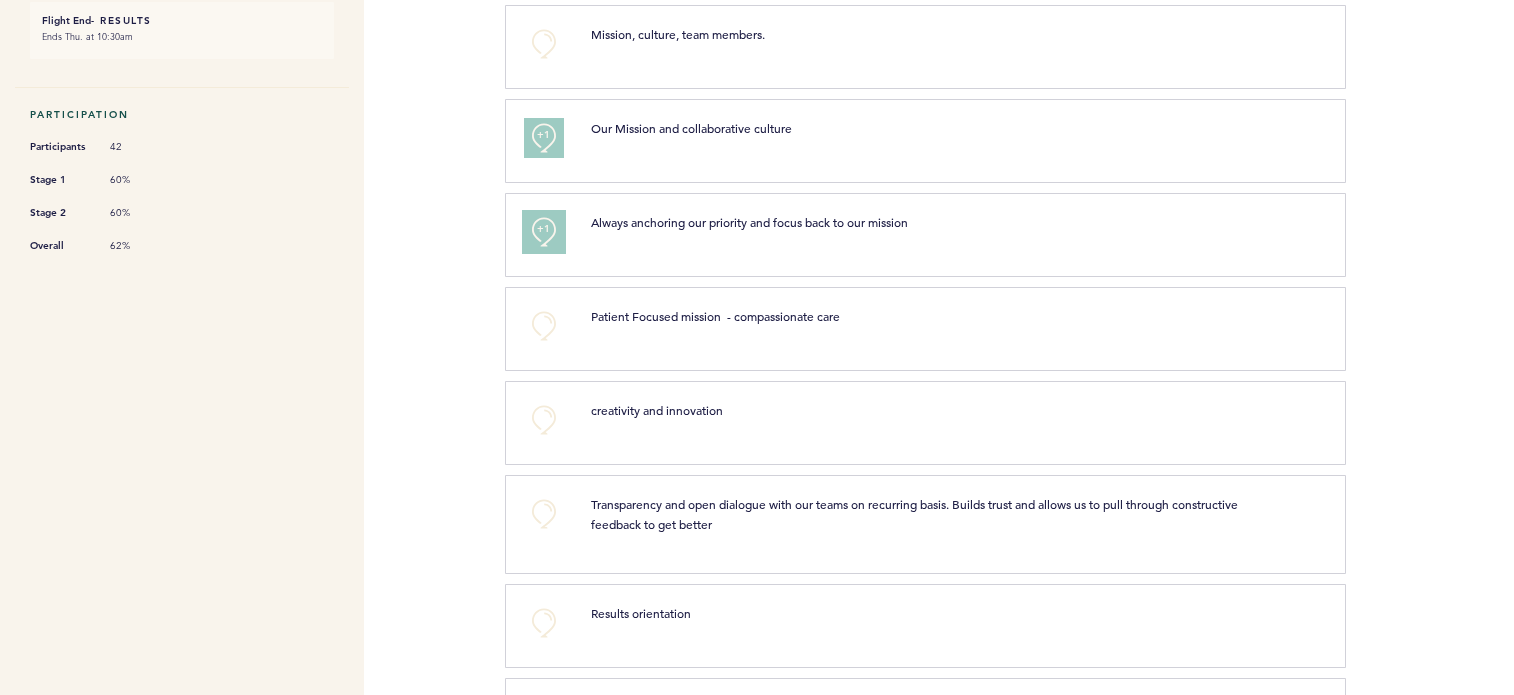 scroll, scrollTop: 300, scrollLeft: 0, axis: vertical 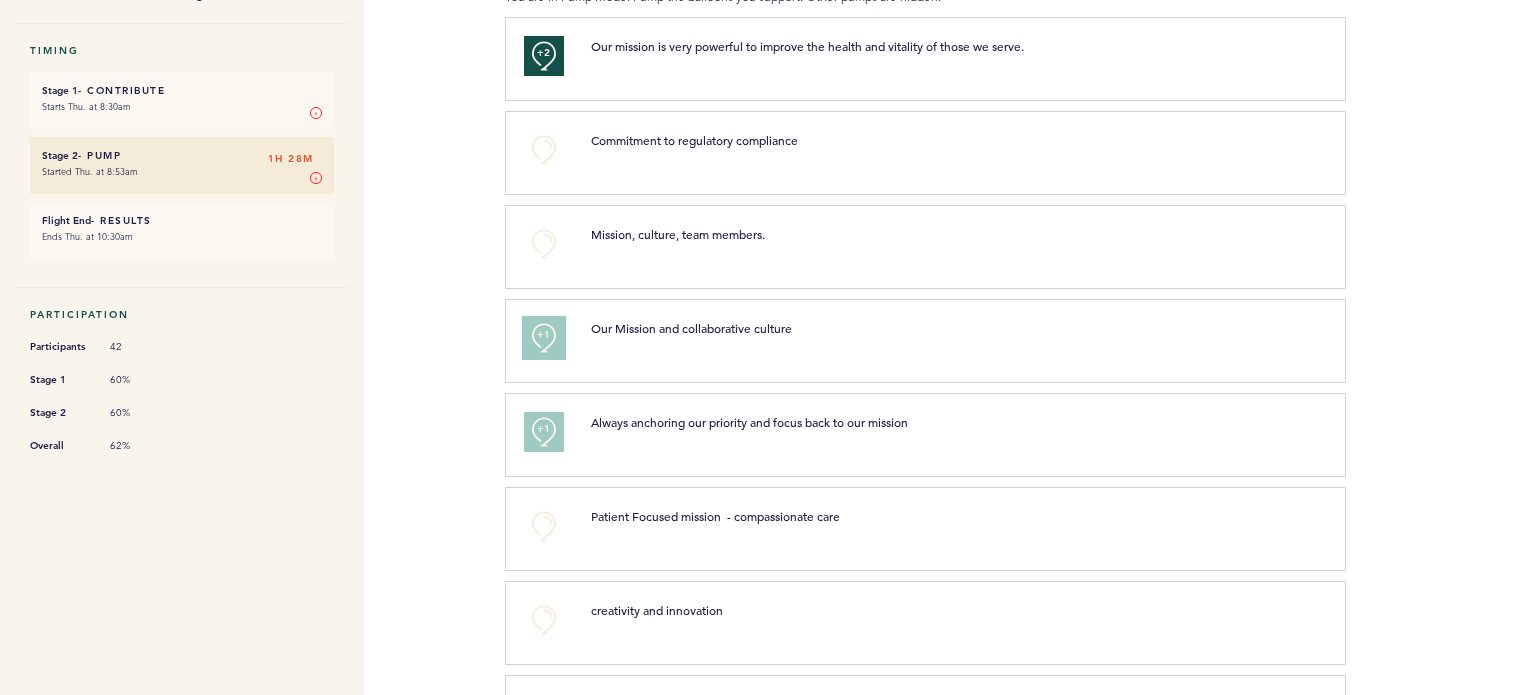 click on "+1" at bounding box center (544, 335) 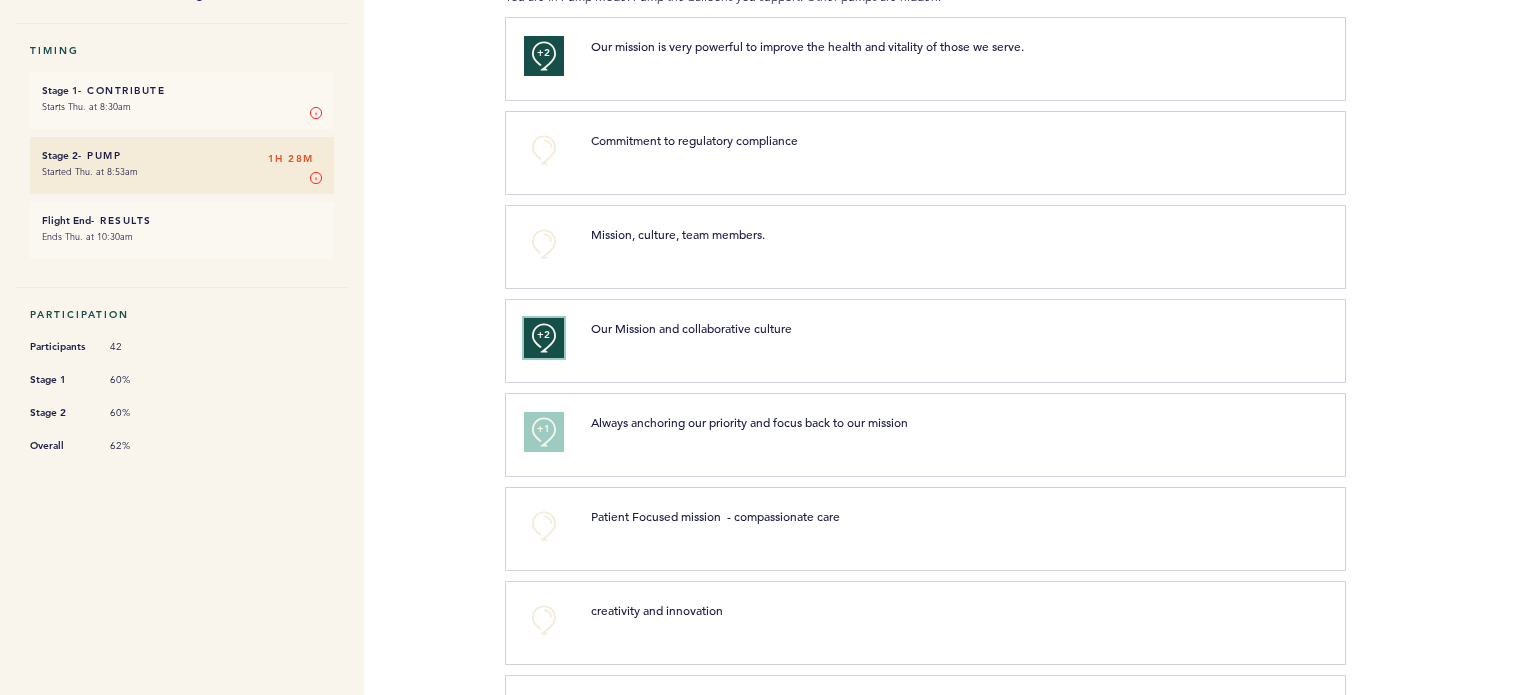 click on "+2" at bounding box center (544, 335) 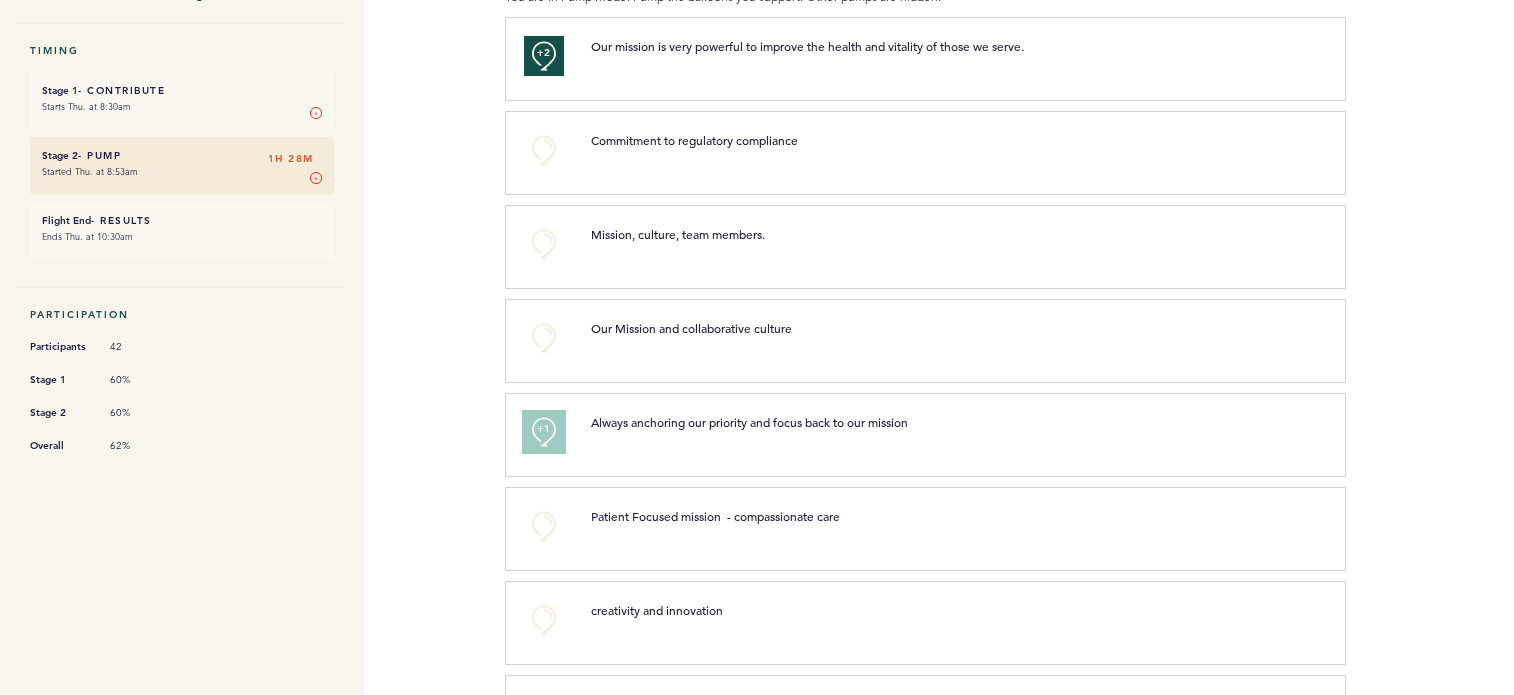 click on "+1" at bounding box center (544, 432) 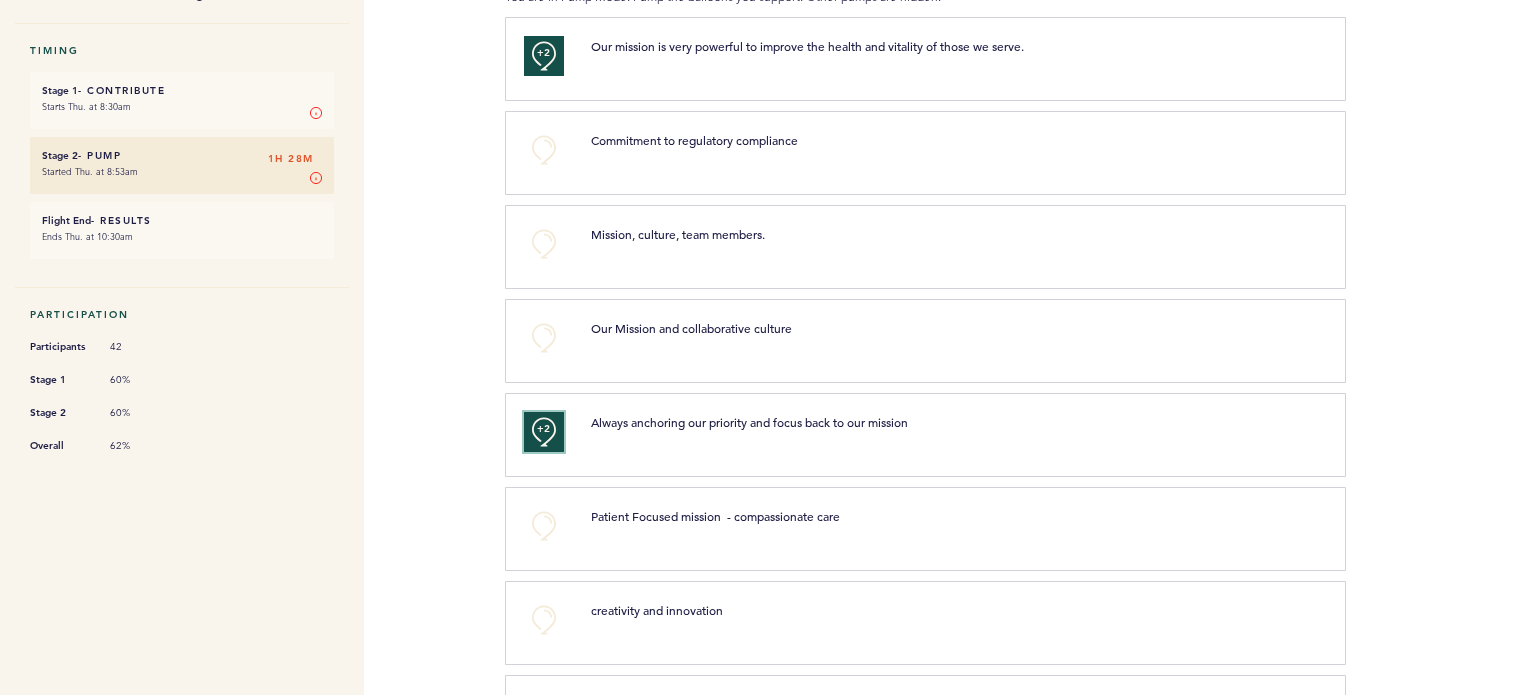 click on "+2" at bounding box center [544, 429] 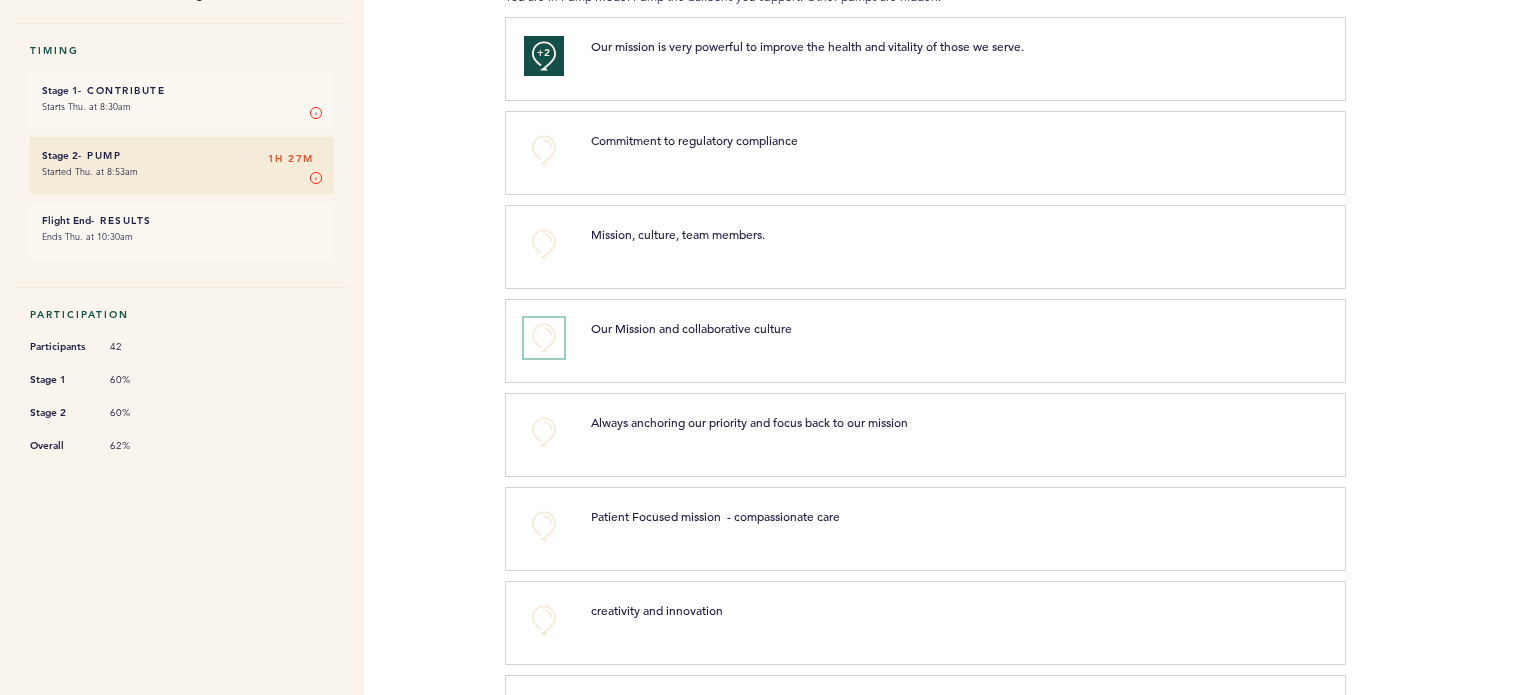 click on "+0" at bounding box center [544, 338] 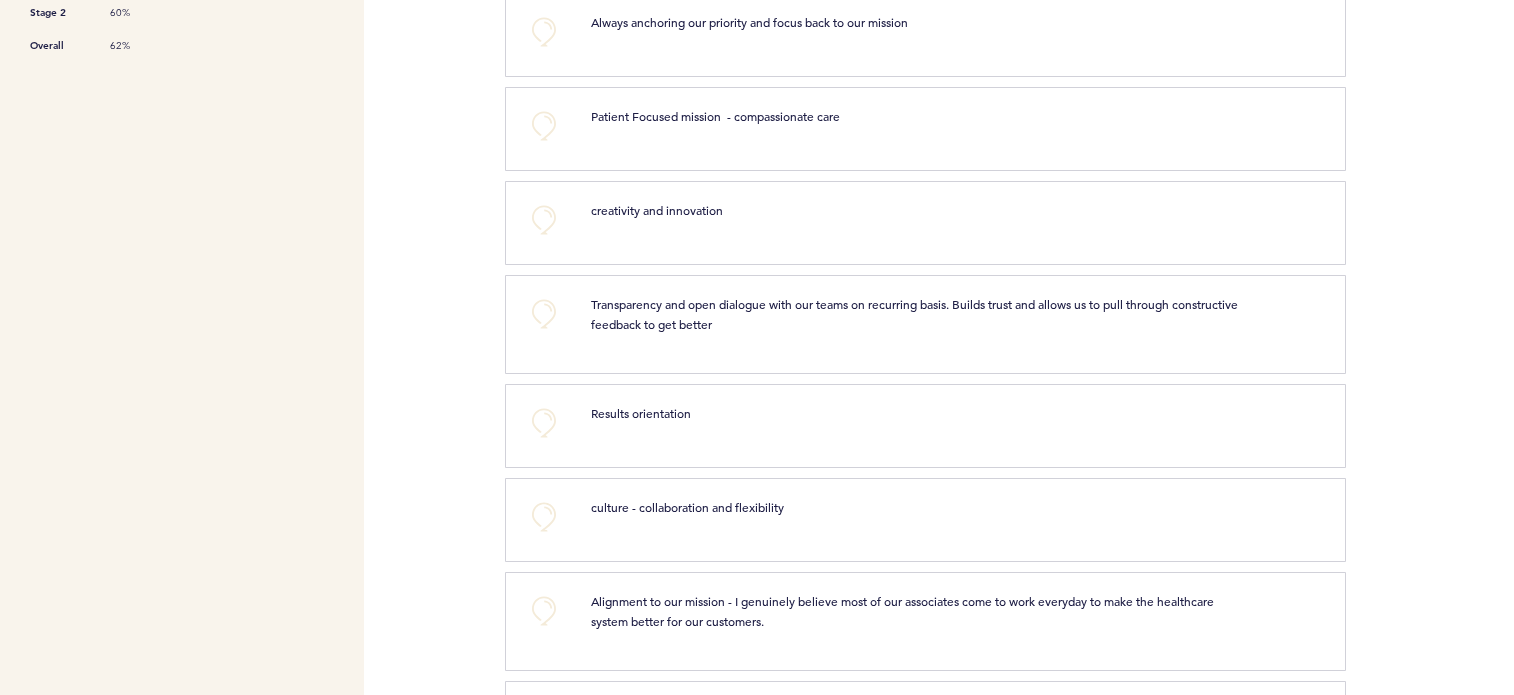 scroll, scrollTop: 800, scrollLeft: 0, axis: vertical 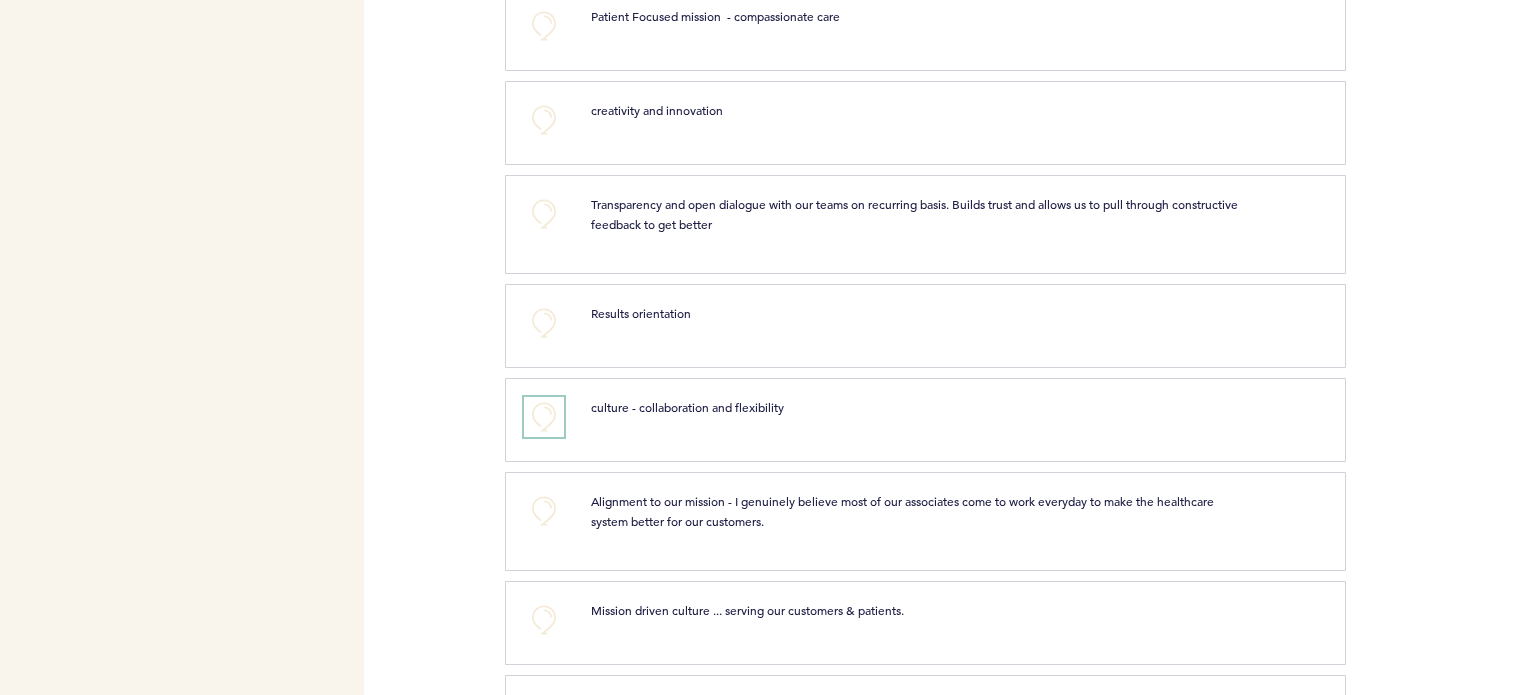 click on "+0" at bounding box center [544, 417] 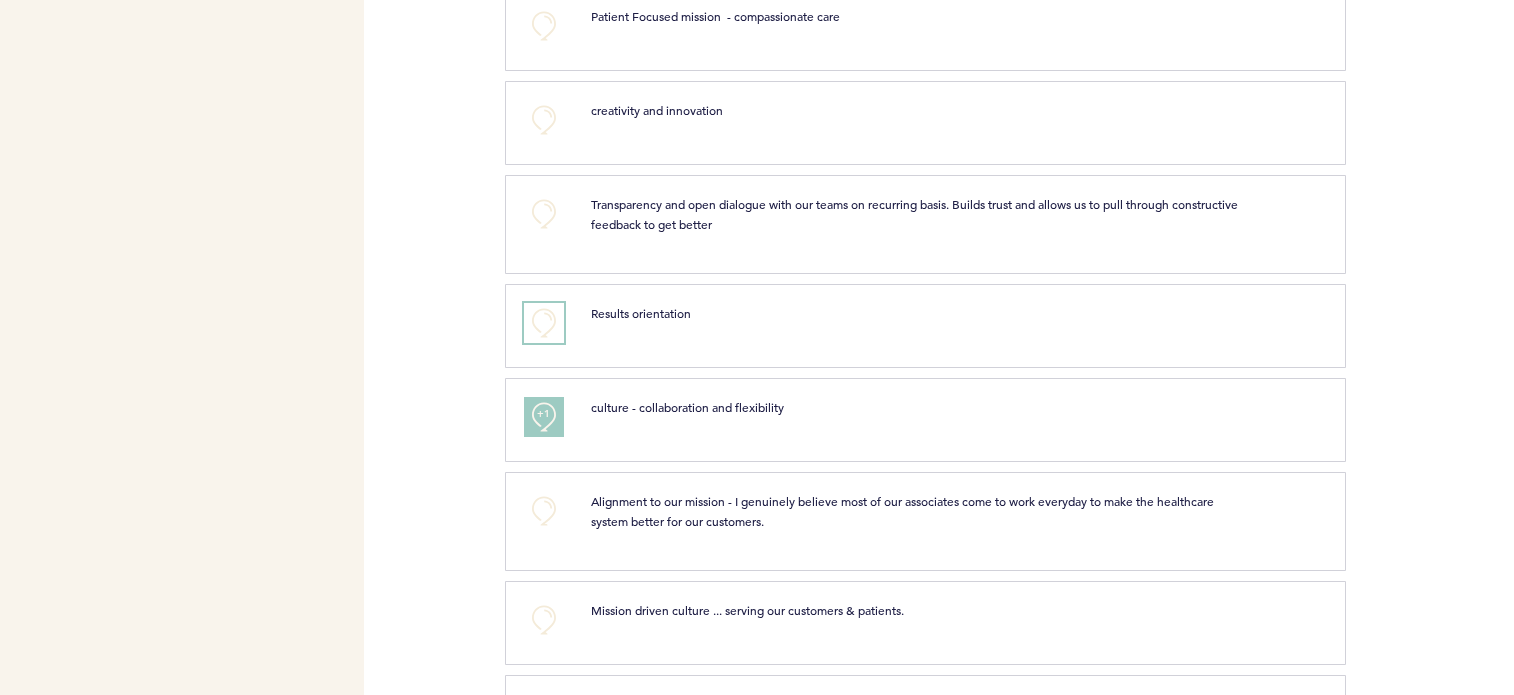 click on "+0" at bounding box center (544, 323) 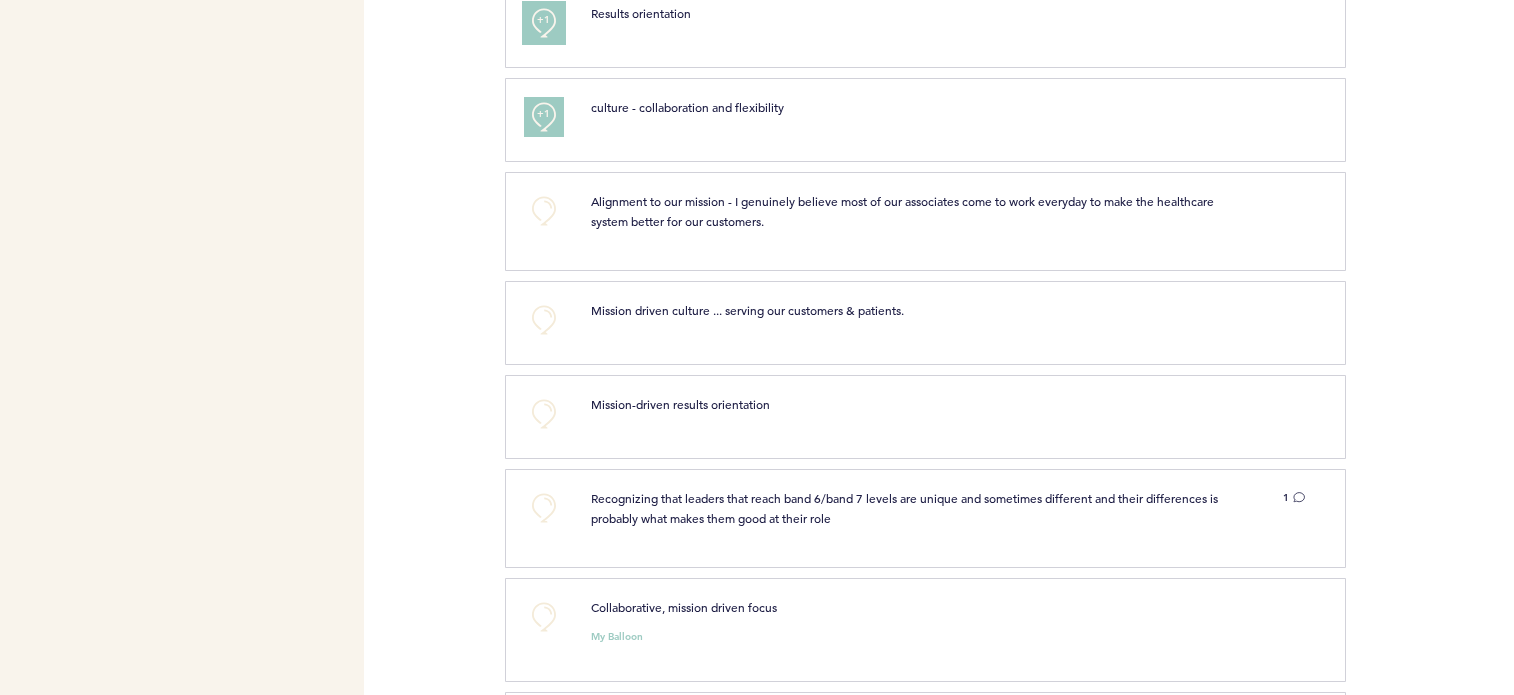 scroll, scrollTop: 1200, scrollLeft: 0, axis: vertical 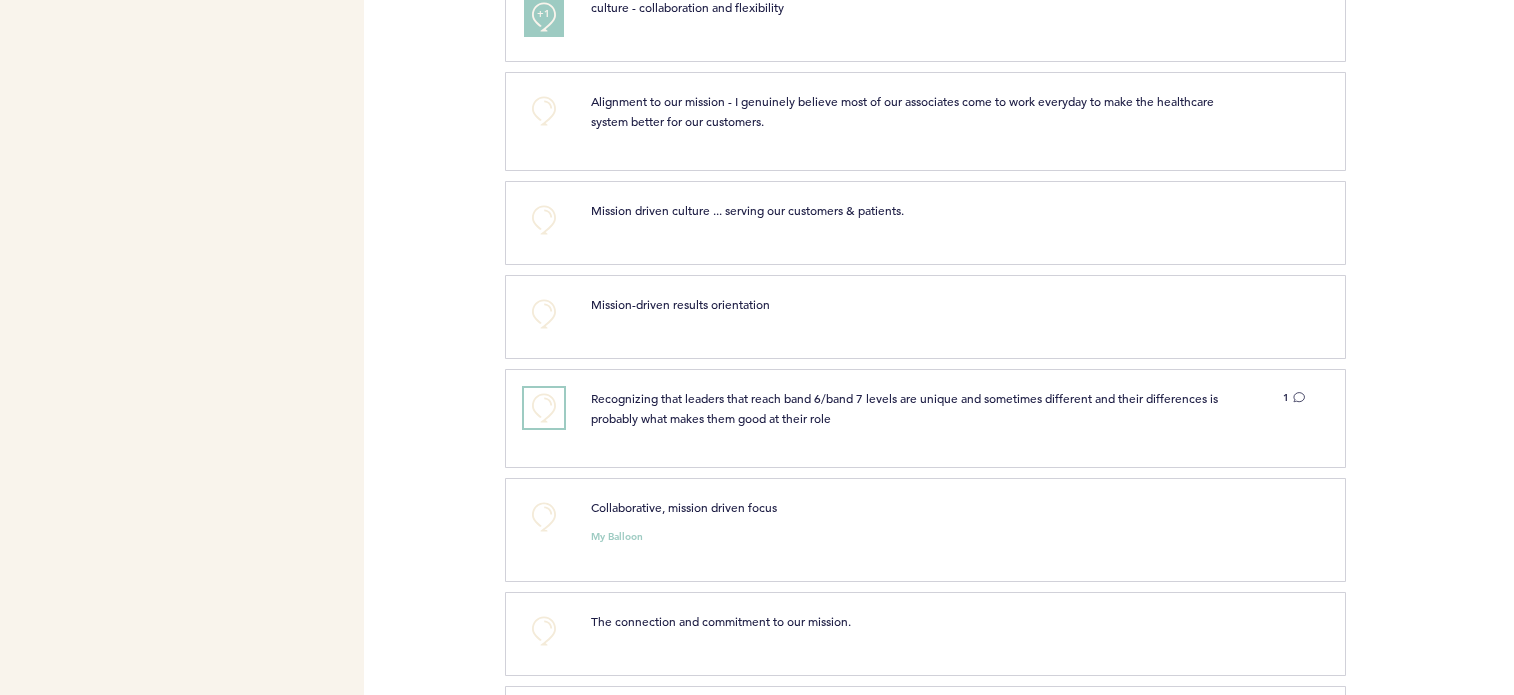 click on "+0" at bounding box center (544, 408) 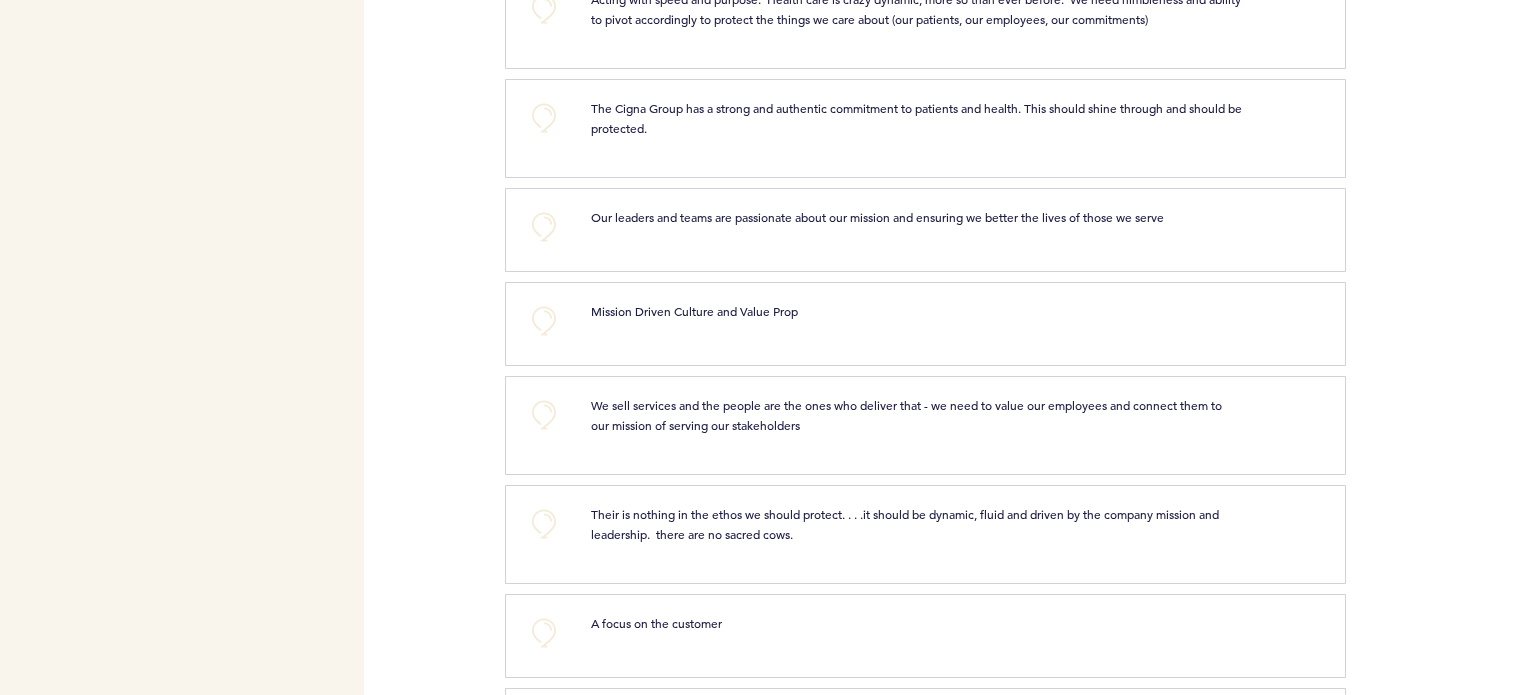 scroll, scrollTop: 2116, scrollLeft: 0, axis: vertical 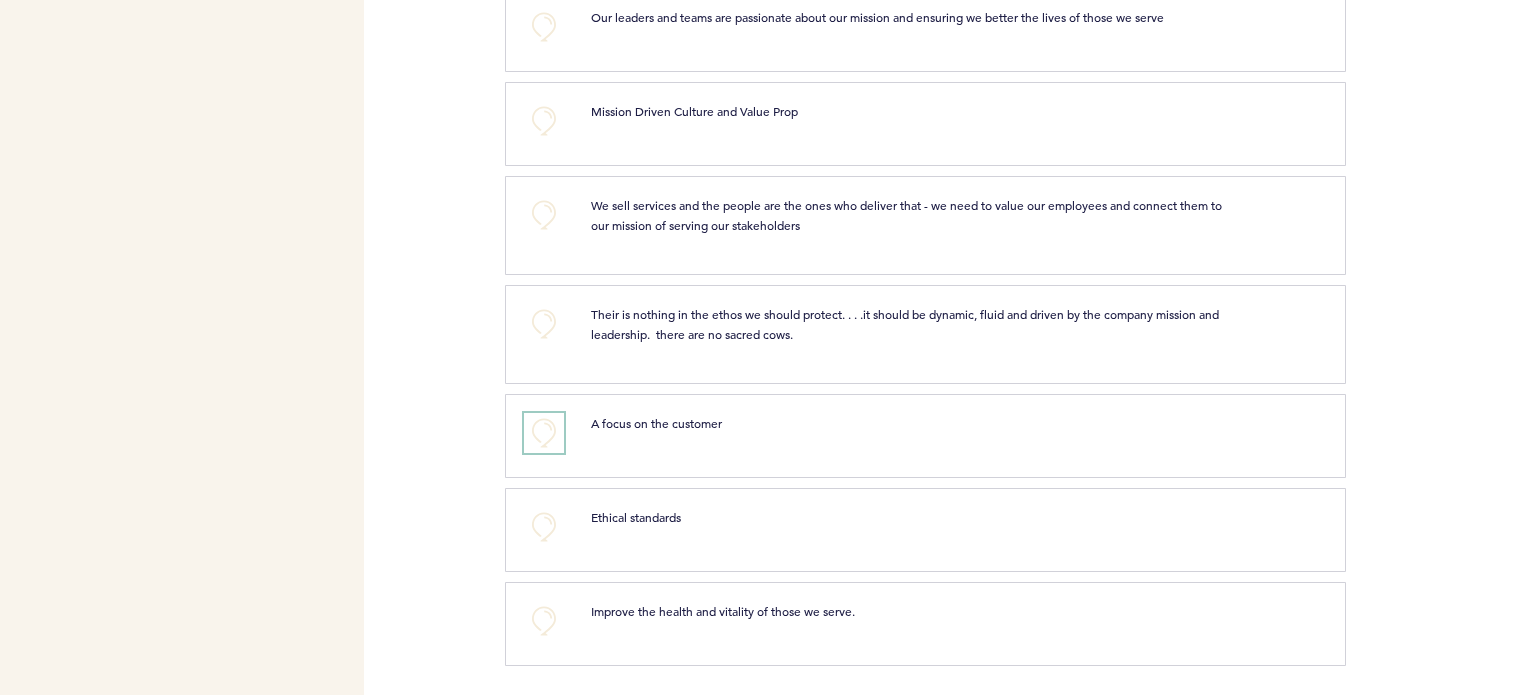 drag, startPoint x: 535, startPoint y: 432, endPoint x: 550, endPoint y: 426, distance: 16.155495 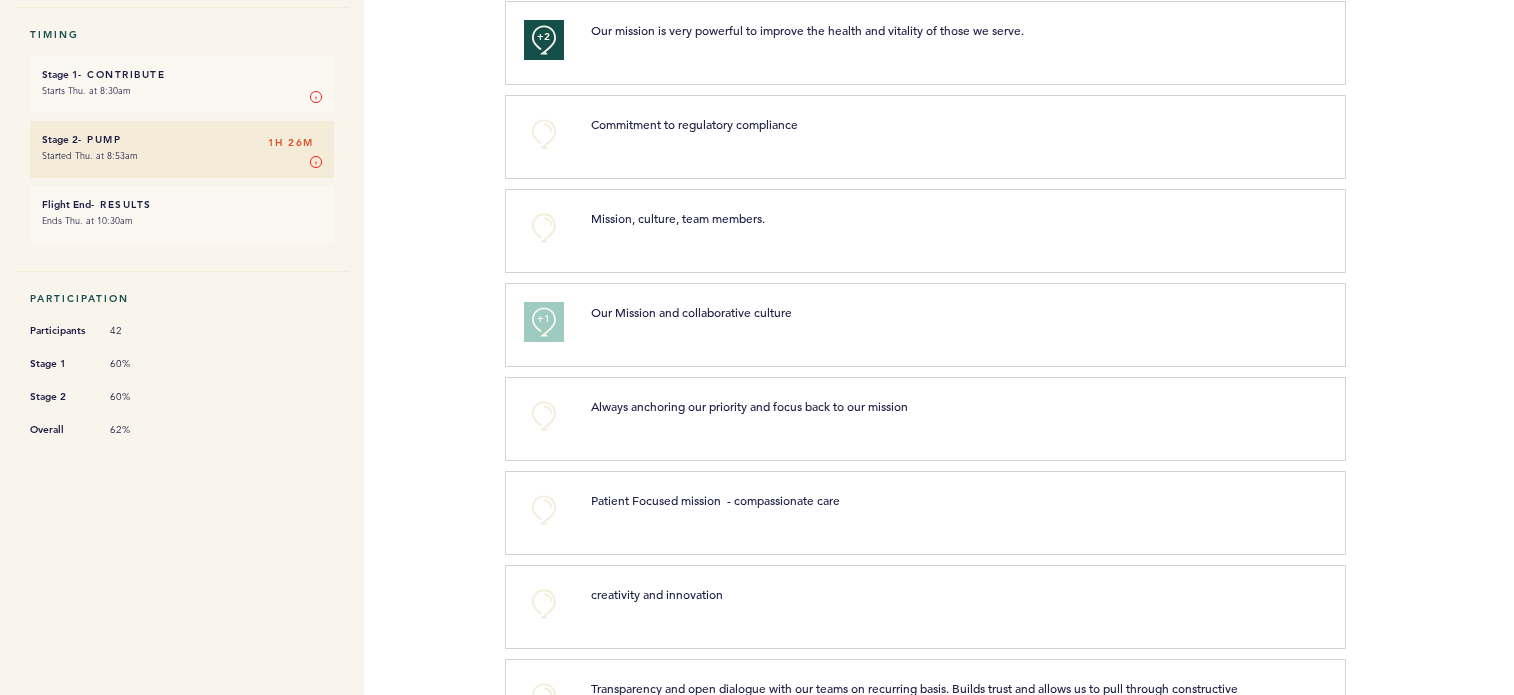 scroll, scrollTop: 0, scrollLeft: 0, axis: both 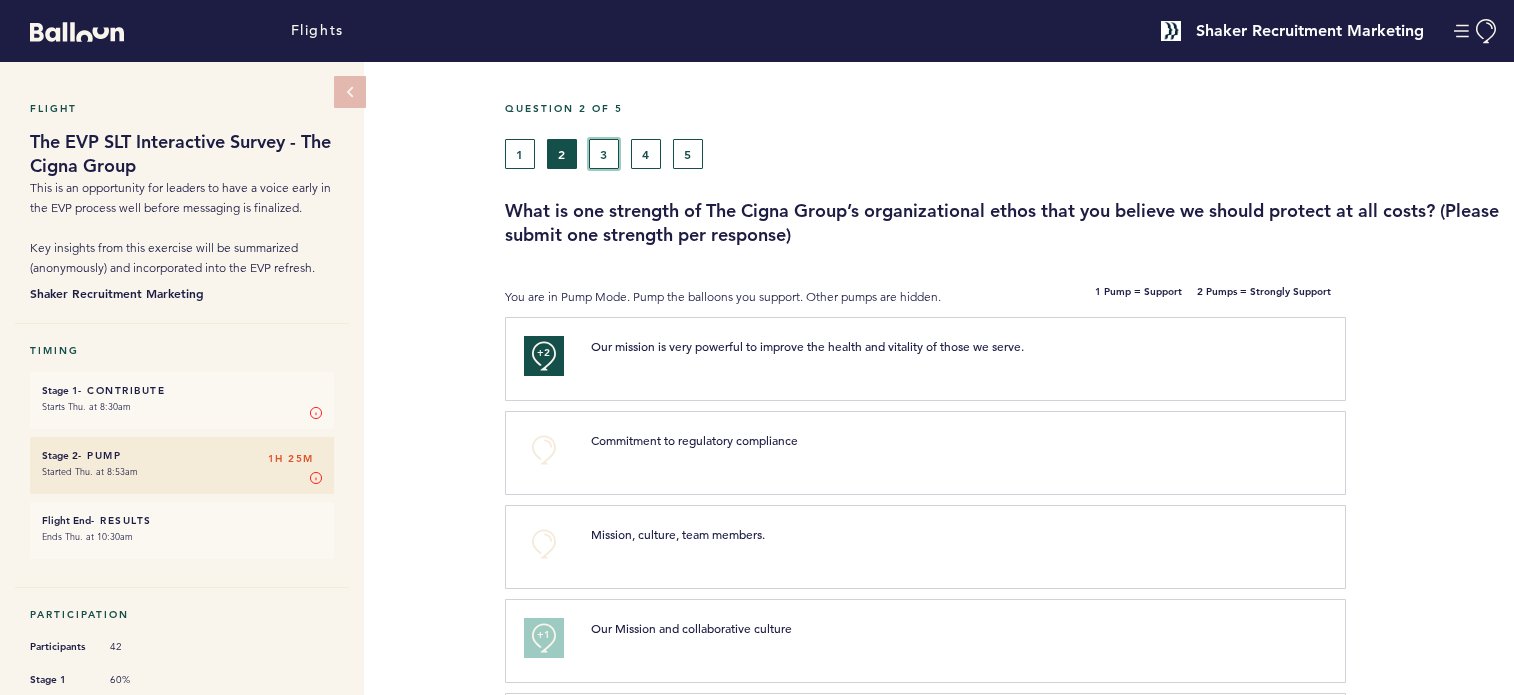 click on "3" at bounding box center [604, 154] 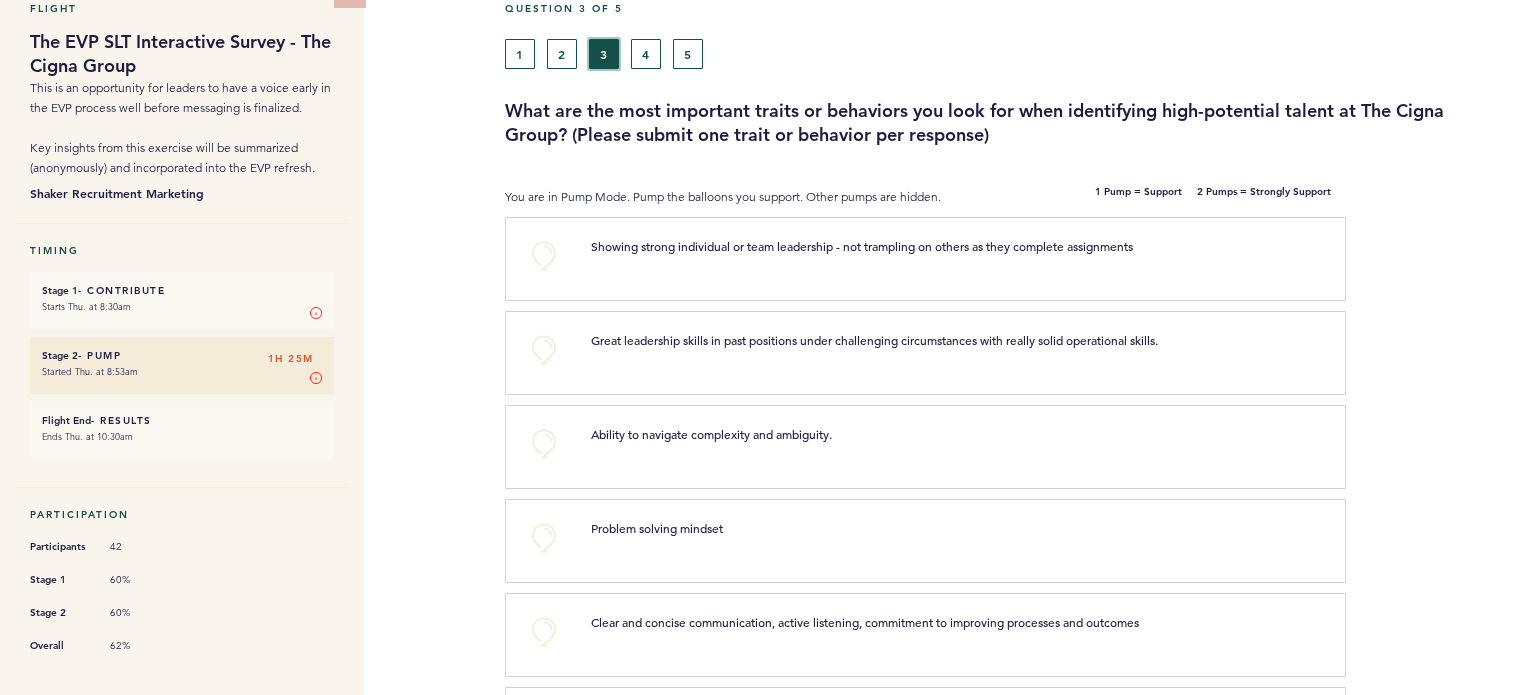 scroll, scrollTop: 200, scrollLeft: 0, axis: vertical 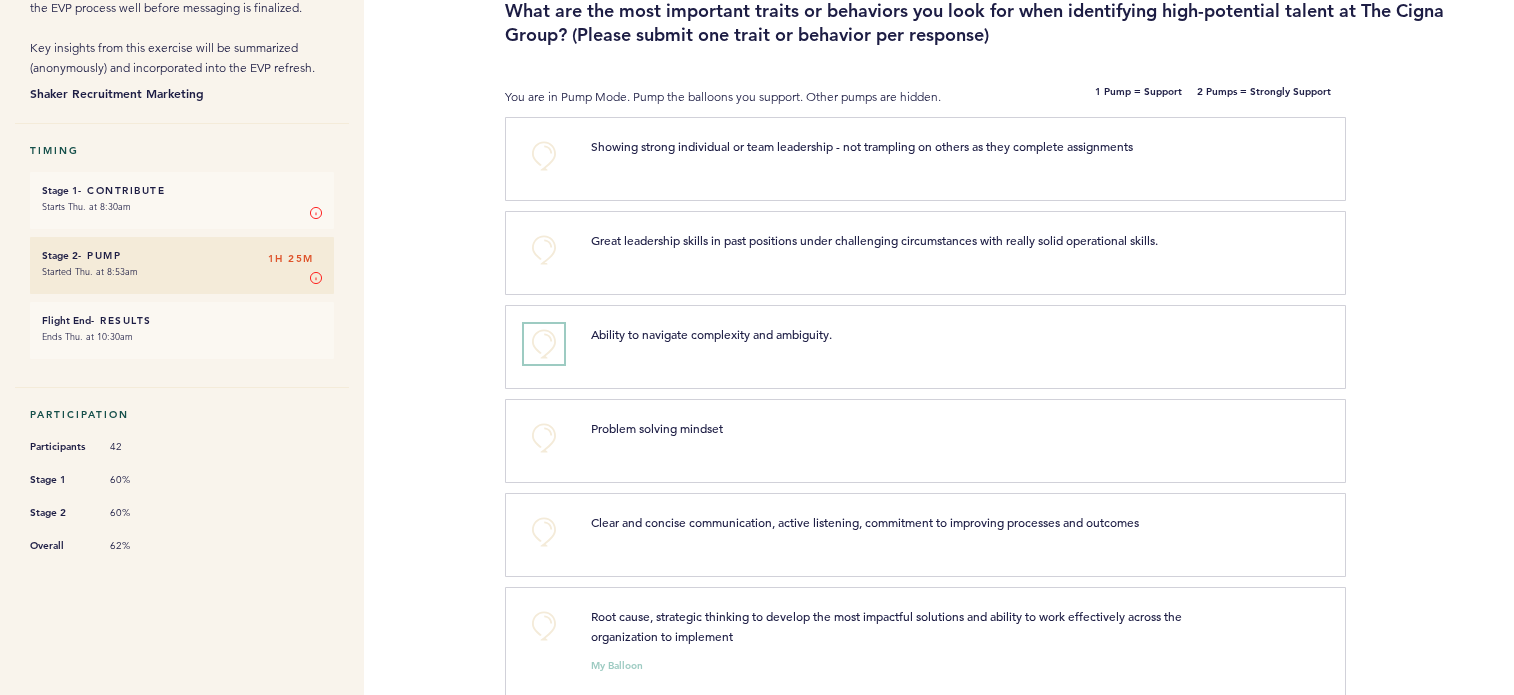 click on "+0" at bounding box center [544, 344] 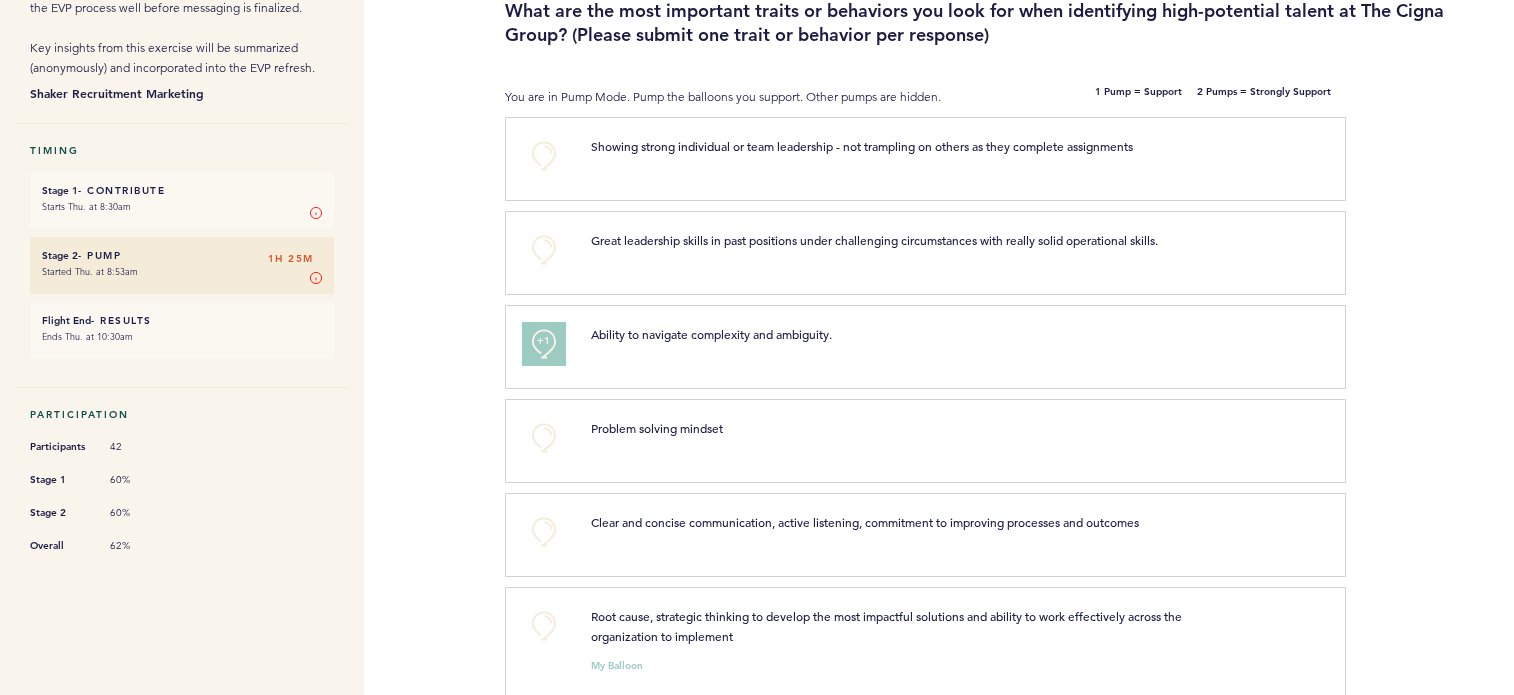 click on "+1" at bounding box center (544, 341) 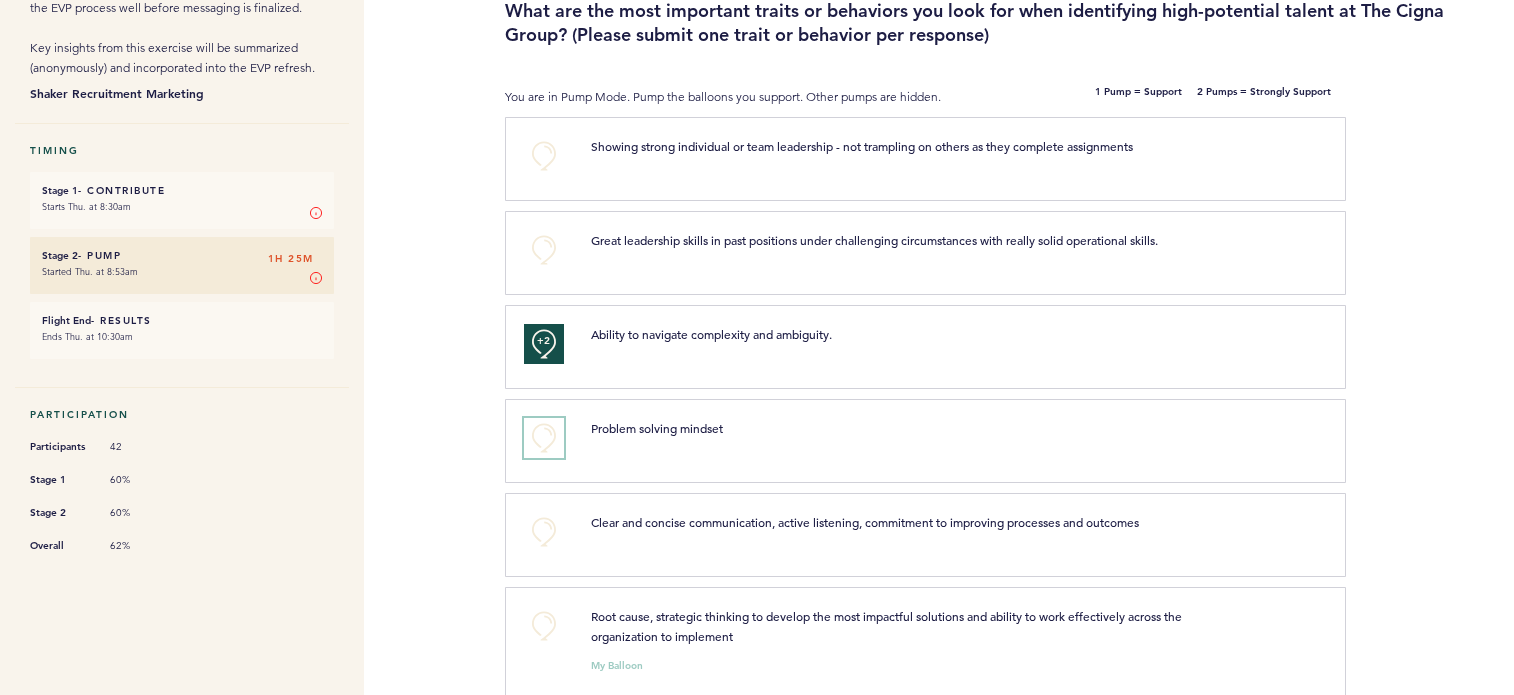 click on "+0" at bounding box center (544, 438) 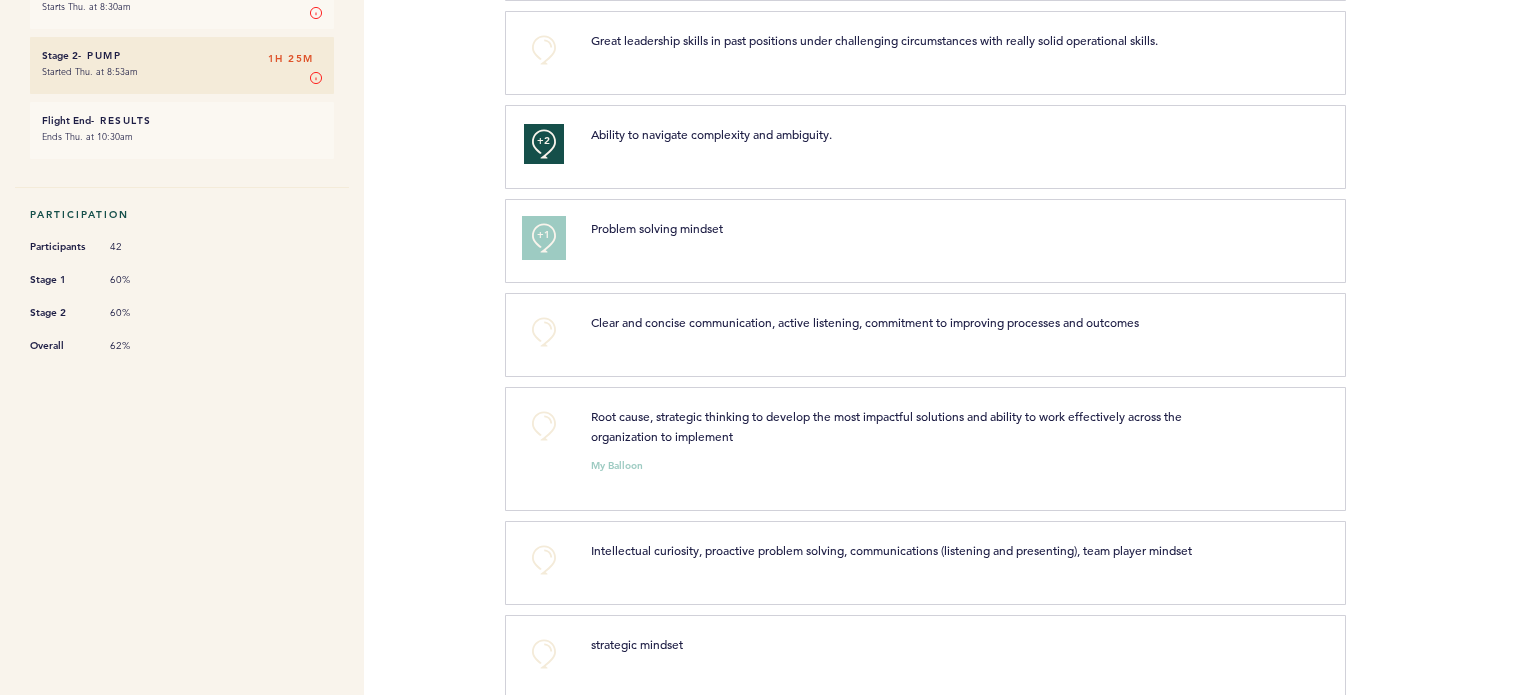 scroll, scrollTop: 500, scrollLeft: 0, axis: vertical 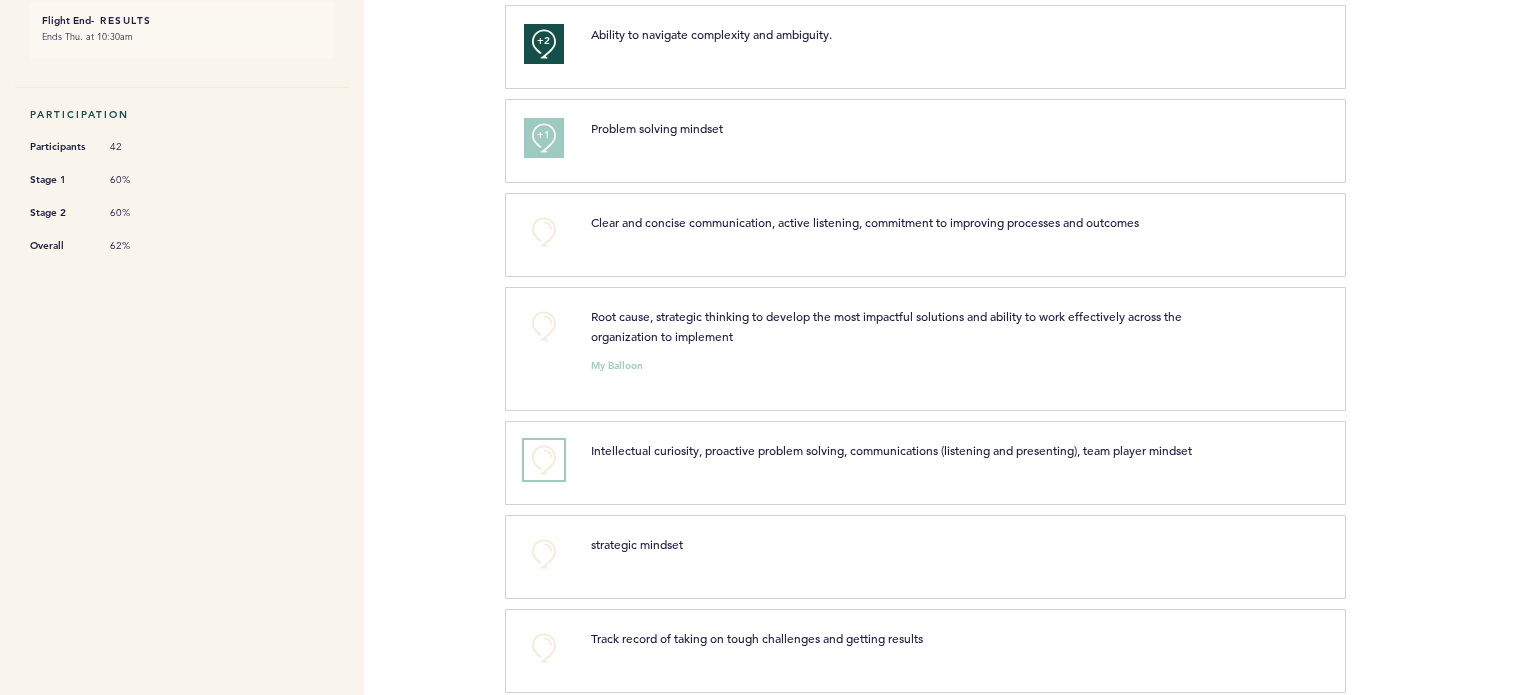 click on "+0" at bounding box center (544, 460) 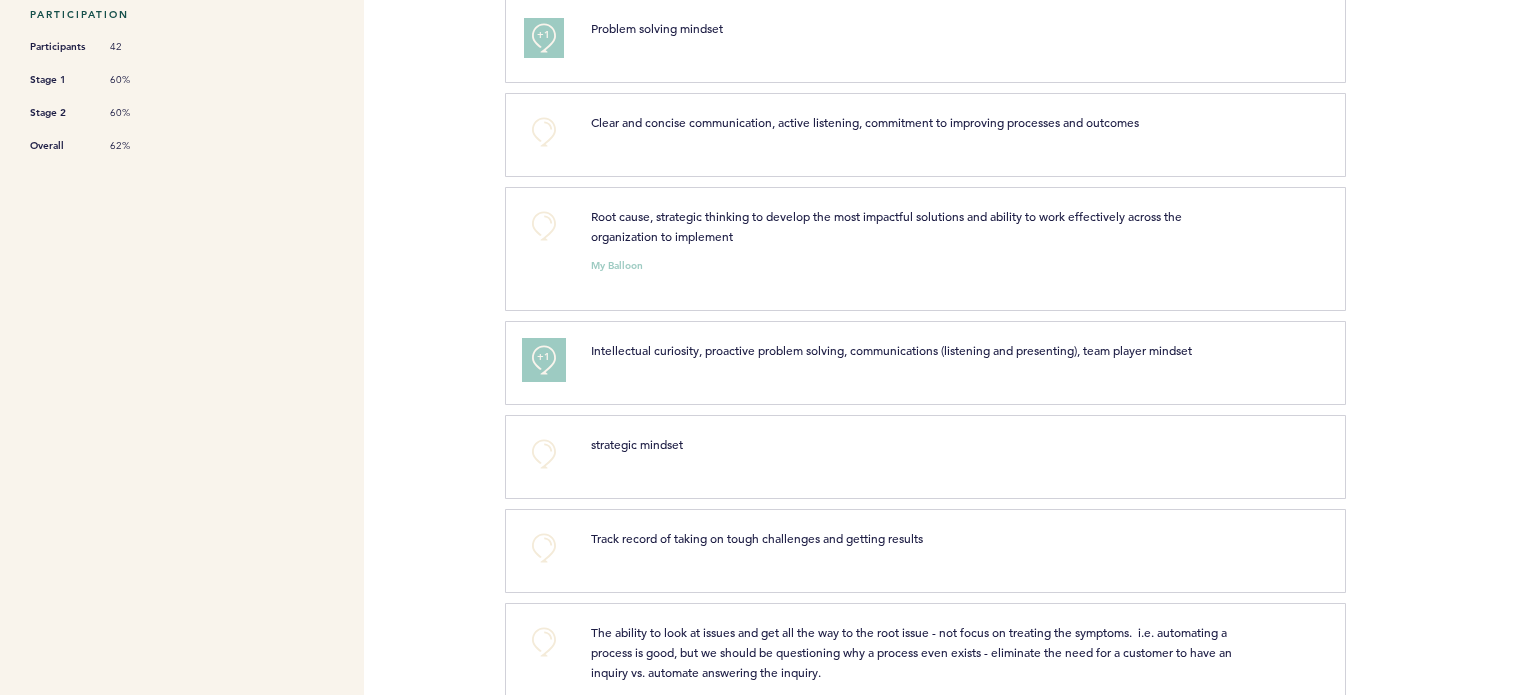 scroll, scrollTop: 800, scrollLeft: 0, axis: vertical 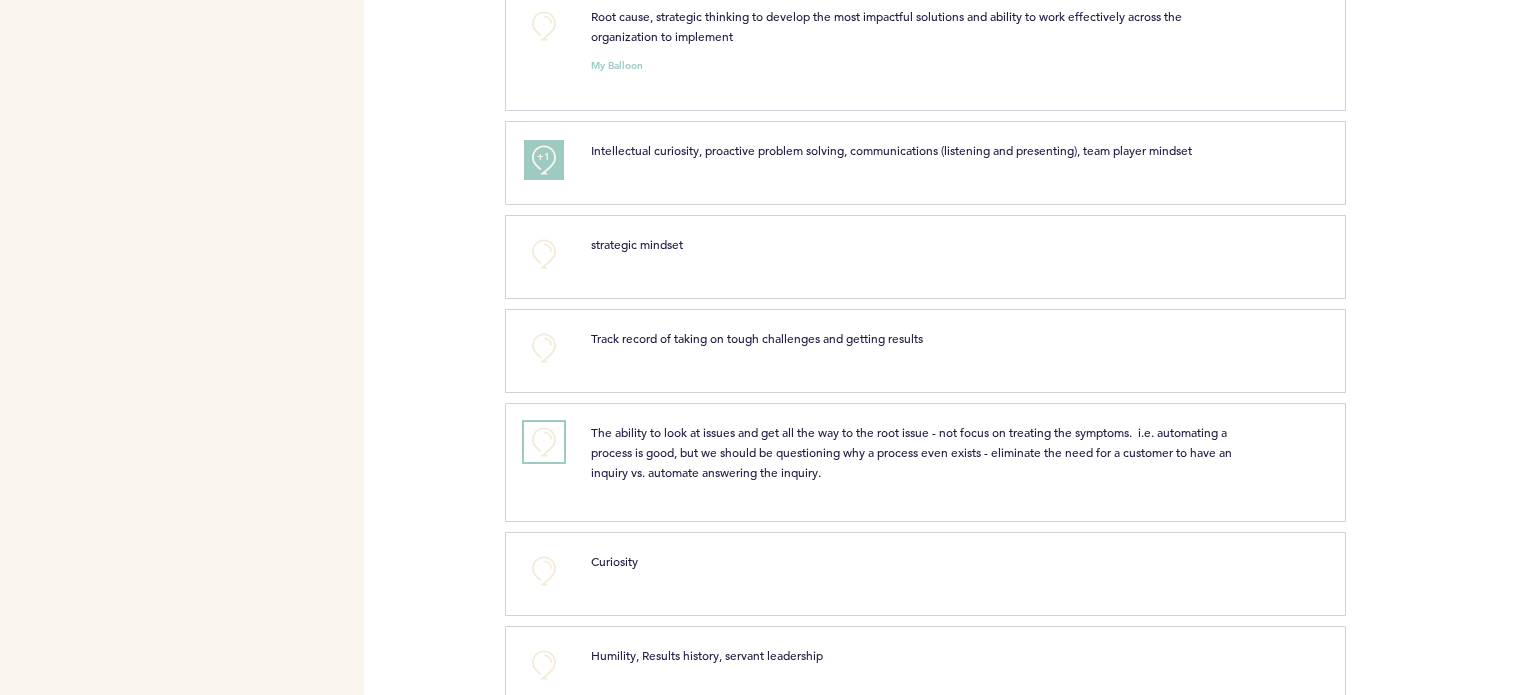click on "+0" at bounding box center (544, 442) 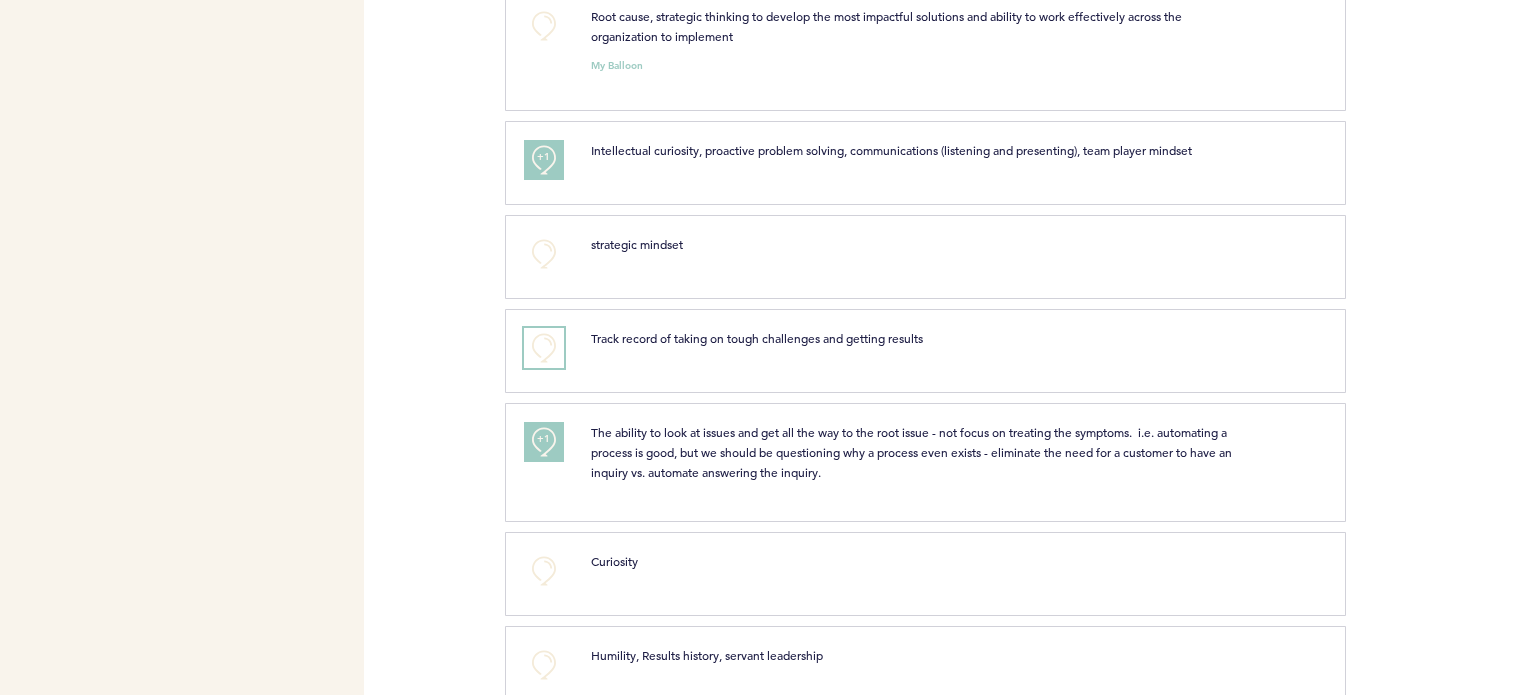 click on "+0" at bounding box center [544, 348] 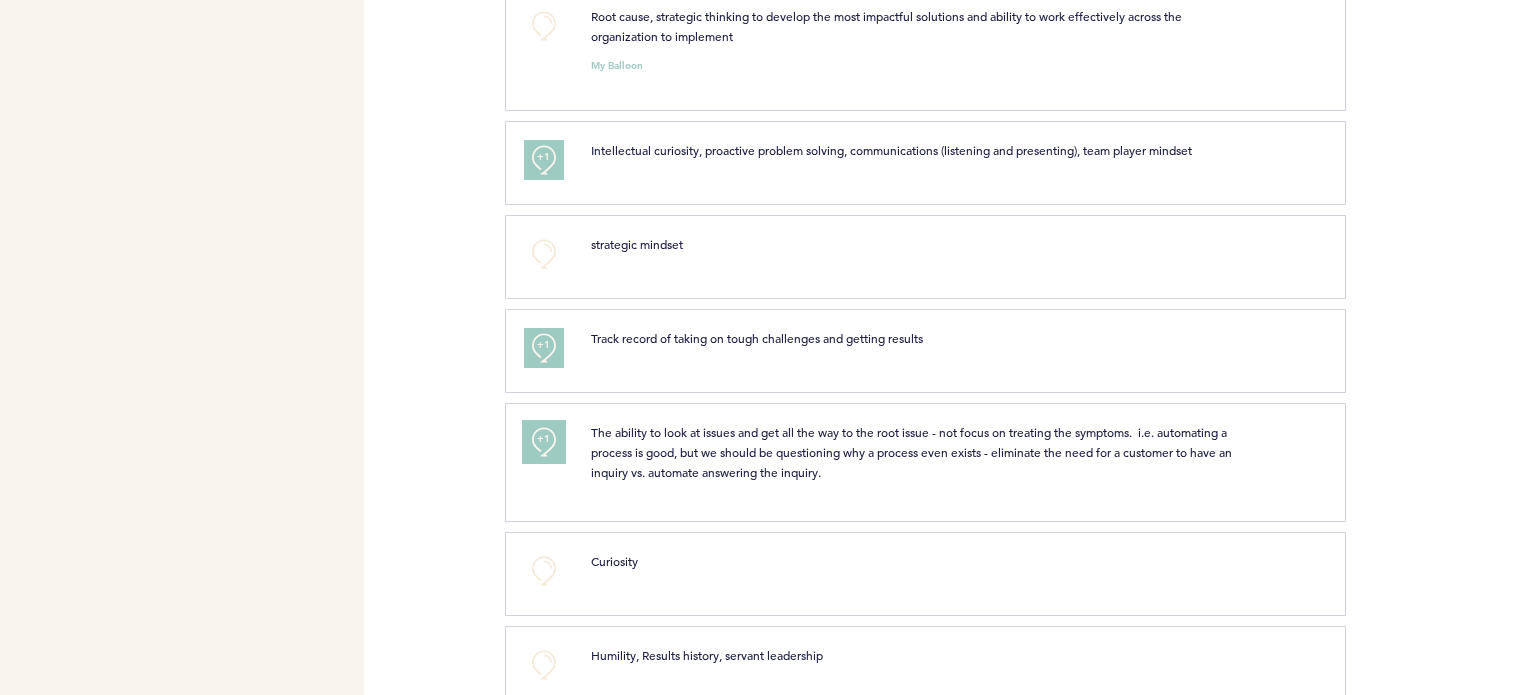 click on "+1" at bounding box center [544, 442] 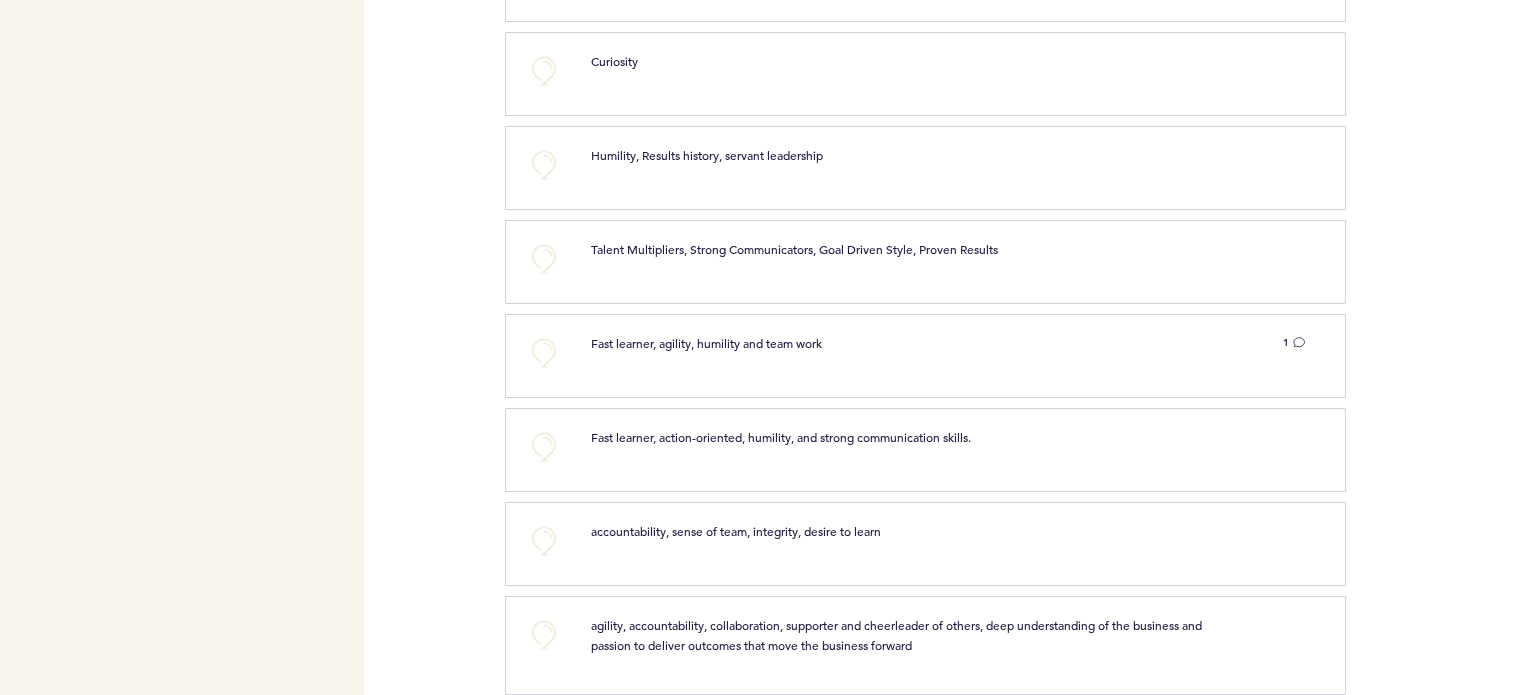 scroll, scrollTop: 1400, scrollLeft: 0, axis: vertical 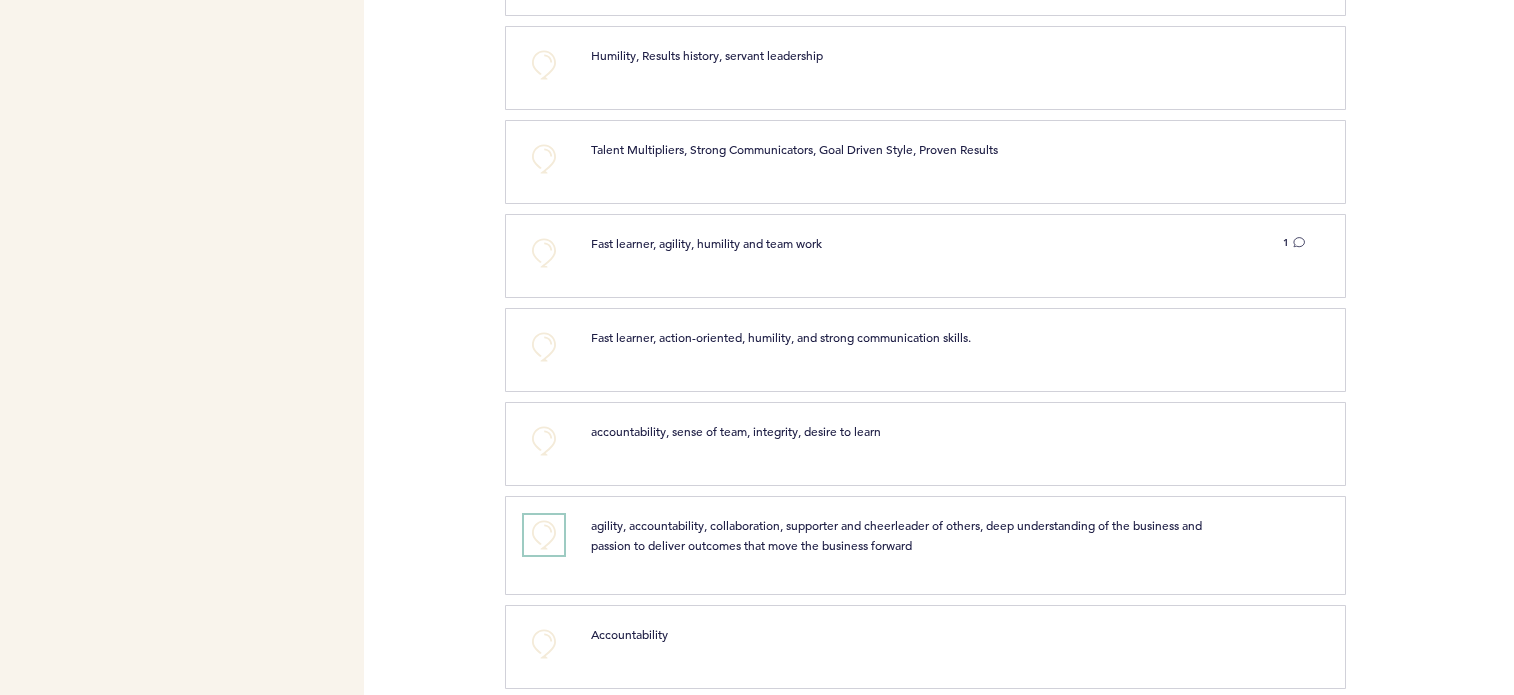 click on "+0" at bounding box center (544, 535) 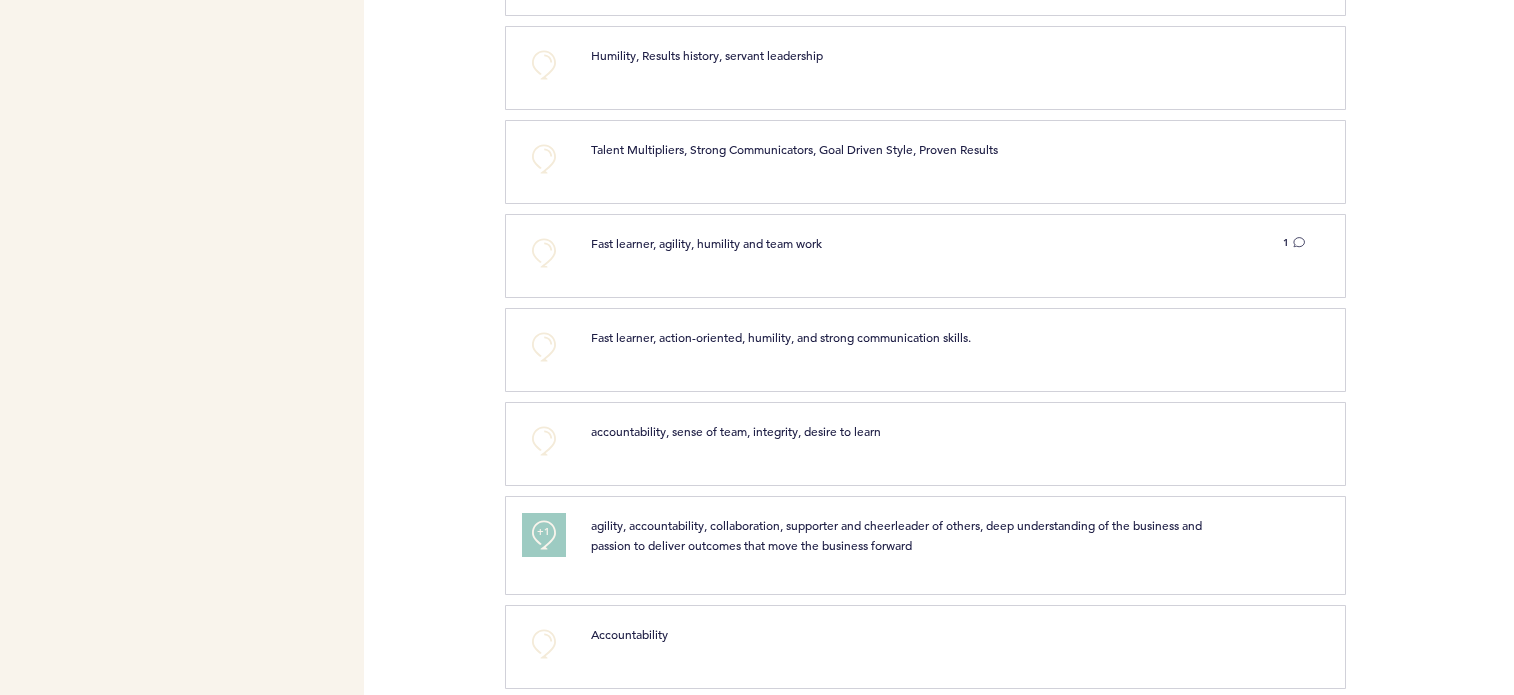 scroll, scrollTop: 1600, scrollLeft: 0, axis: vertical 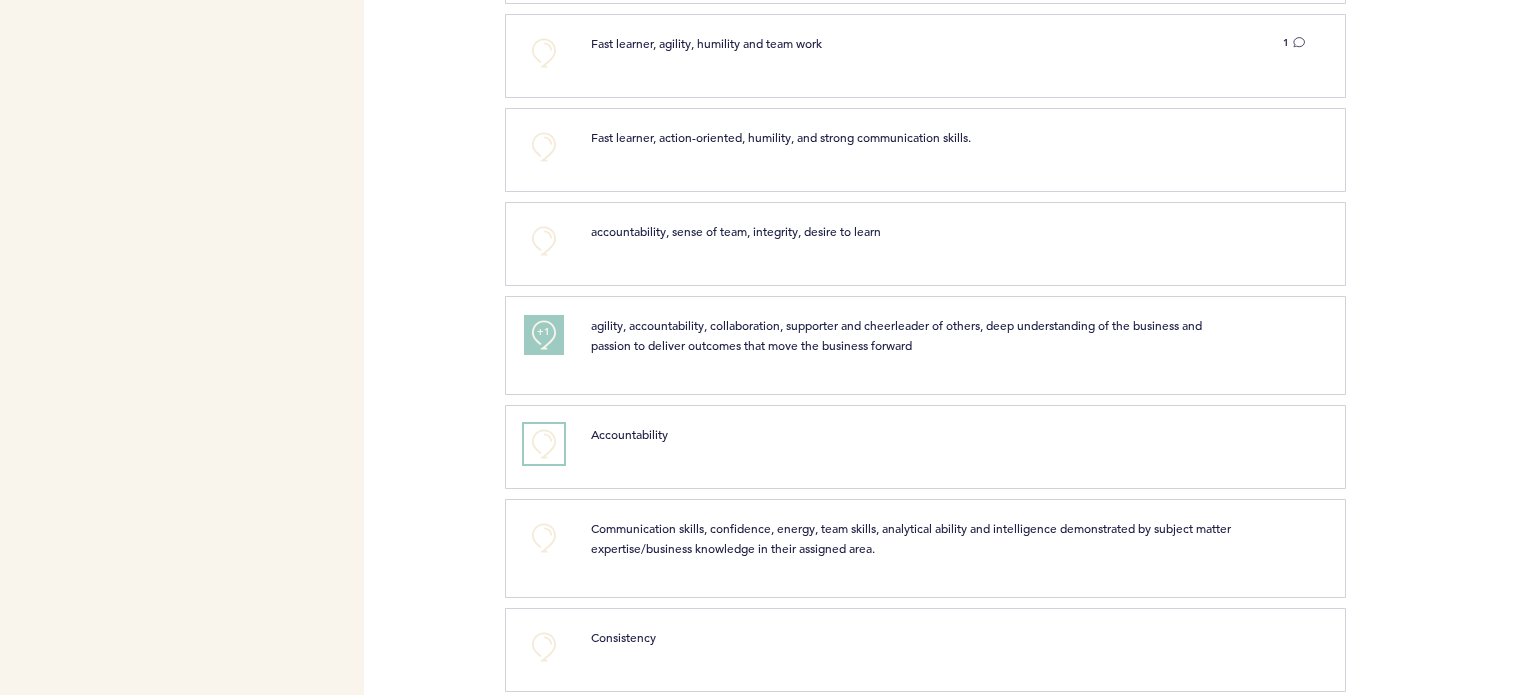 click on "+0" at bounding box center [544, 444] 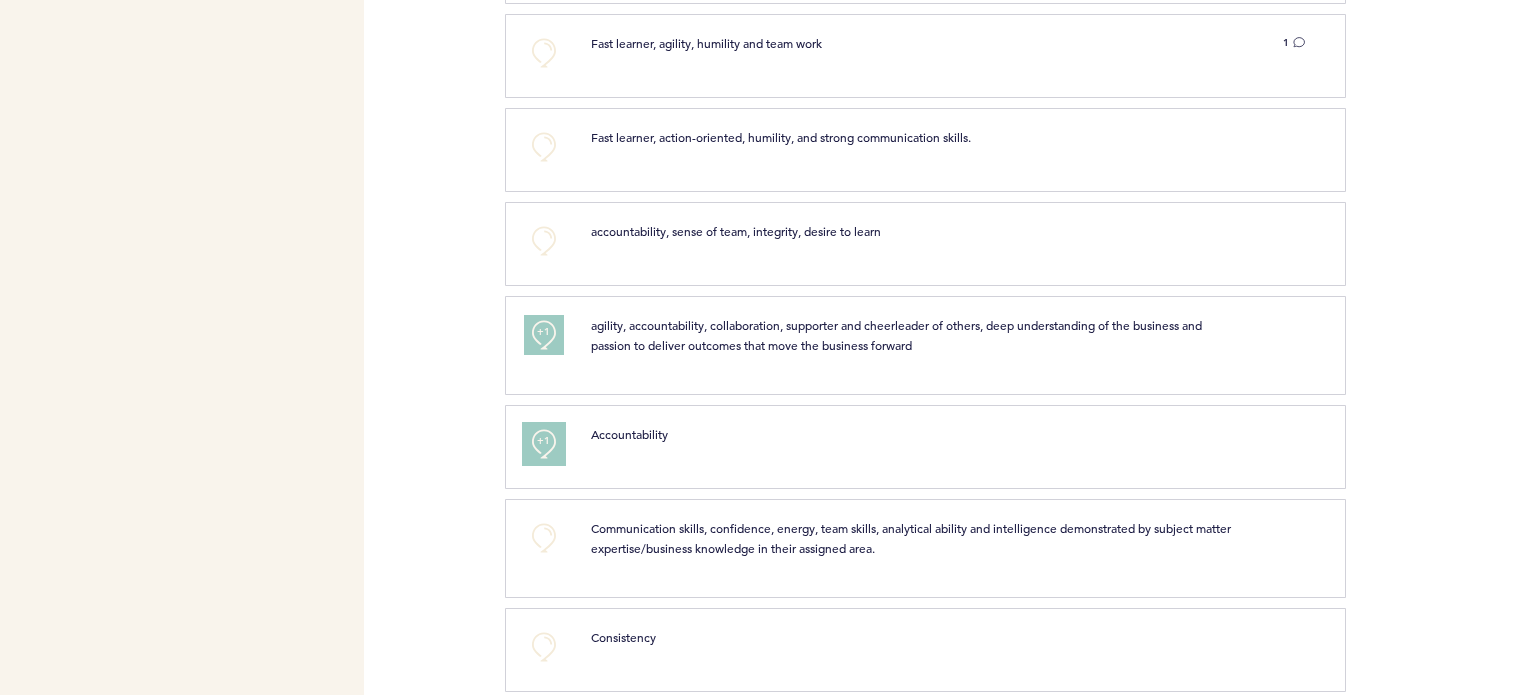 click on "+1" at bounding box center [544, 441] 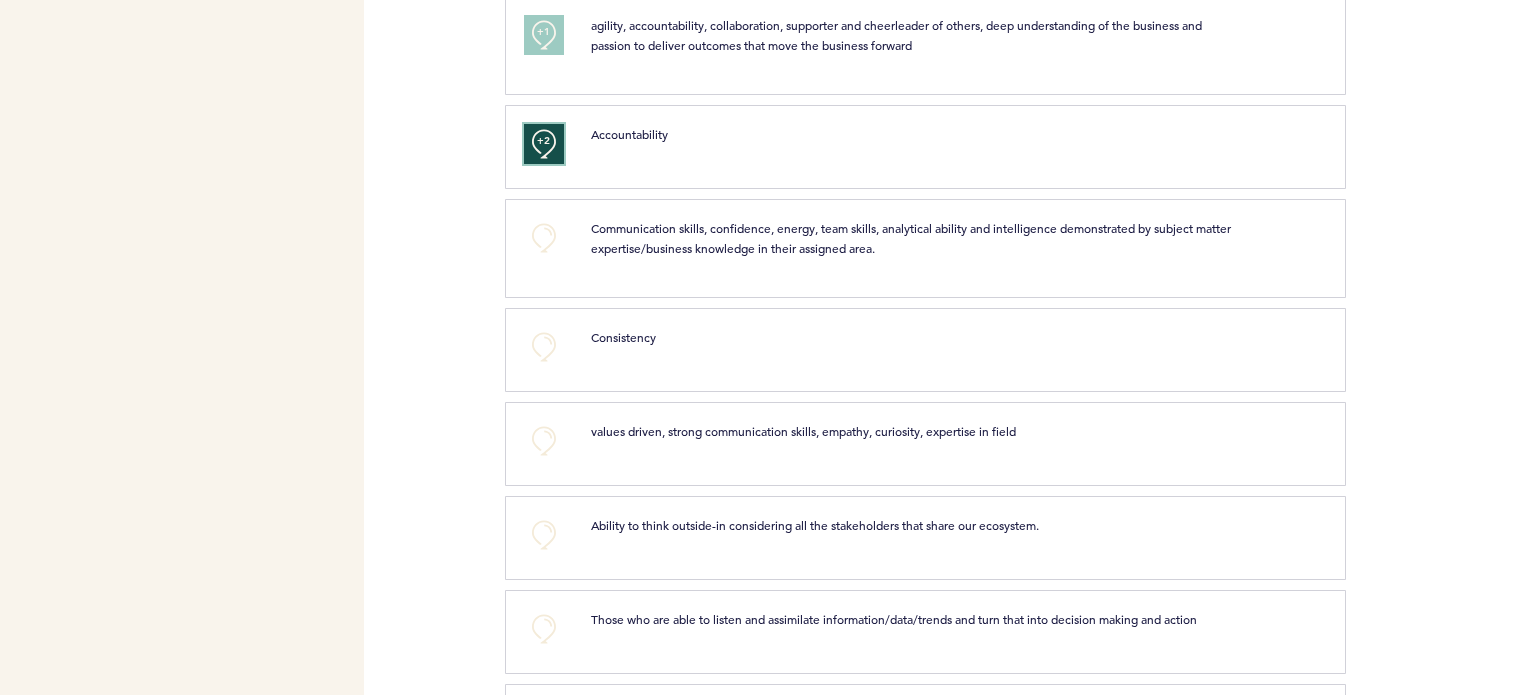 scroll, scrollTop: 2000, scrollLeft: 0, axis: vertical 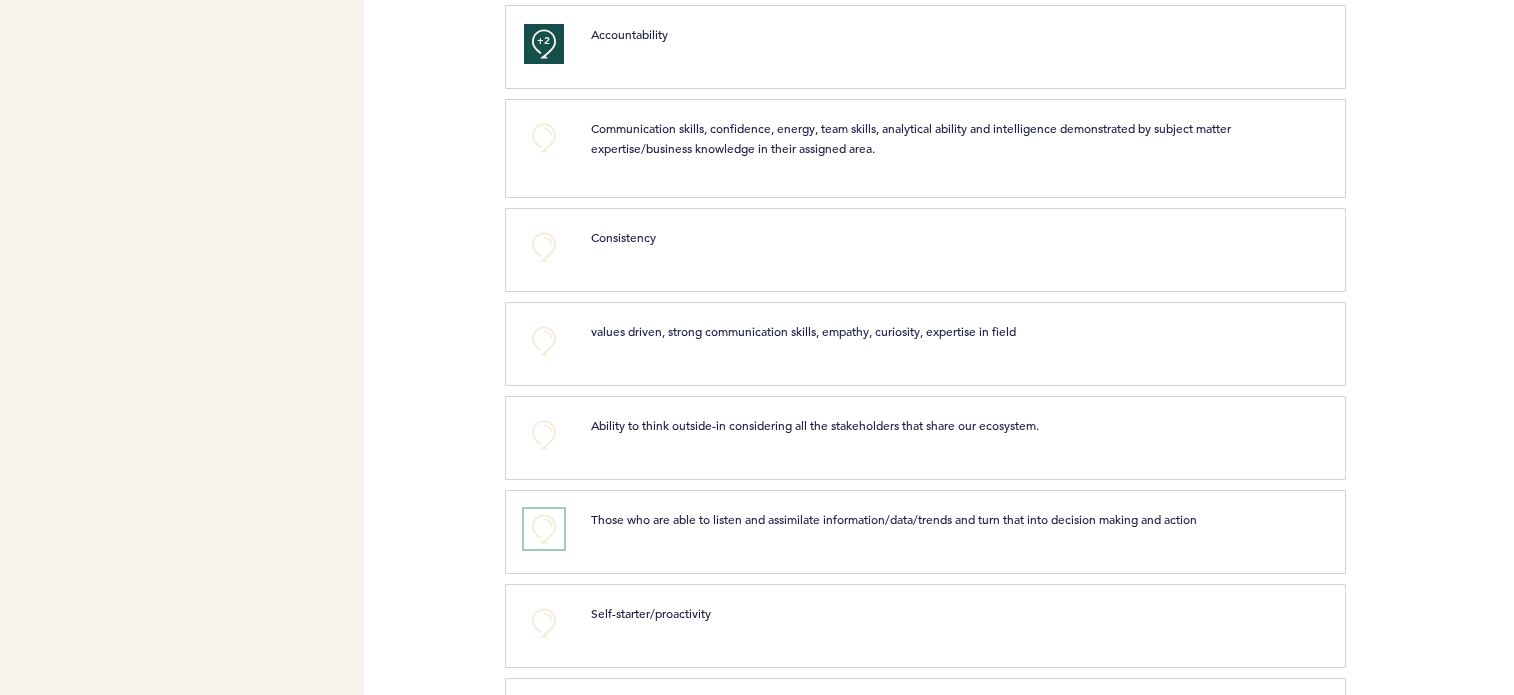 click on "+0" at bounding box center (544, 529) 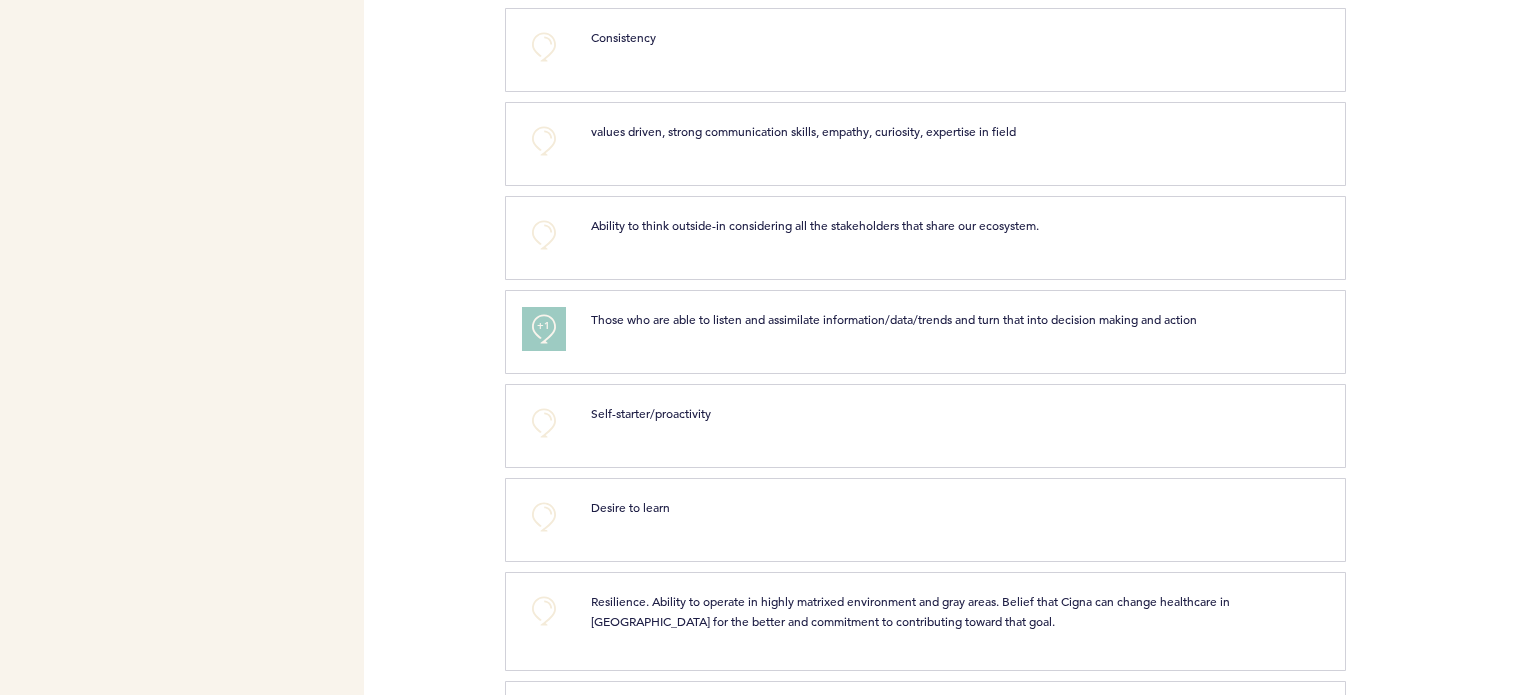 scroll, scrollTop: 2300, scrollLeft: 0, axis: vertical 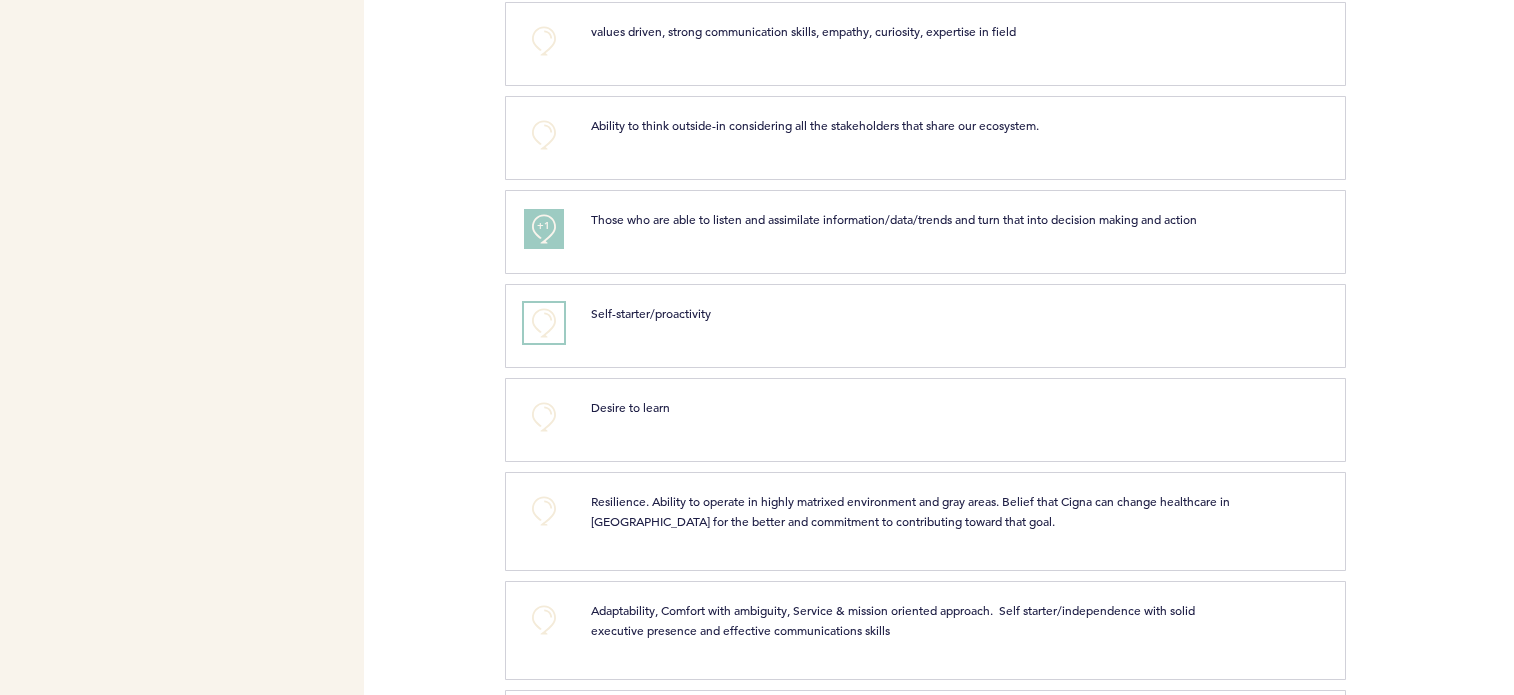 click on "+0" at bounding box center (544, 323) 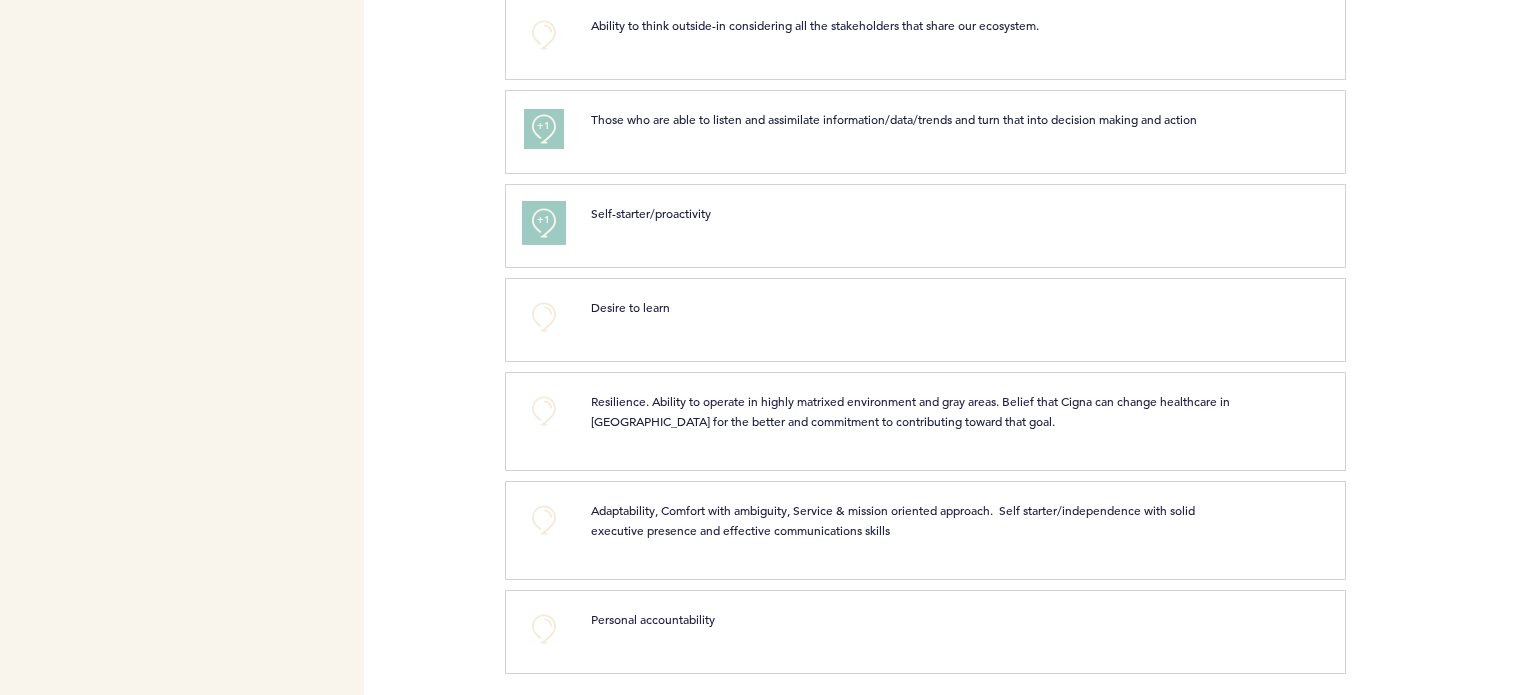 scroll, scrollTop: 2408, scrollLeft: 0, axis: vertical 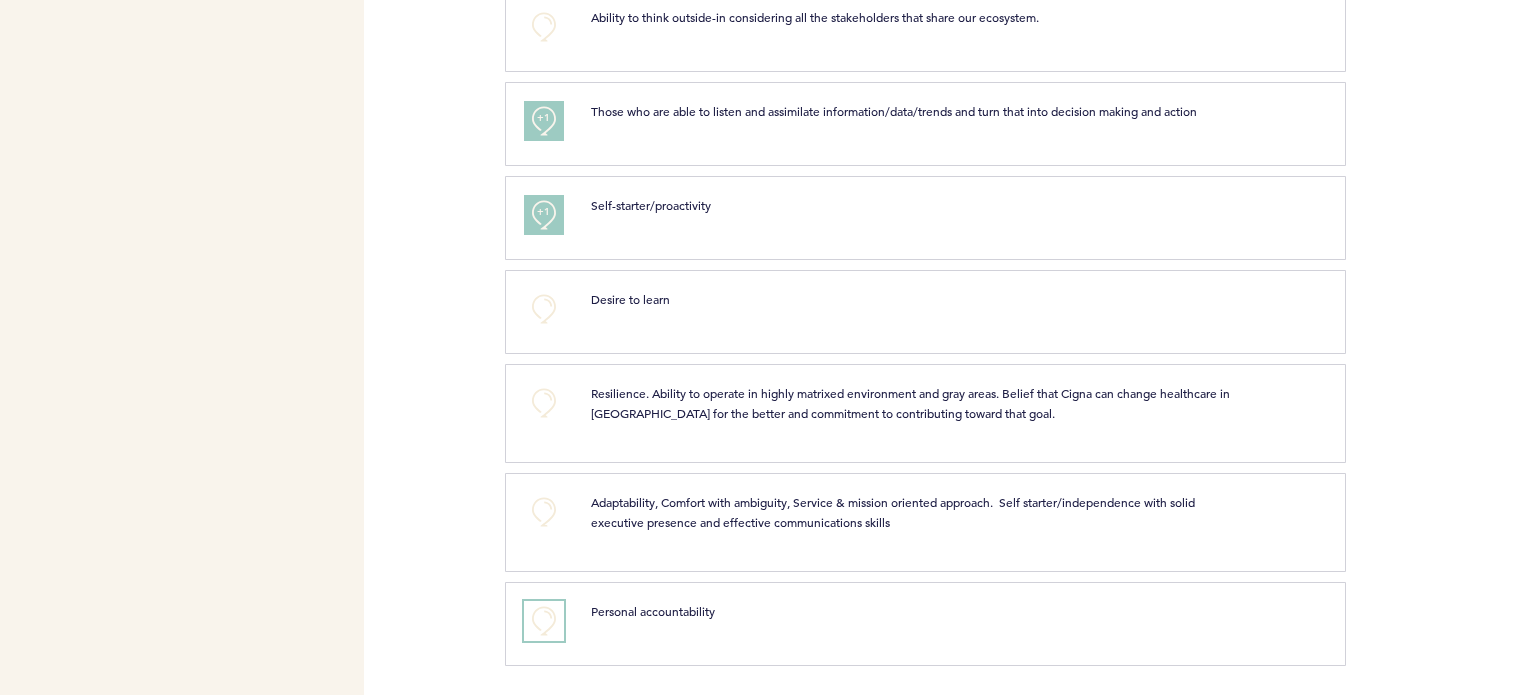 click on "+0" at bounding box center (544, 621) 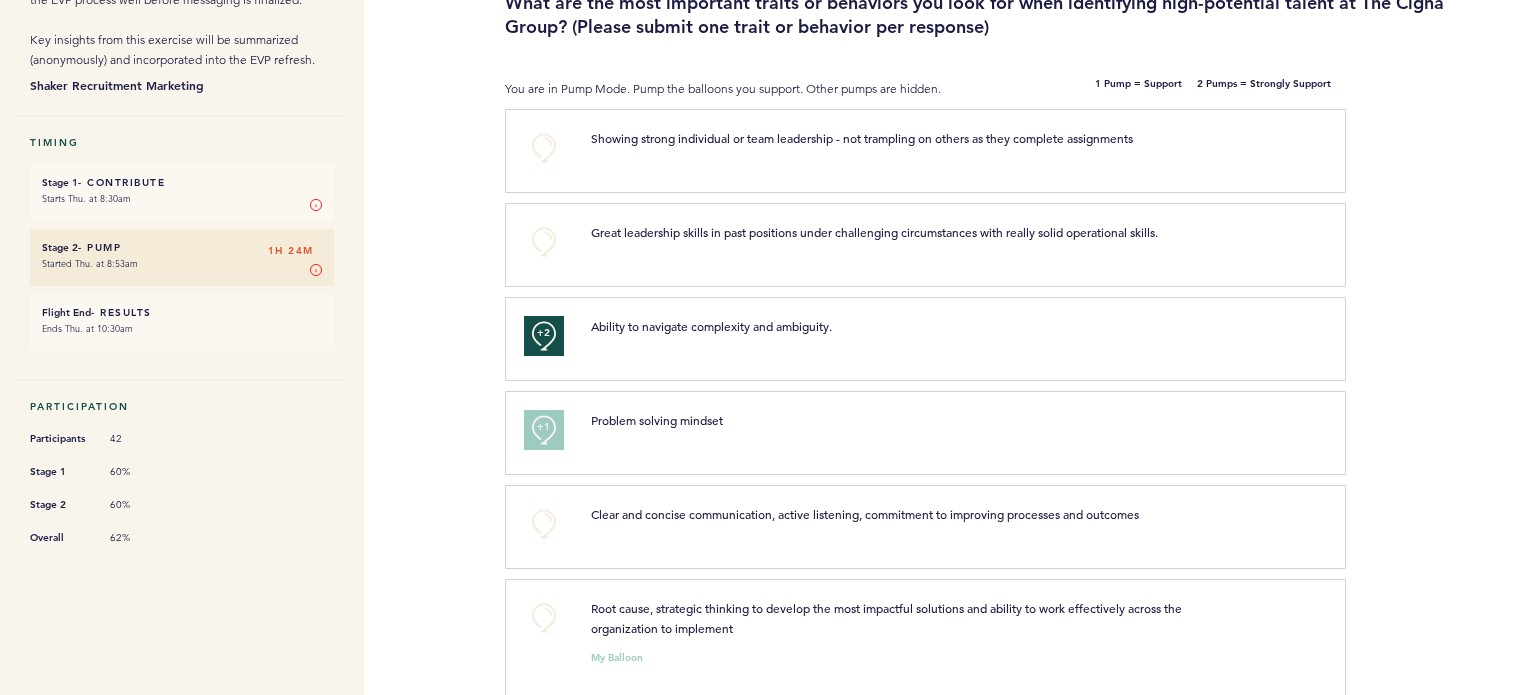 scroll, scrollTop: 0, scrollLeft: 0, axis: both 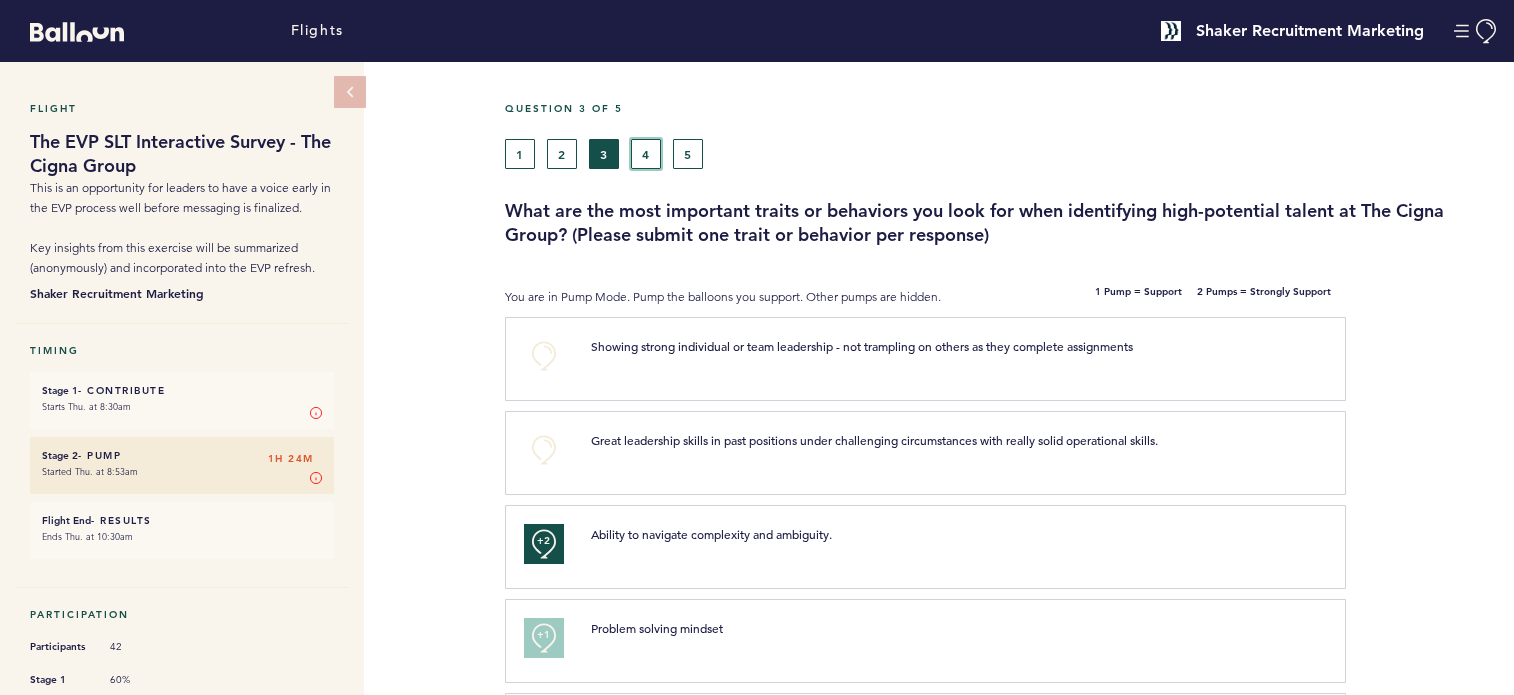 click on "4" at bounding box center (646, 154) 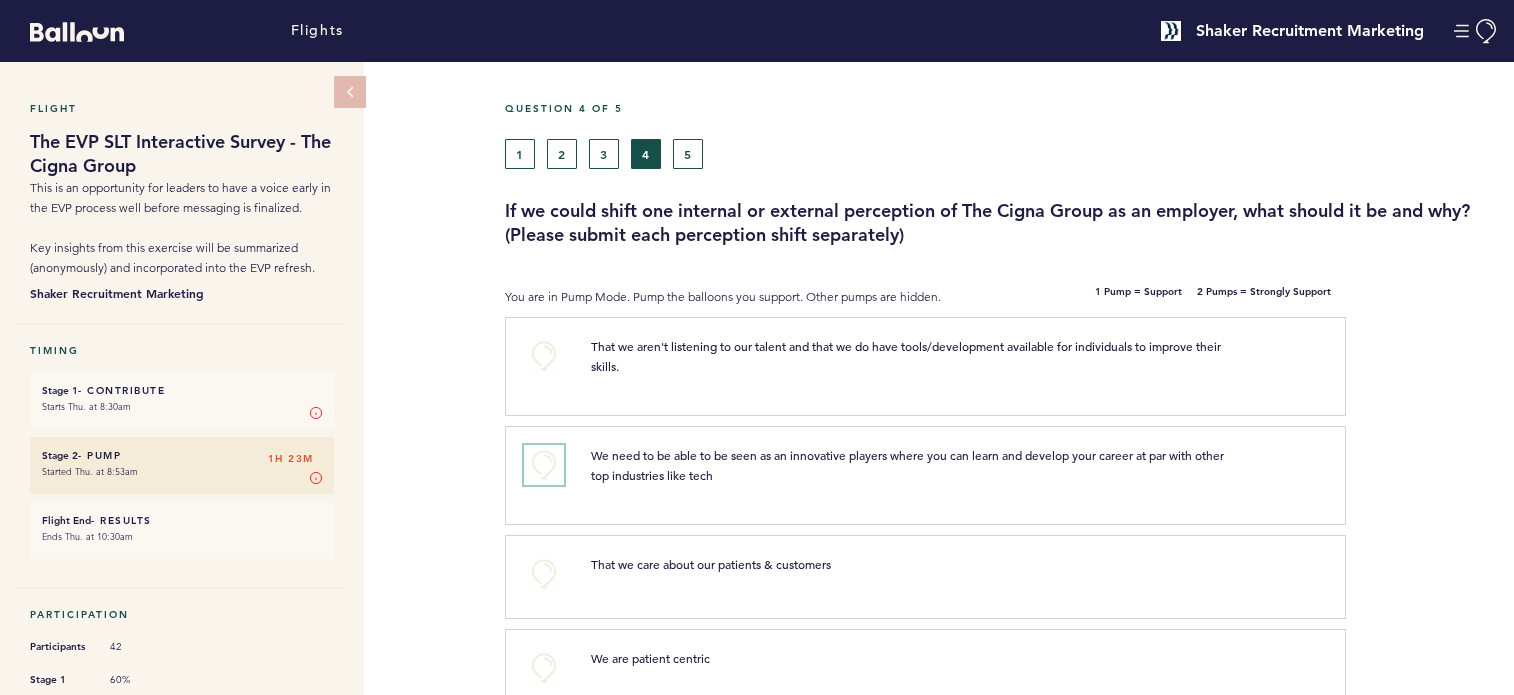click on "+0" at bounding box center [544, 465] 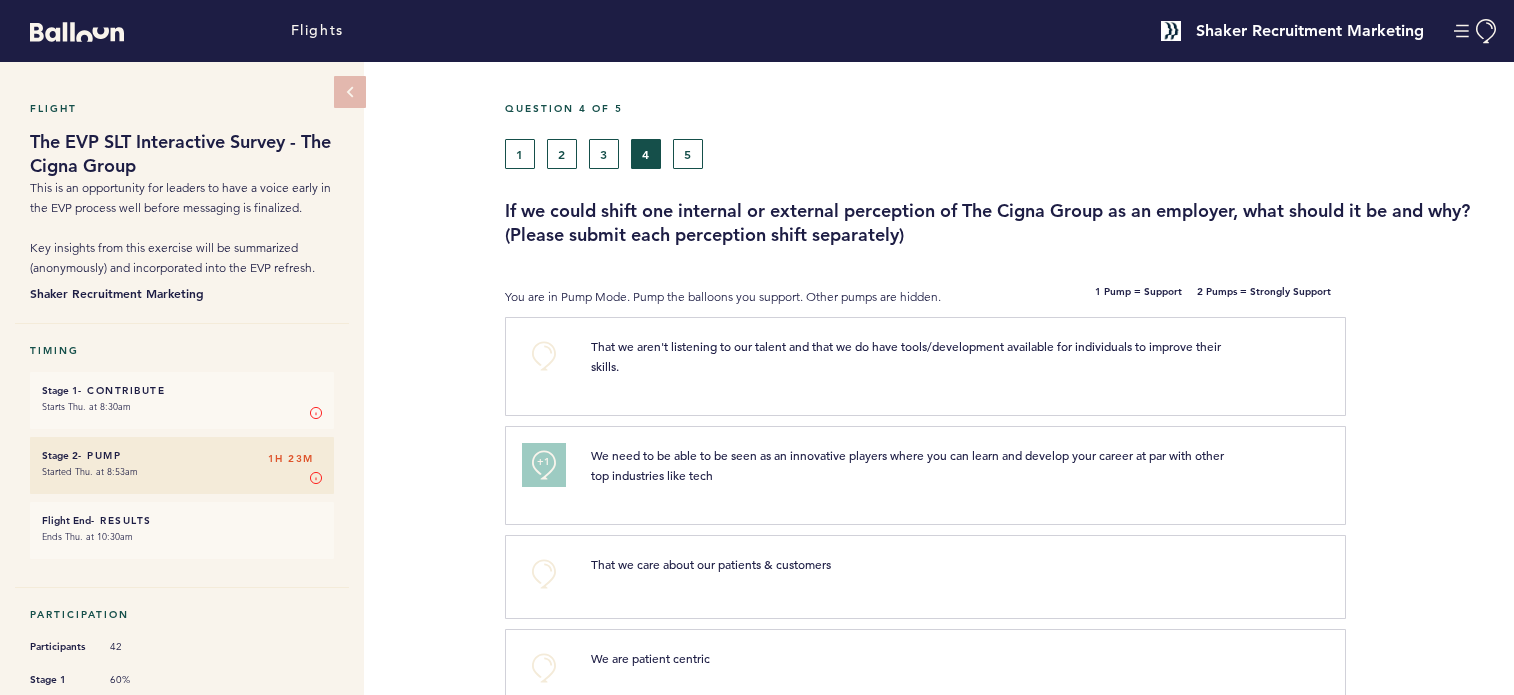 scroll, scrollTop: 200, scrollLeft: 0, axis: vertical 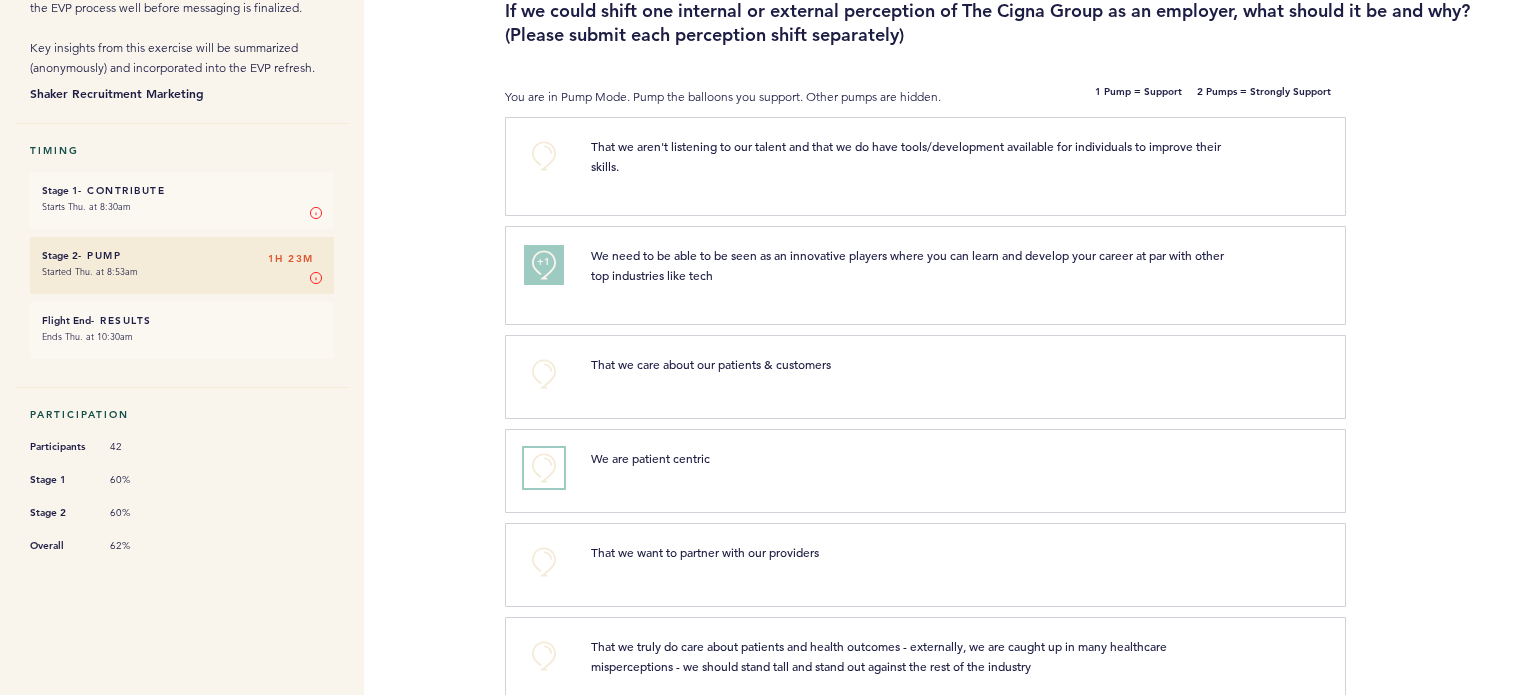 click on "+0" at bounding box center (544, 468) 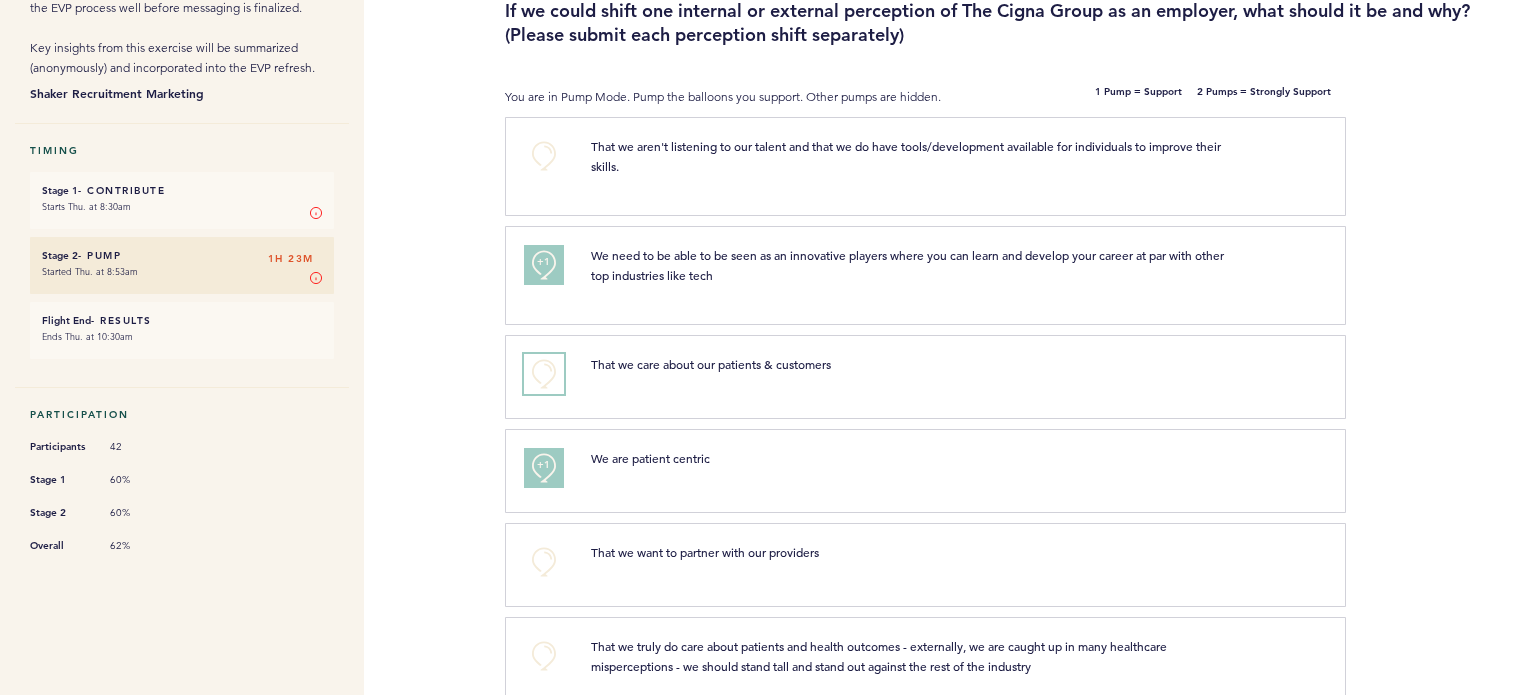 click on "+0" at bounding box center [544, 374] 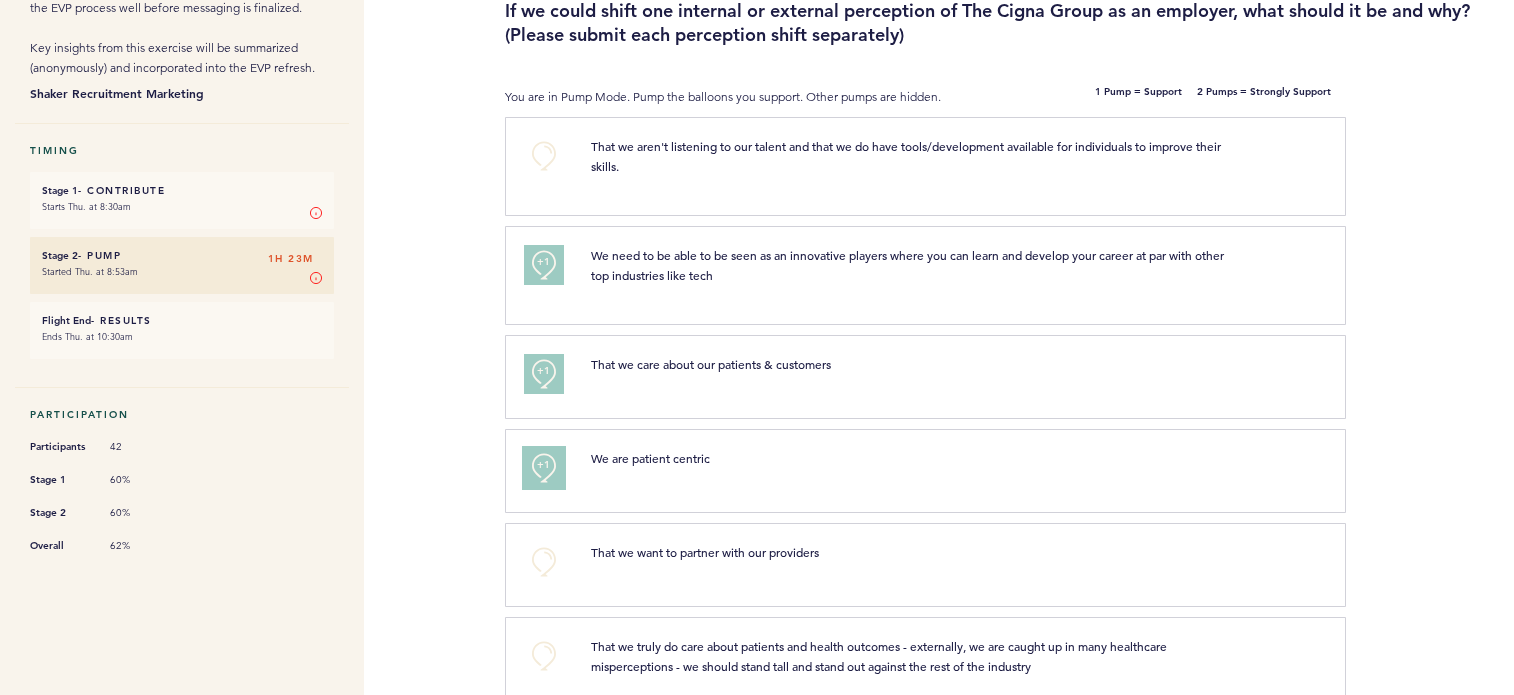 click on "+1" at bounding box center [544, 465] 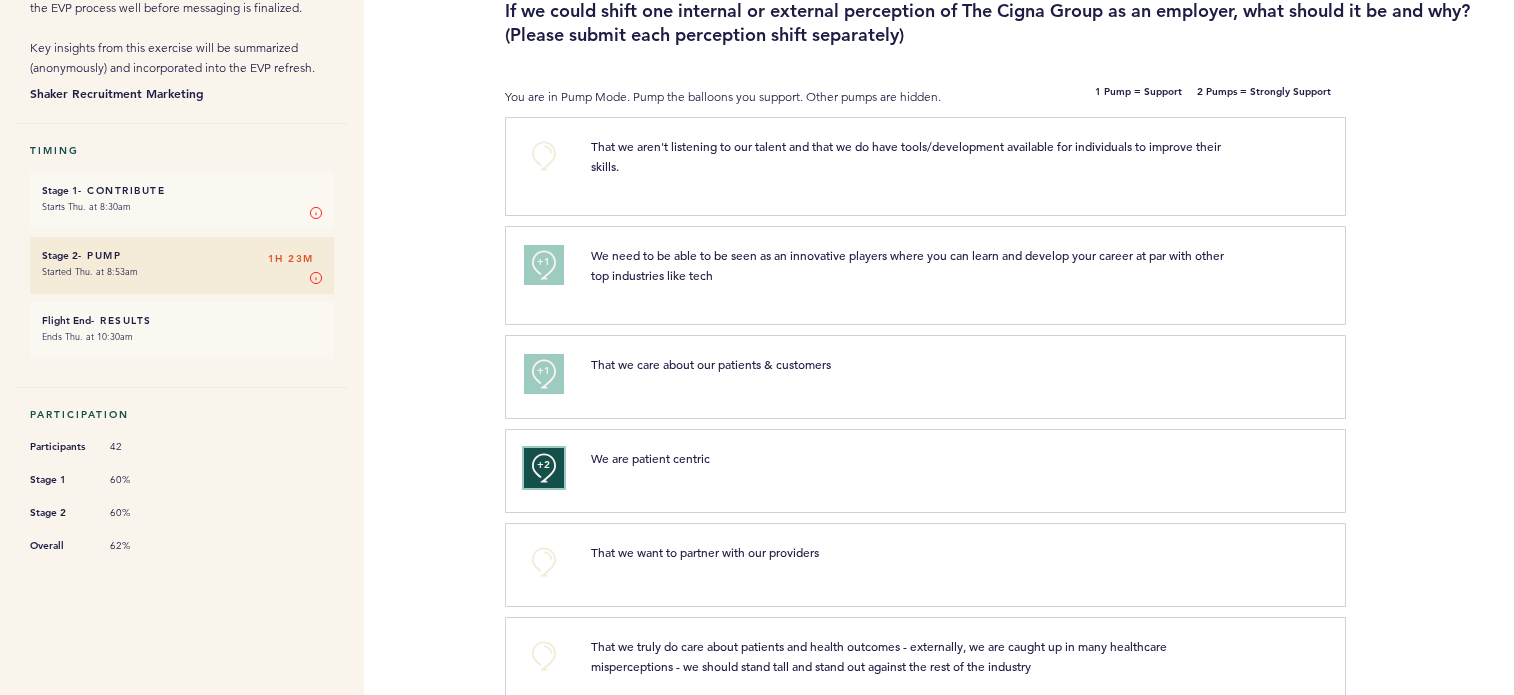 click on "+2" at bounding box center [544, 465] 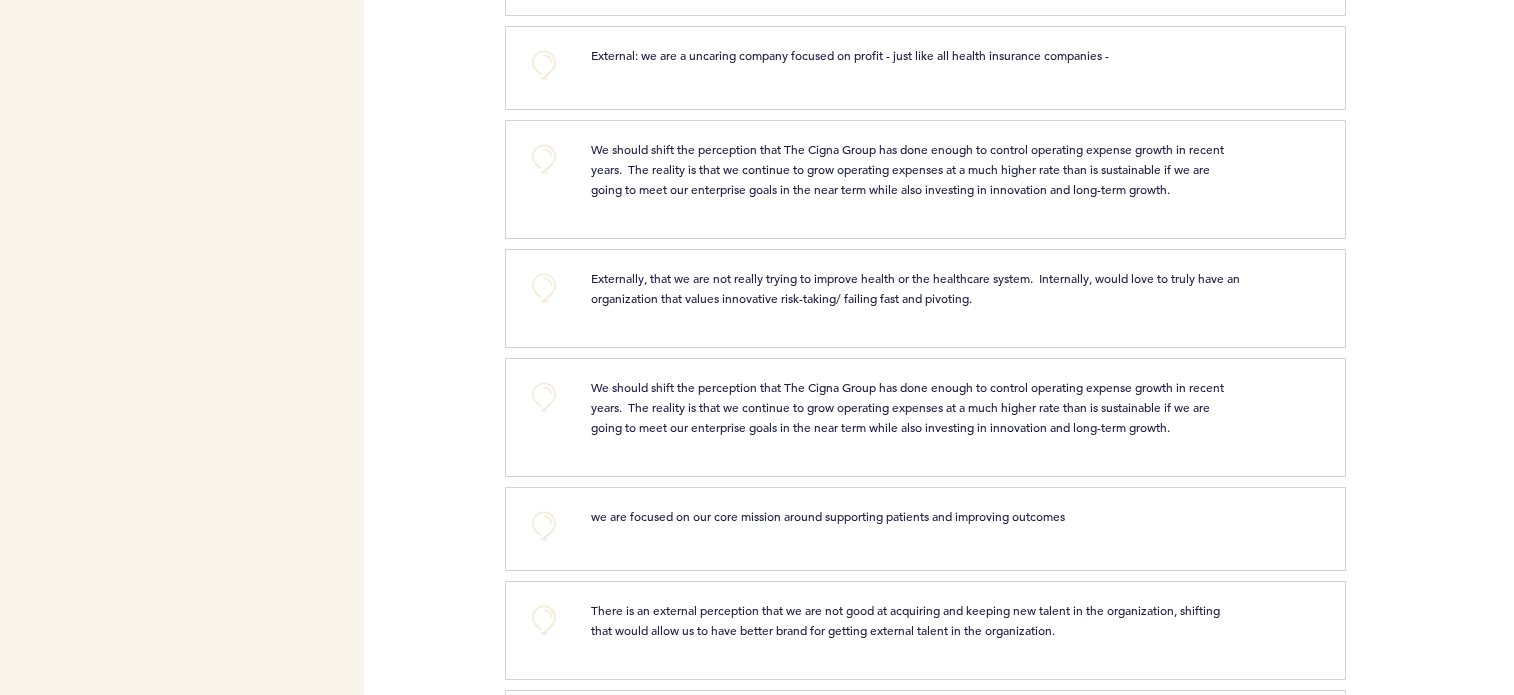 scroll, scrollTop: 1000, scrollLeft: 0, axis: vertical 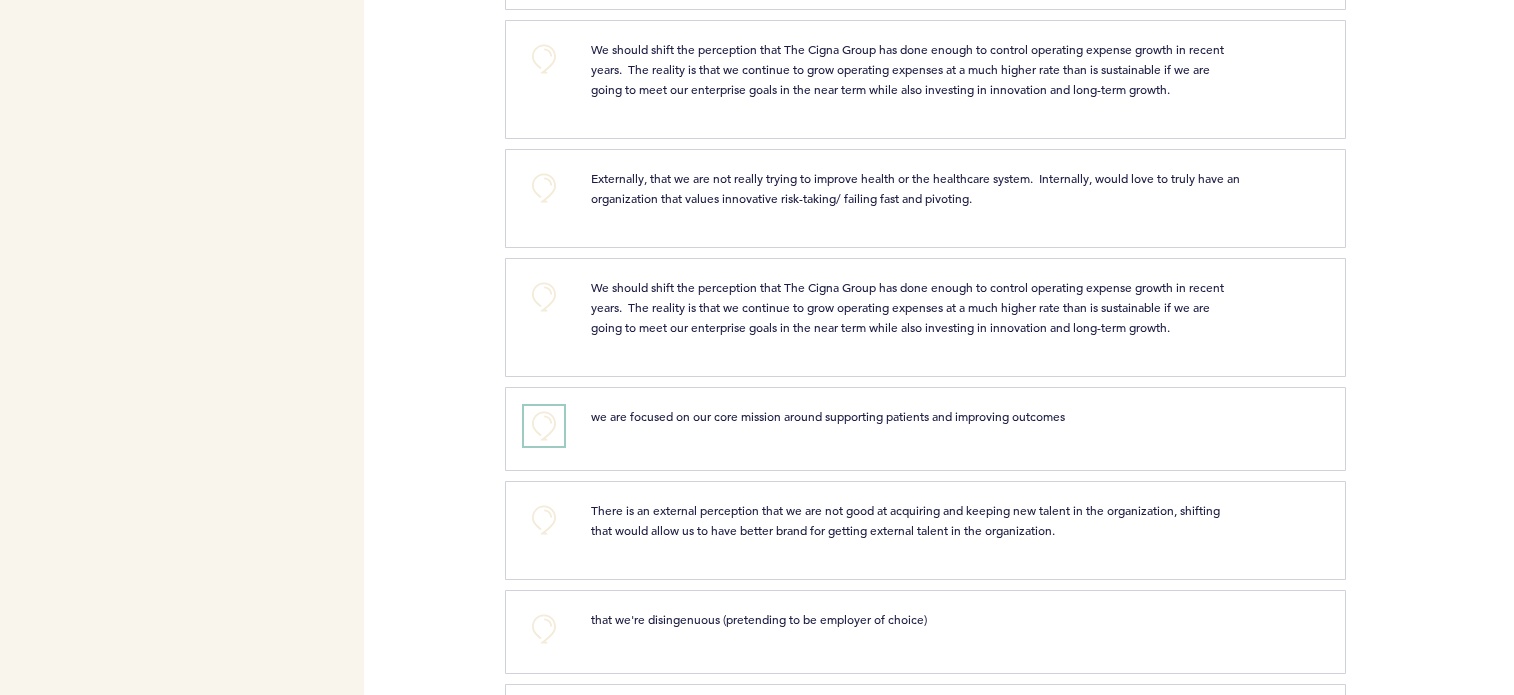 click on "+0" at bounding box center [544, 426] 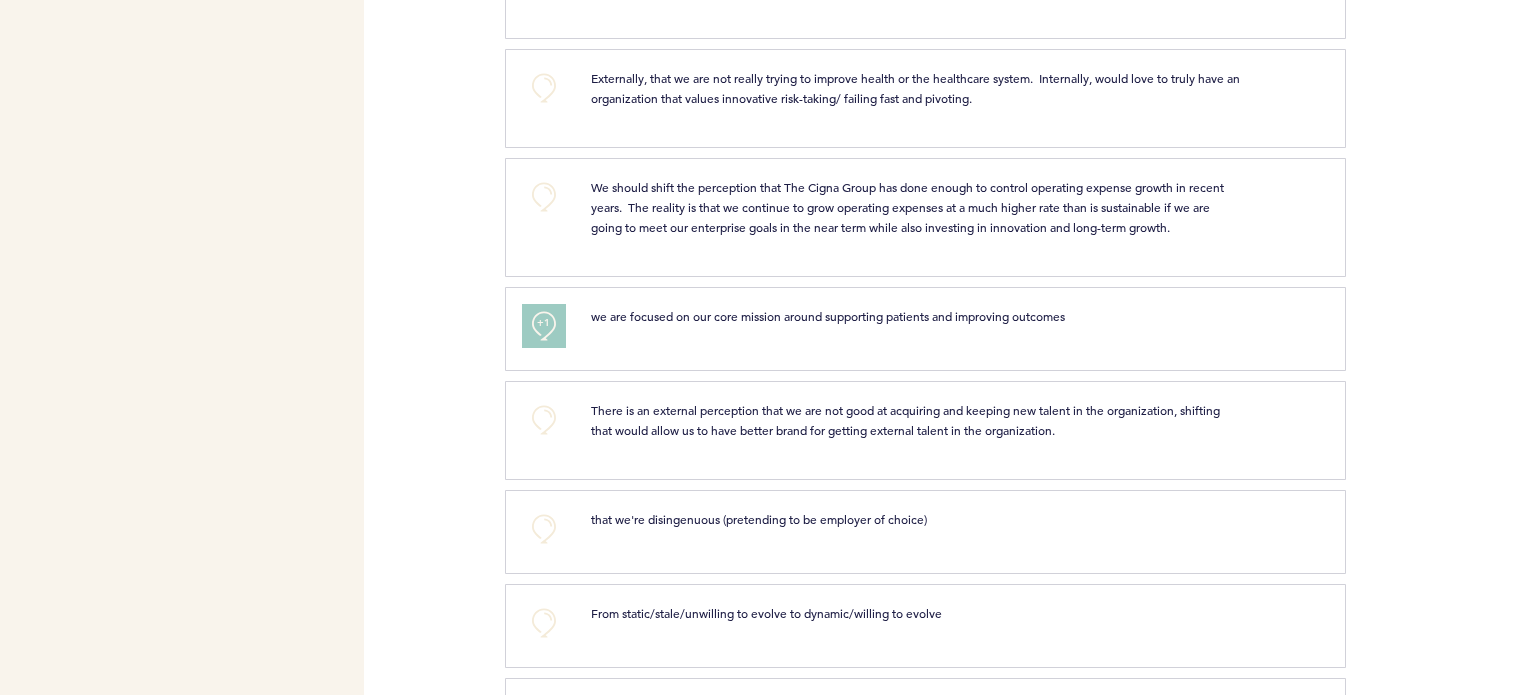 scroll, scrollTop: 1200, scrollLeft: 0, axis: vertical 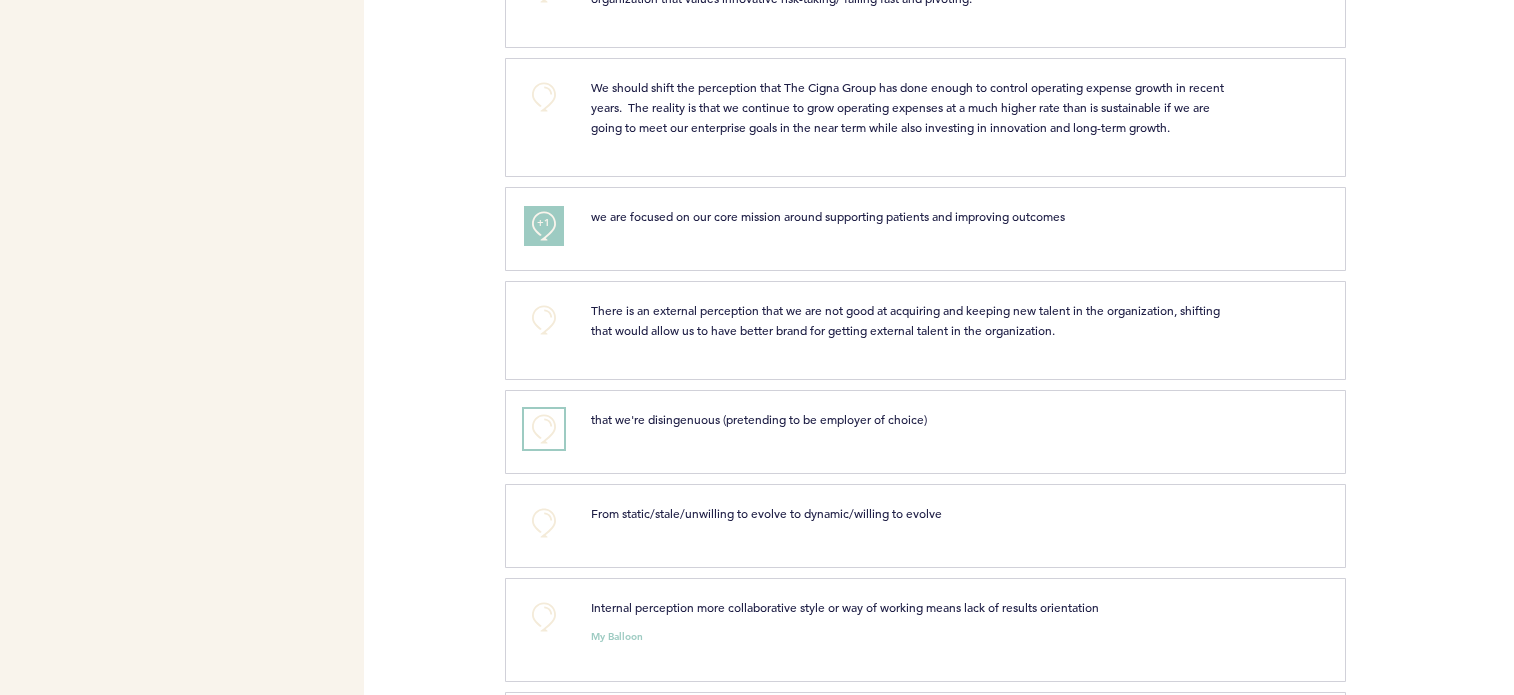 click on "+0" at bounding box center (544, 429) 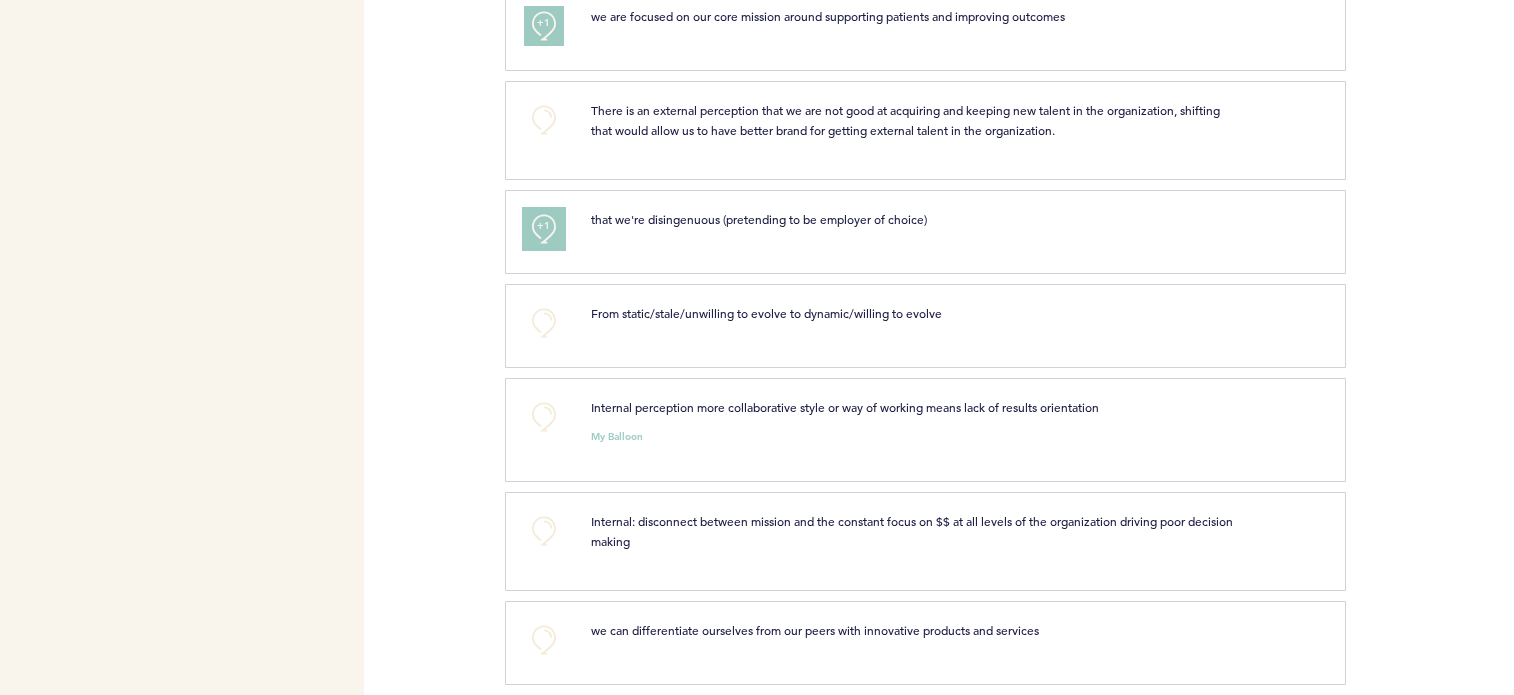 scroll, scrollTop: 1500, scrollLeft: 0, axis: vertical 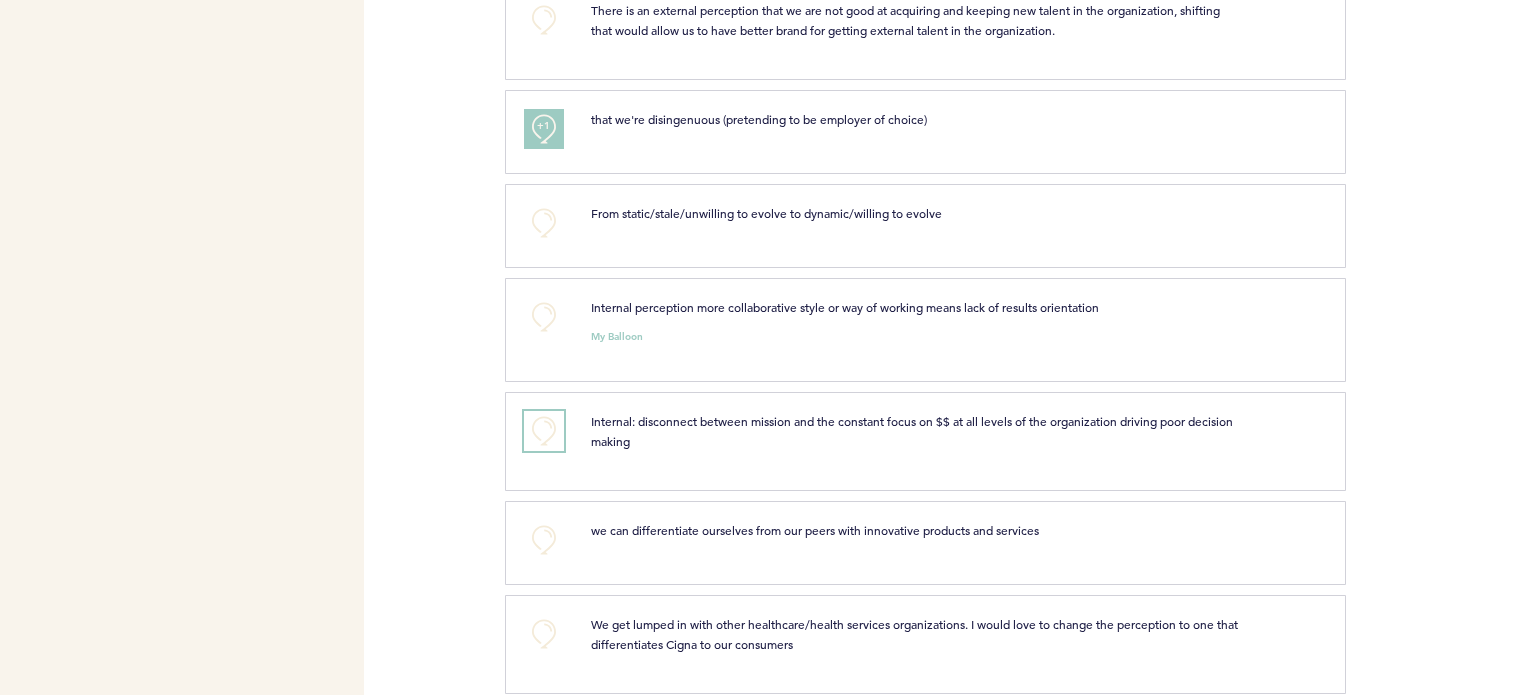 click on "+0" at bounding box center (544, 431) 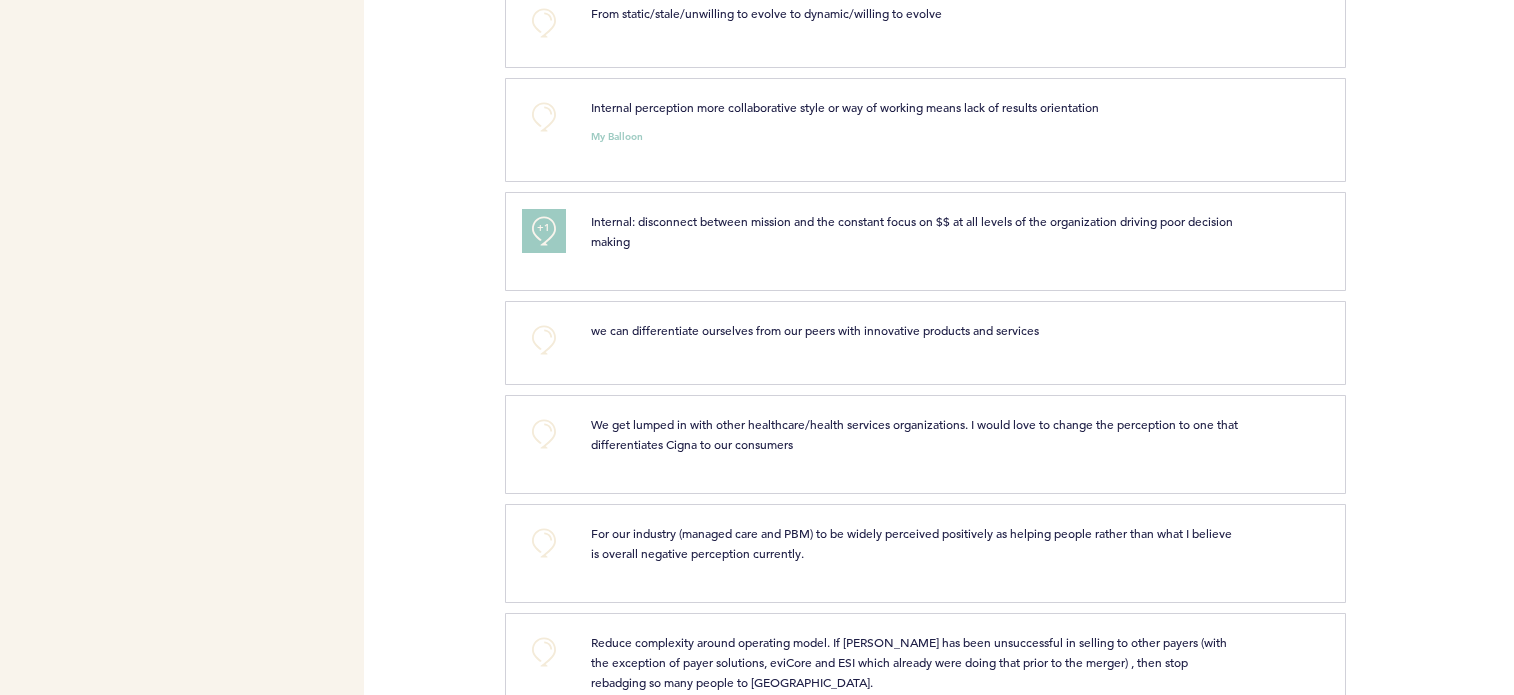 scroll, scrollTop: 1800, scrollLeft: 0, axis: vertical 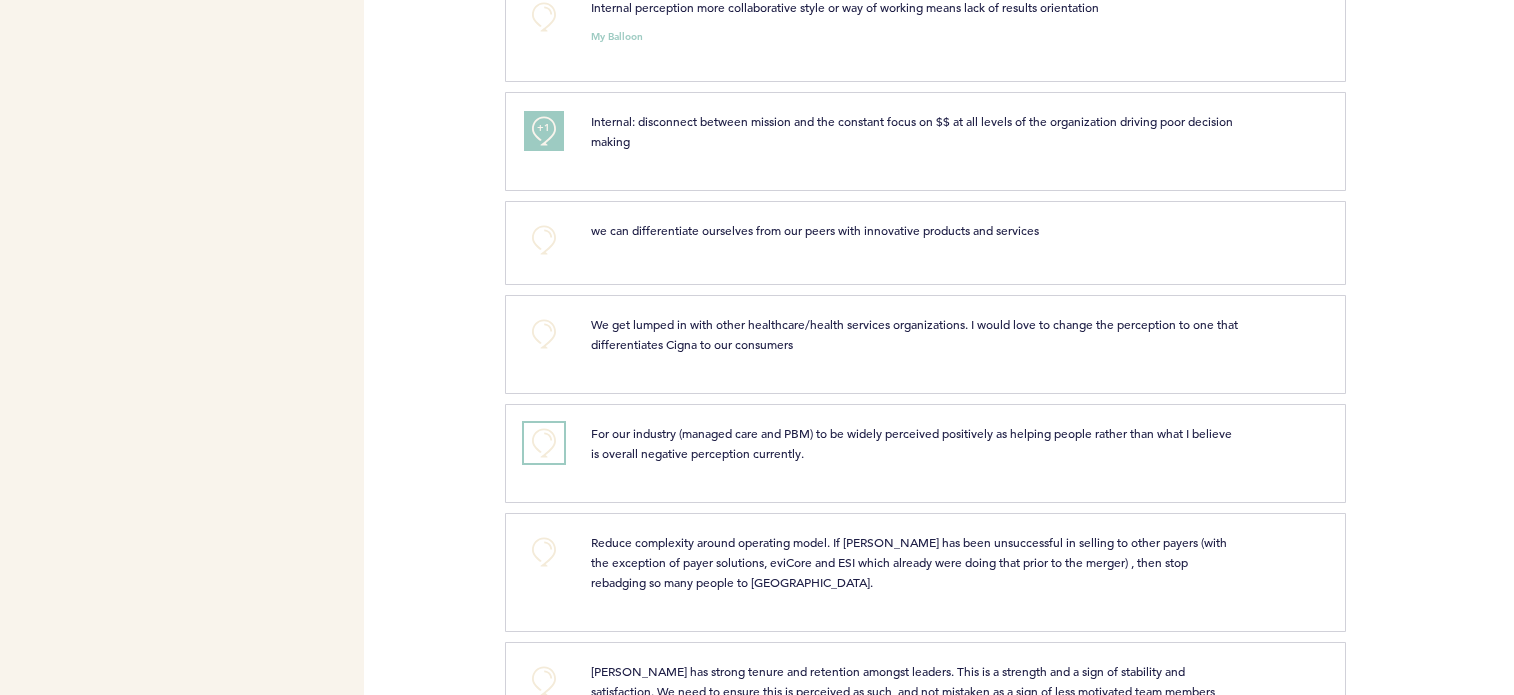 click on "+0" at bounding box center (544, 443) 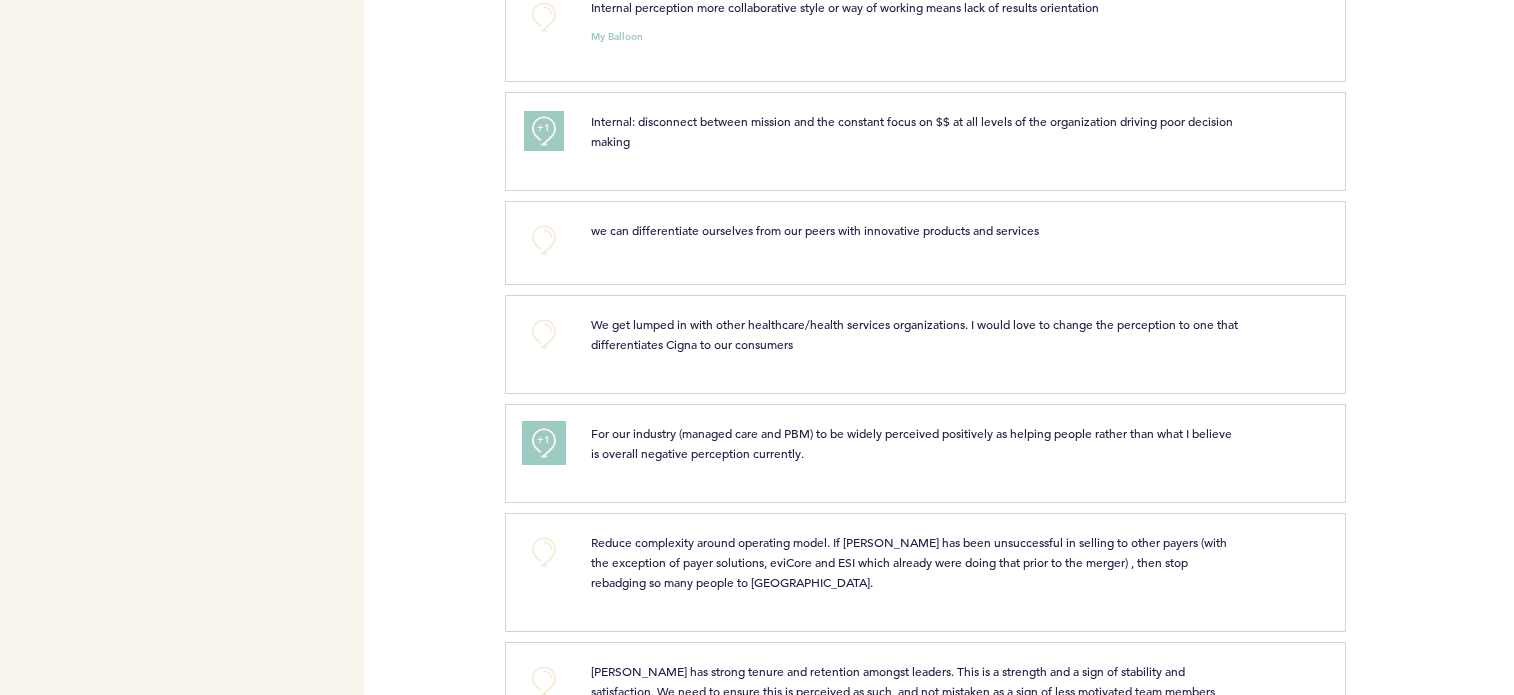 scroll, scrollTop: 2000, scrollLeft: 0, axis: vertical 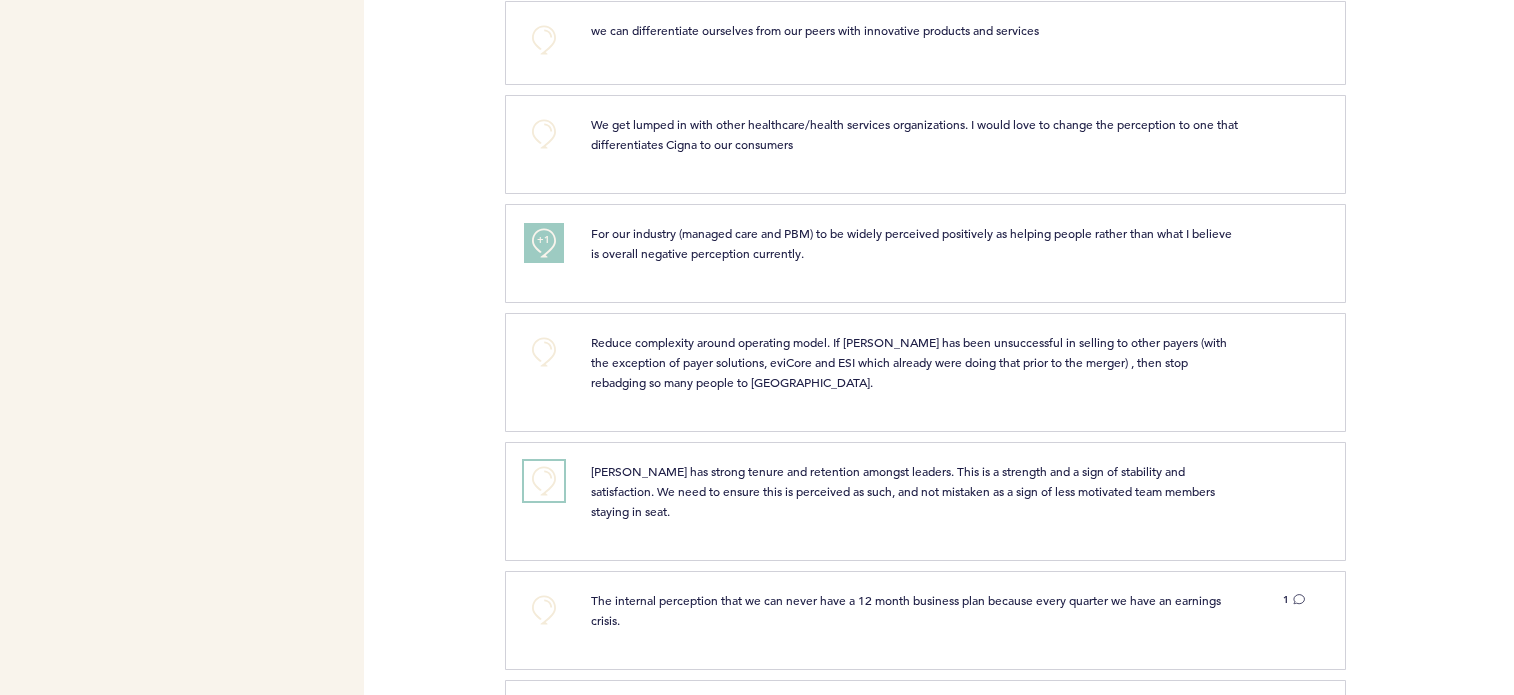 click on "+0" at bounding box center [544, 481] 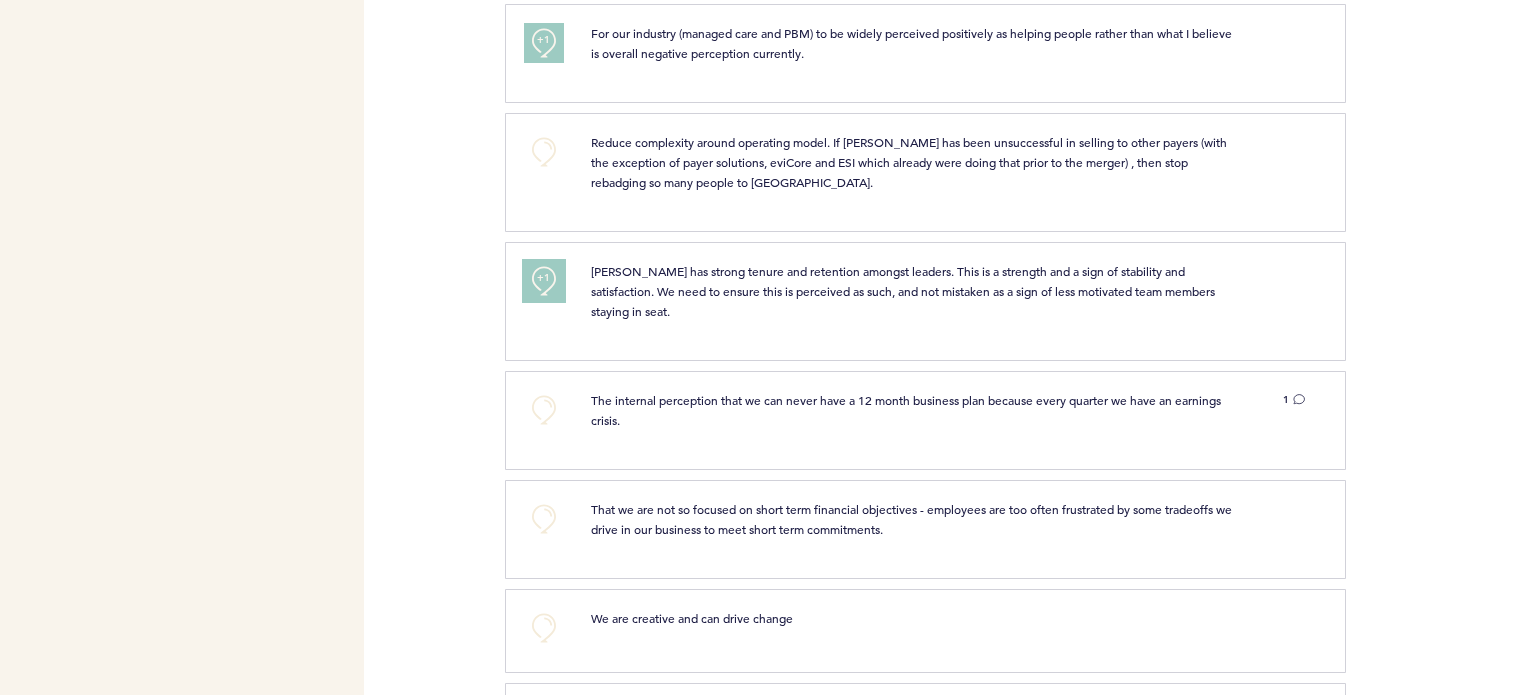 scroll, scrollTop: 2300, scrollLeft: 0, axis: vertical 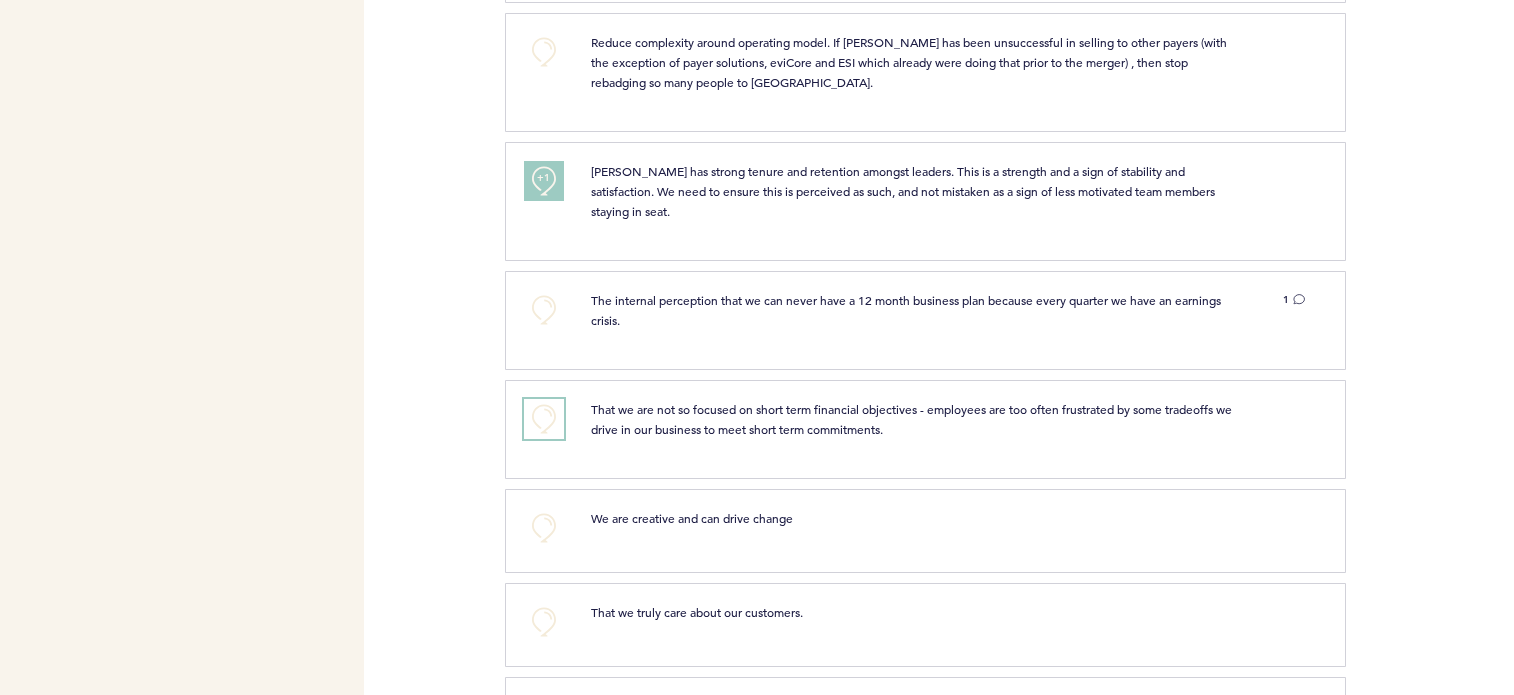 click on "+0" at bounding box center (544, 419) 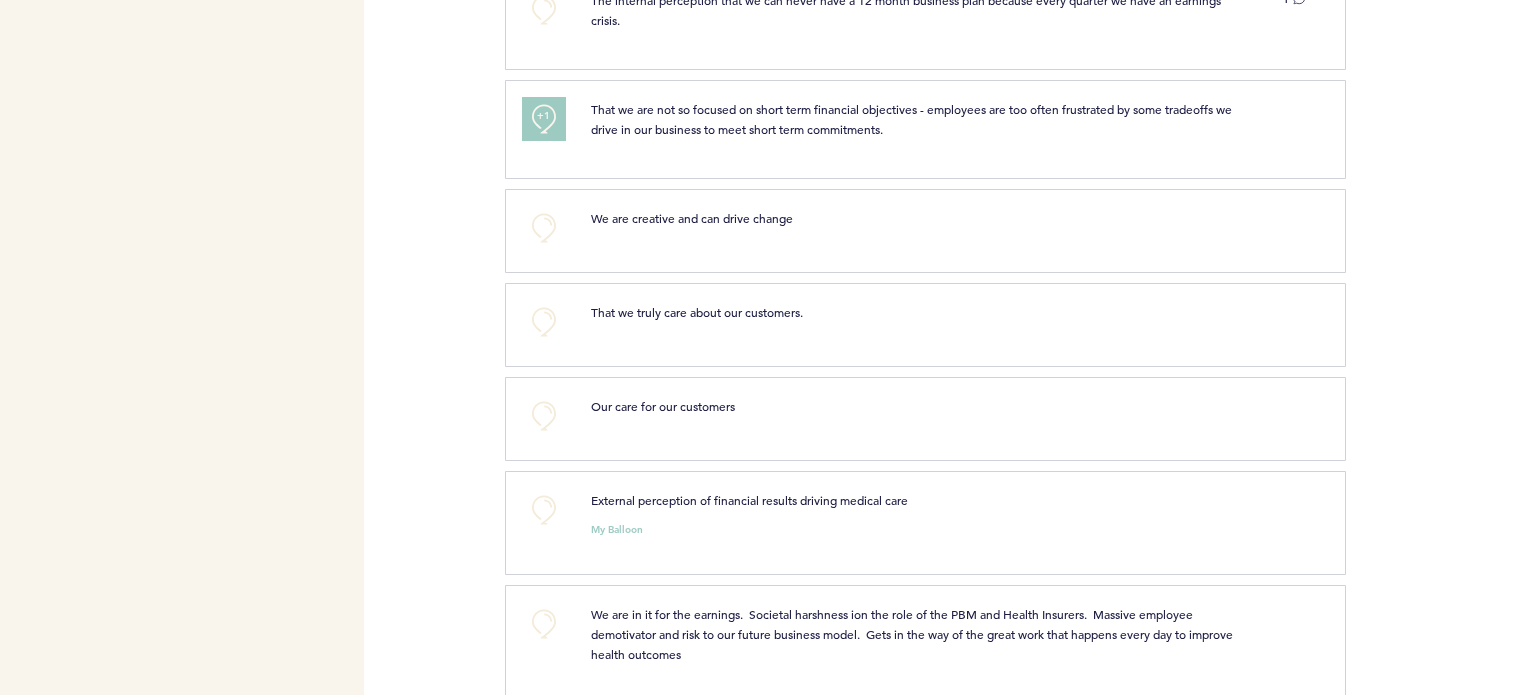 scroll, scrollTop: 2712, scrollLeft: 0, axis: vertical 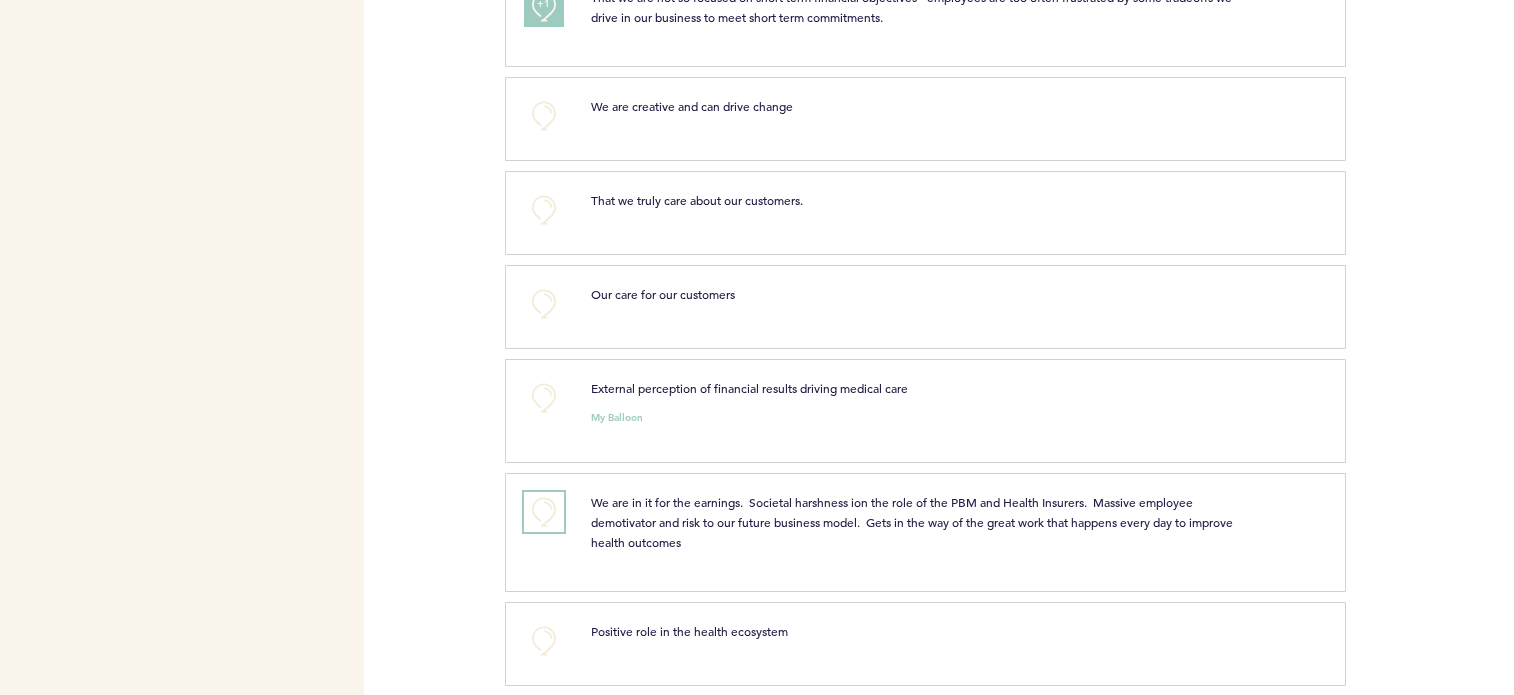 click on "+0" at bounding box center (544, 512) 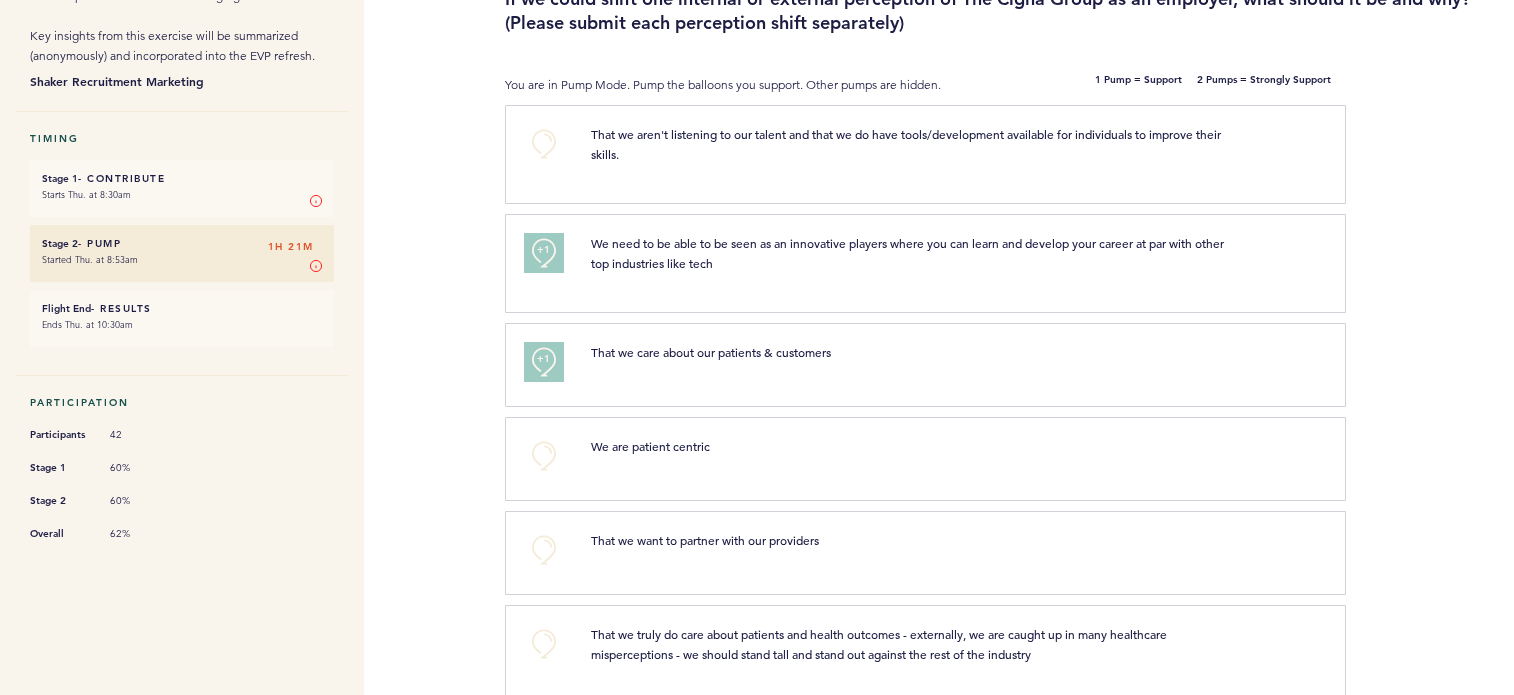 scroll, scrollTop: 0, scrollLeft: 0, axis: both 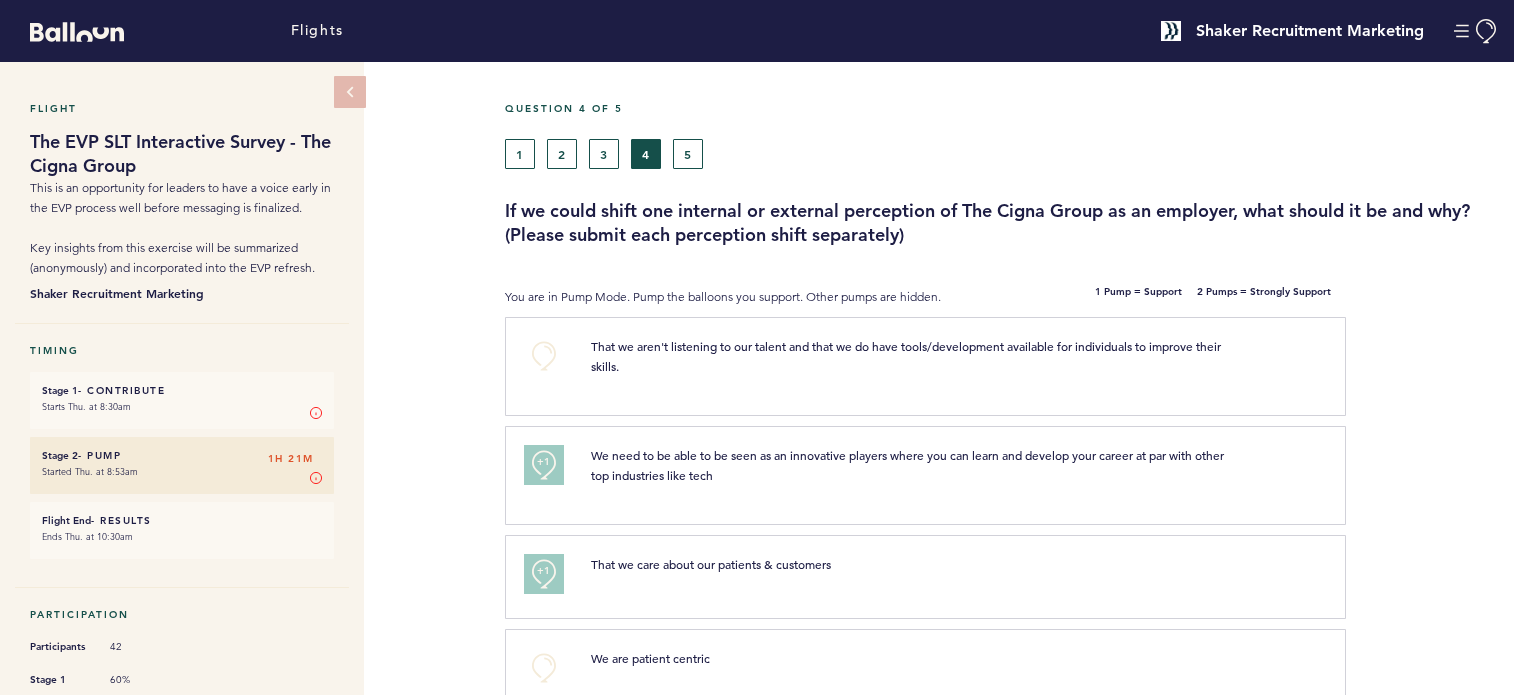 click on "Question 4 of 5" at bounding box center (1002, 120) 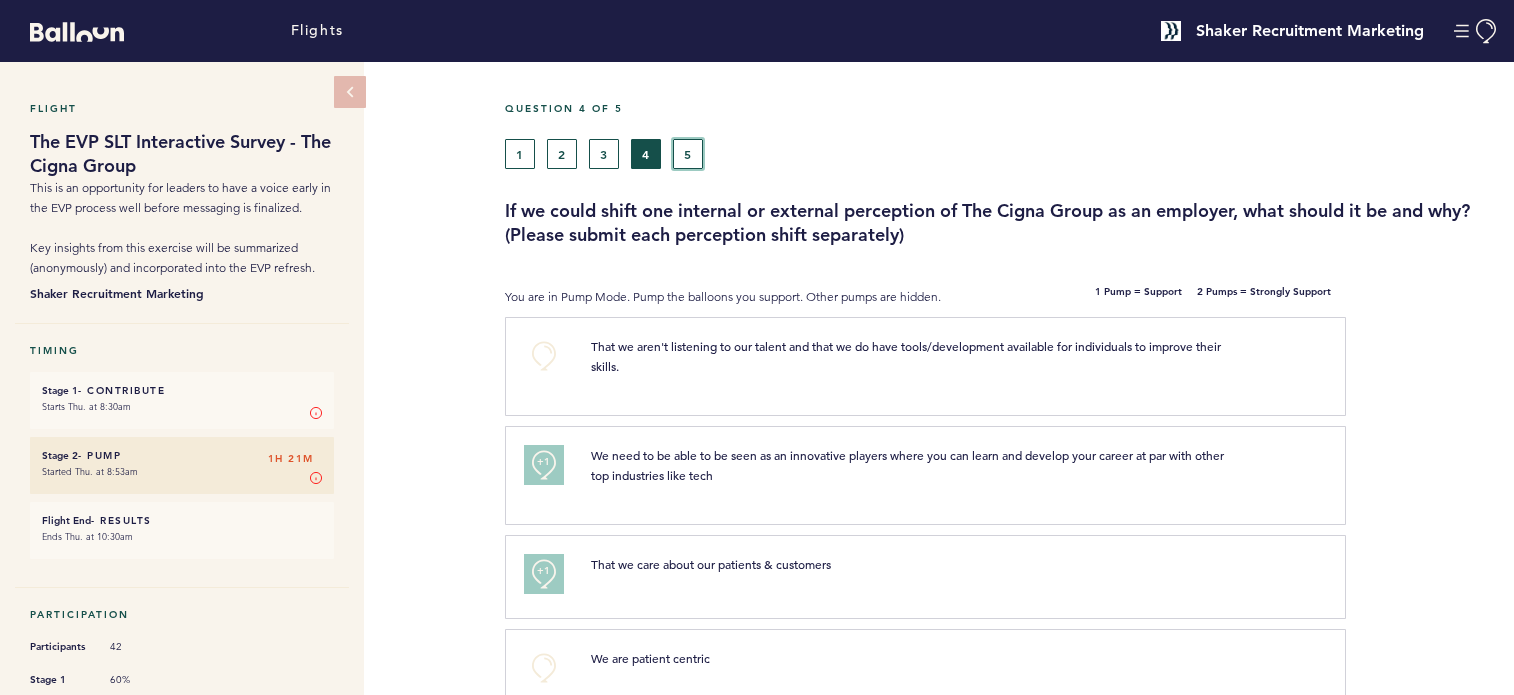 click on "5" at bounding box center (688, 154) 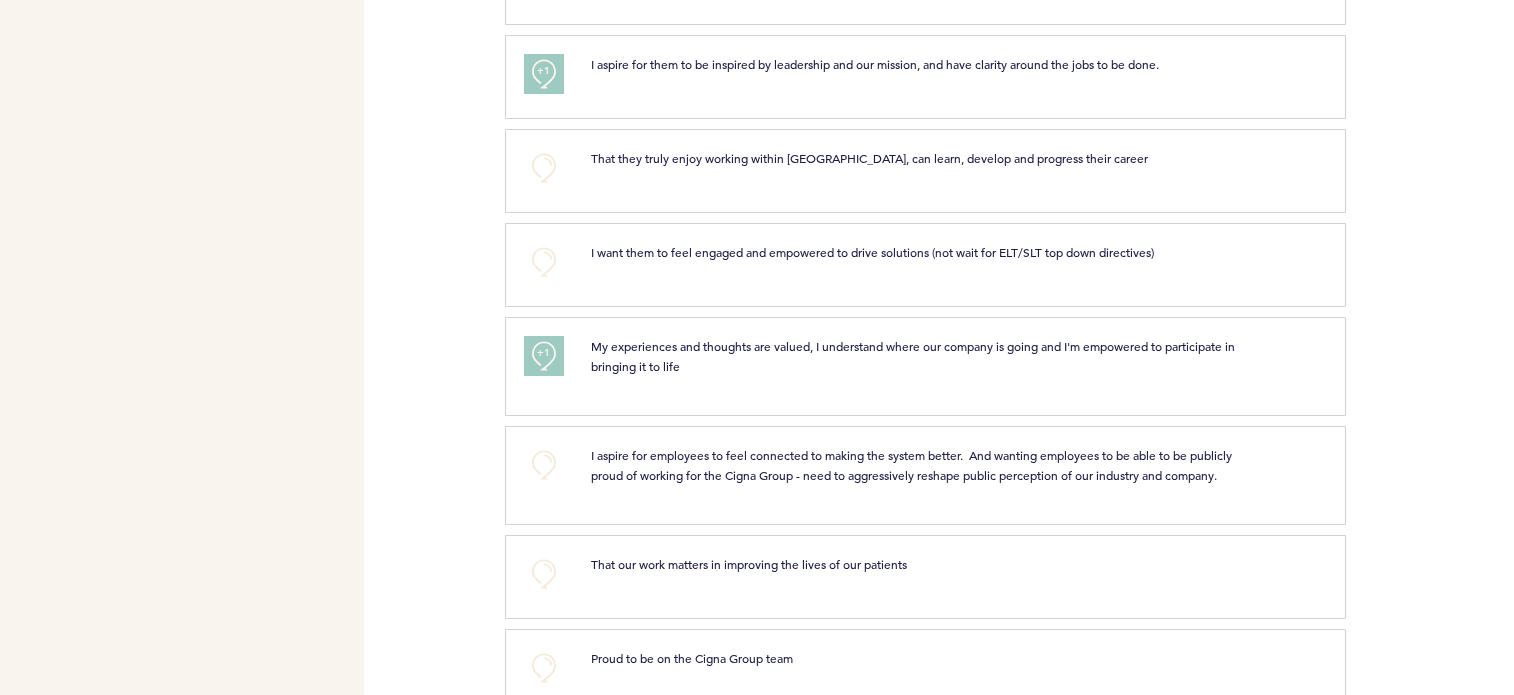 scroll, scrollTop: 2295, scrollLeft: 0, axis: vertical 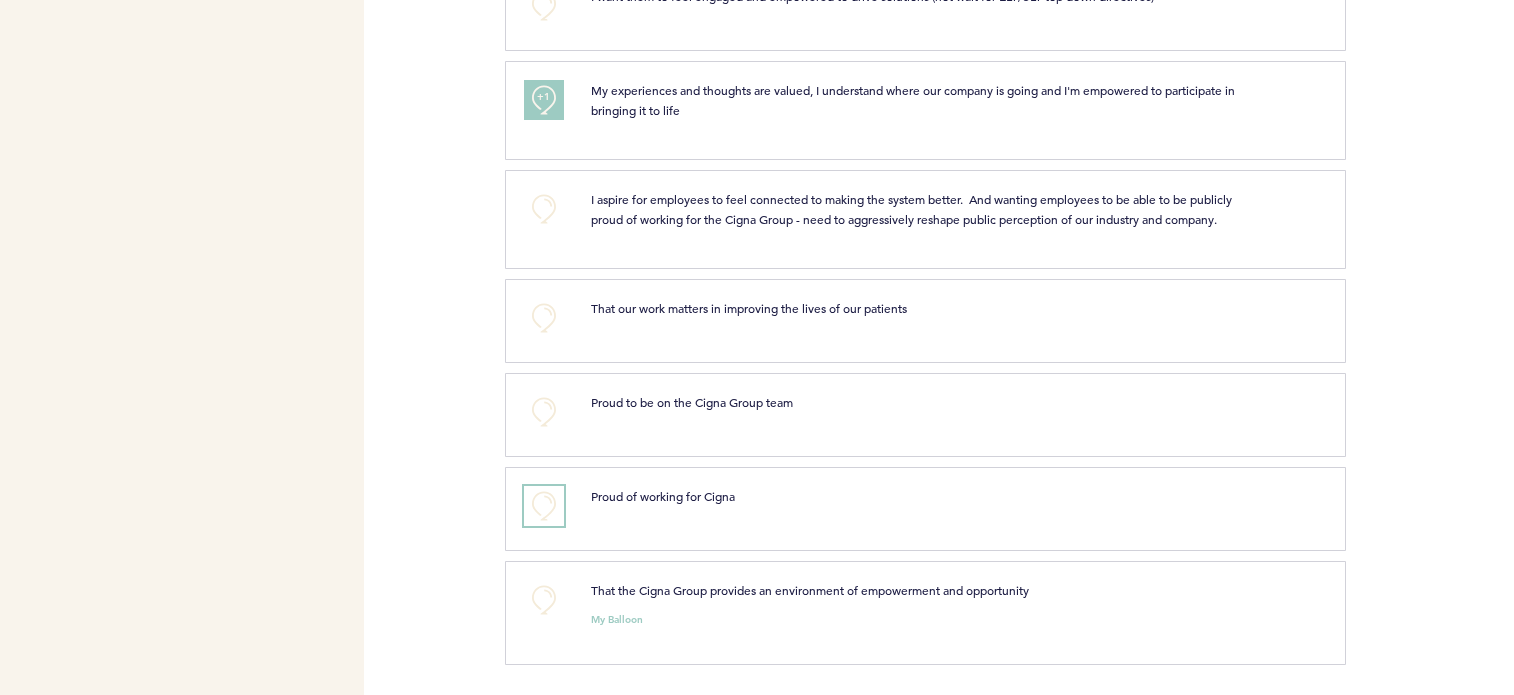 click on "+0" at bounding box center (544, 506) 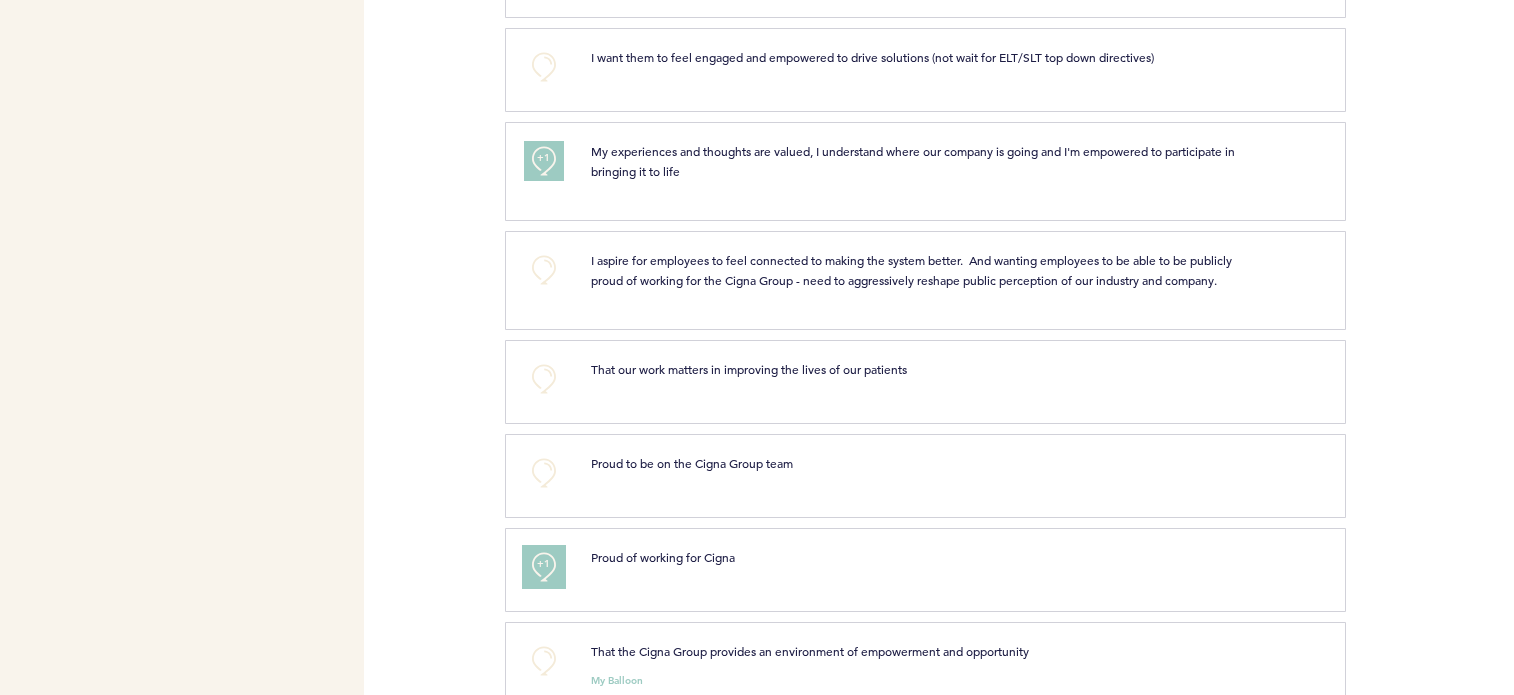 scroll, scrollTop: 1995, scrollLeft: 0, axis: vertical 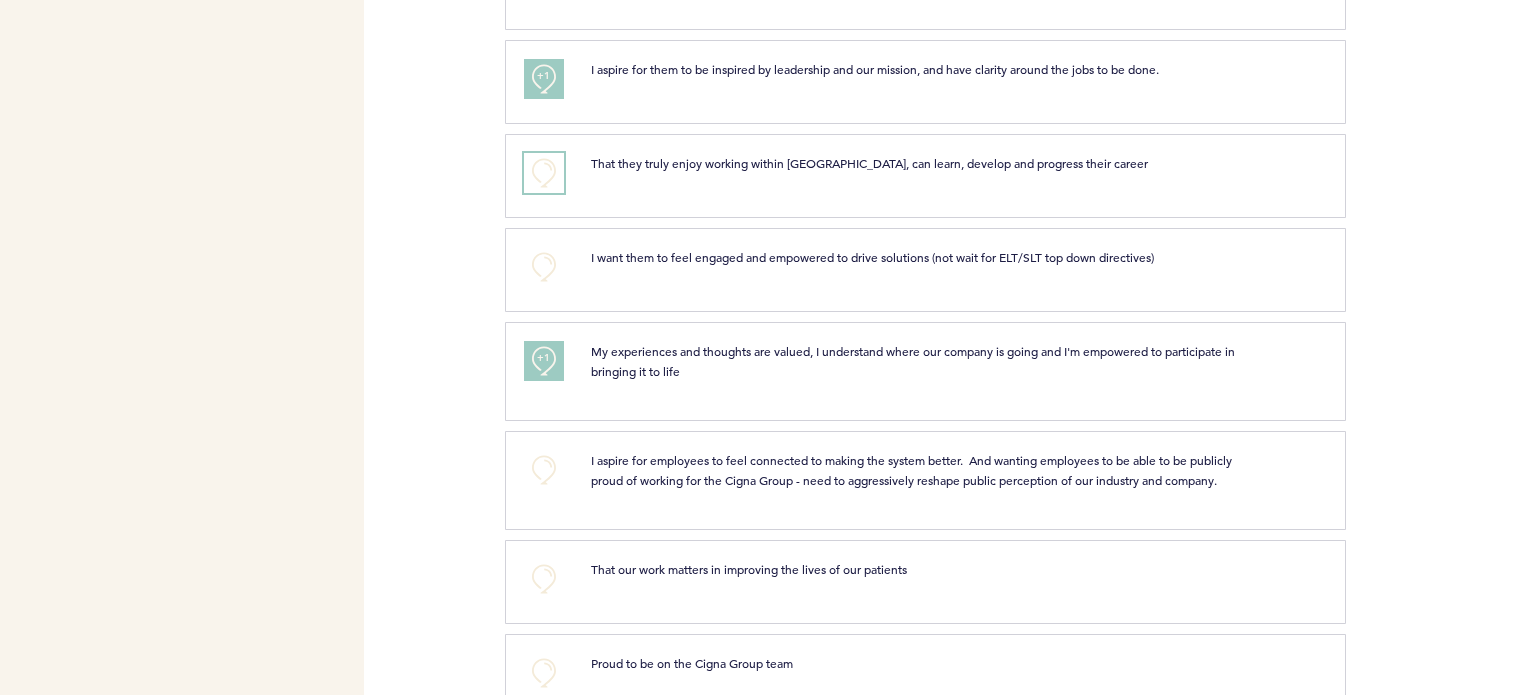 click on "+0" at bounding box center [544, 173] 